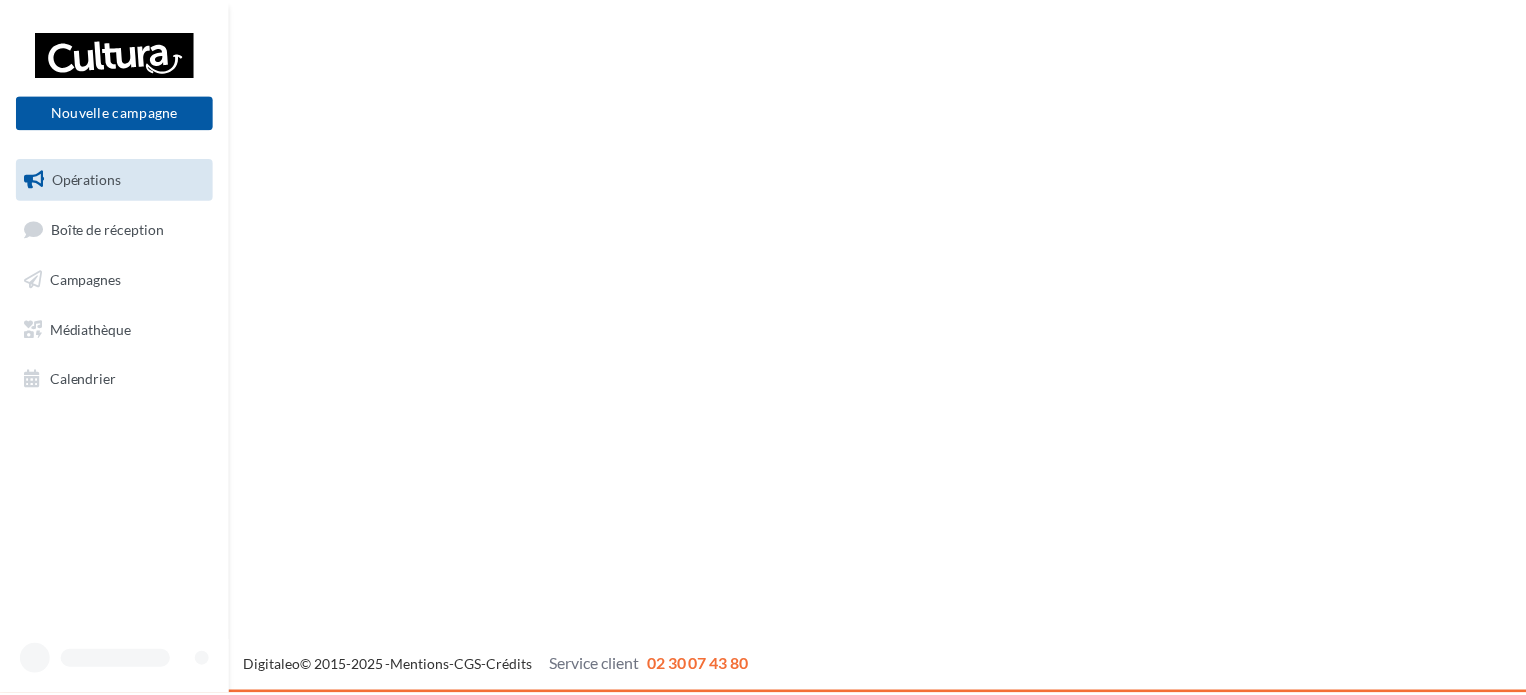 scroll, scrollTop: 0, scrollLeft: 0, axis: both 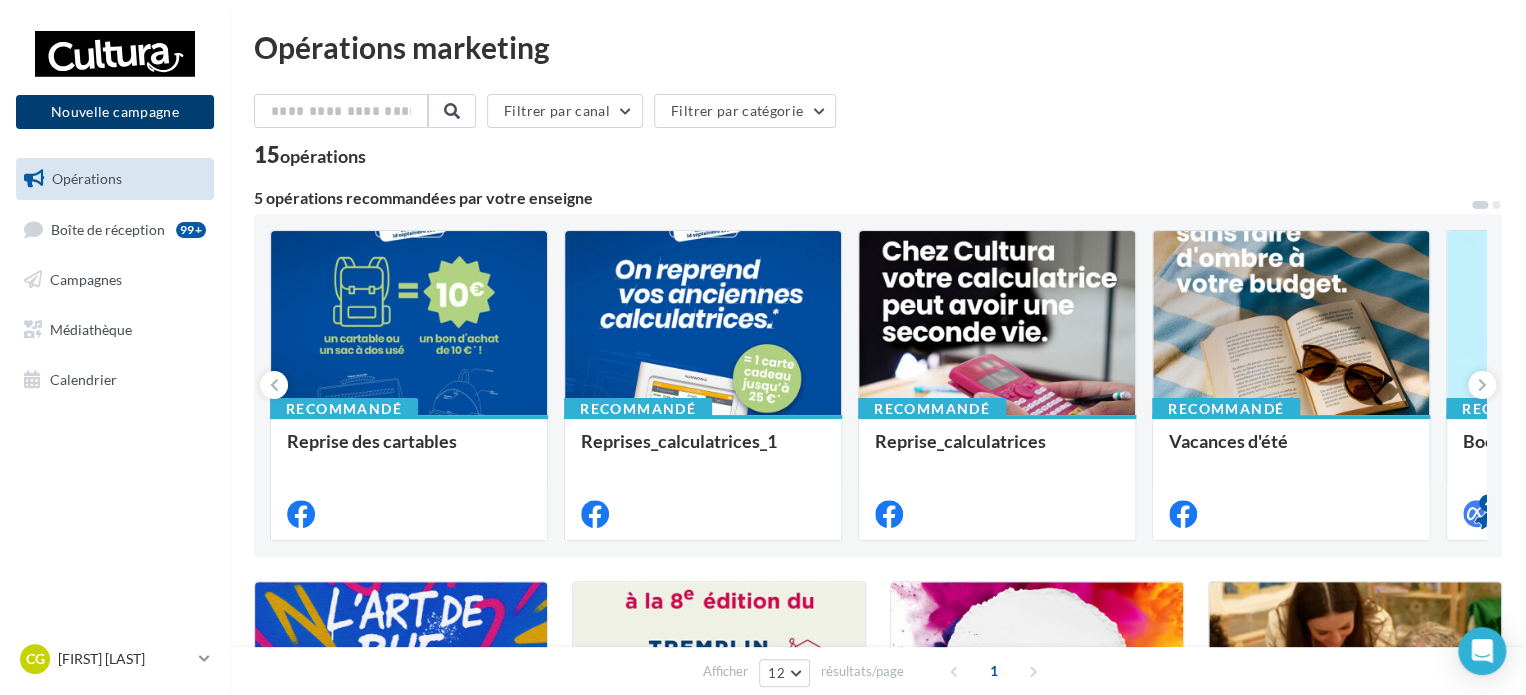 click on "Nouvelle campagne" at bounding box center [115, 112] 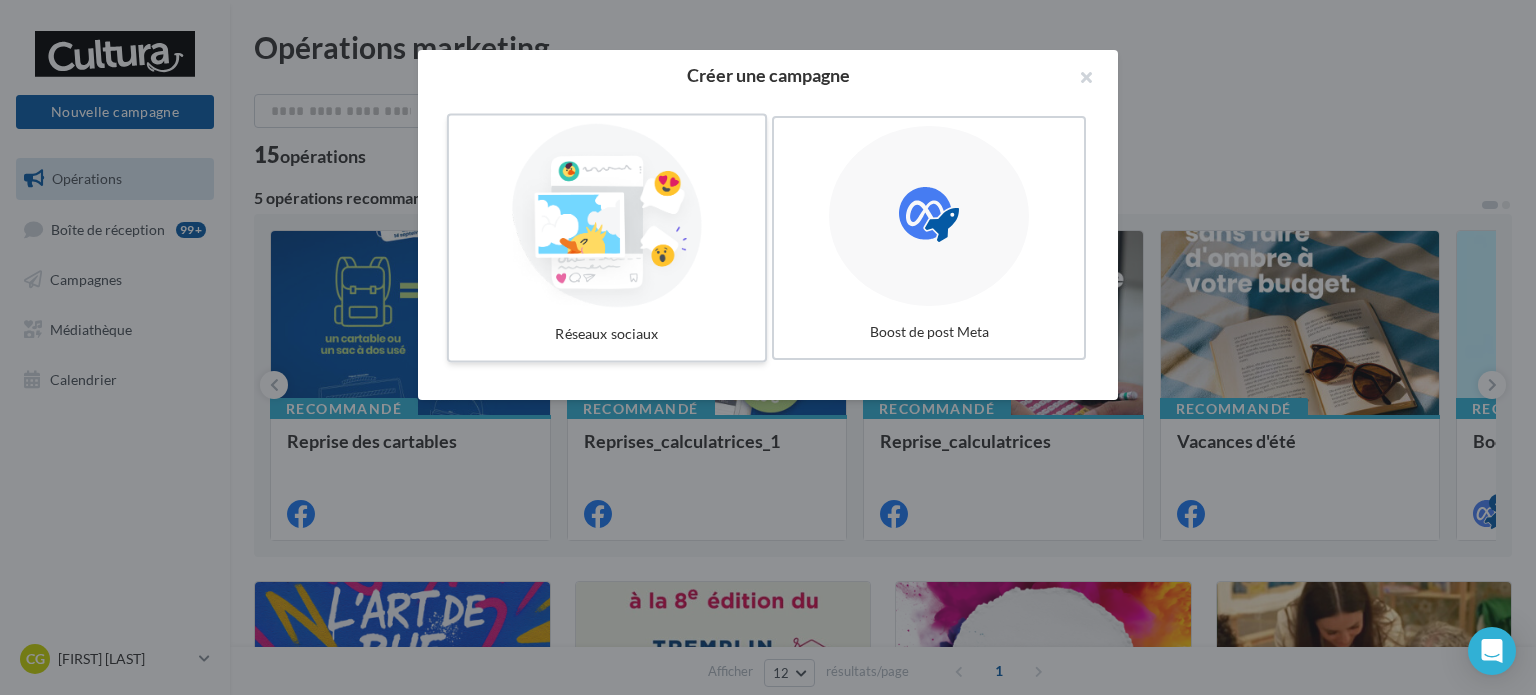 click at bounding box center [607, 216] 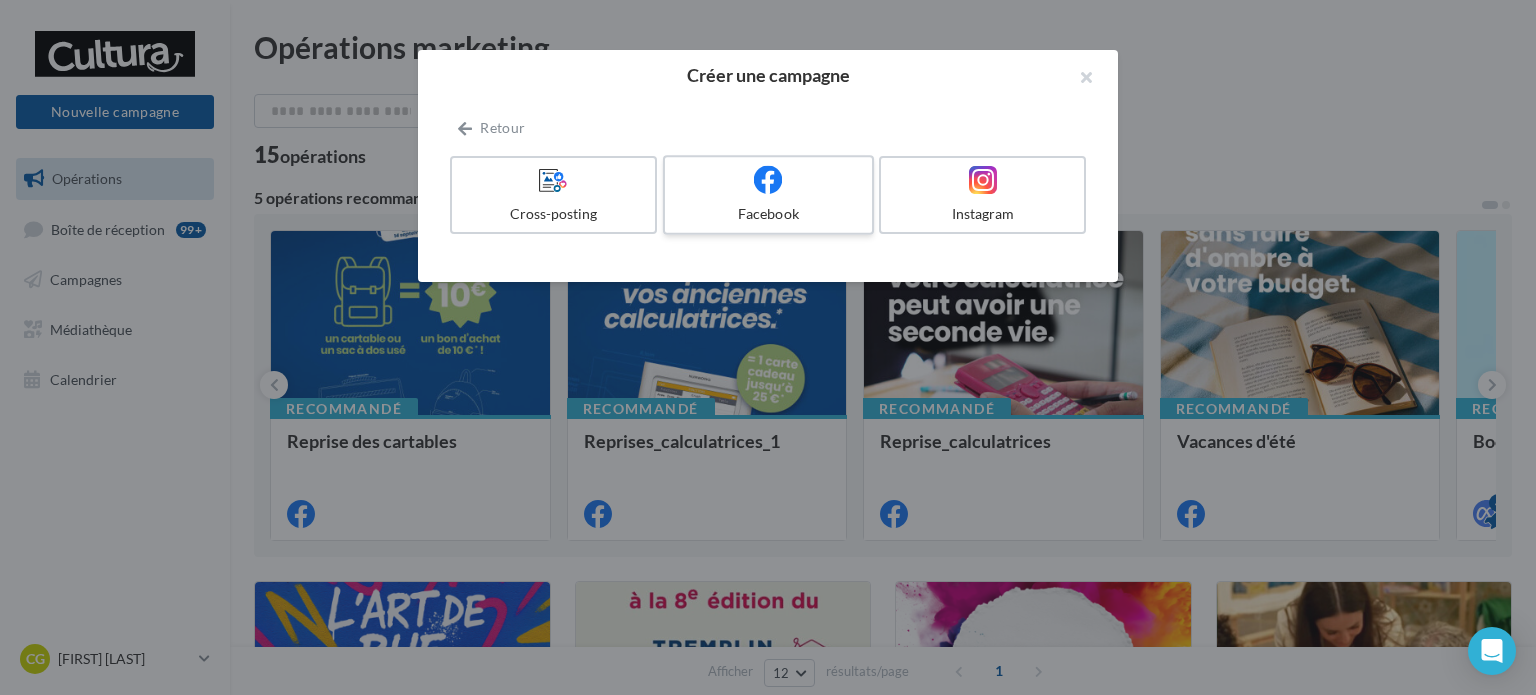 click on "Facebook" at bounding box center (768, 214) 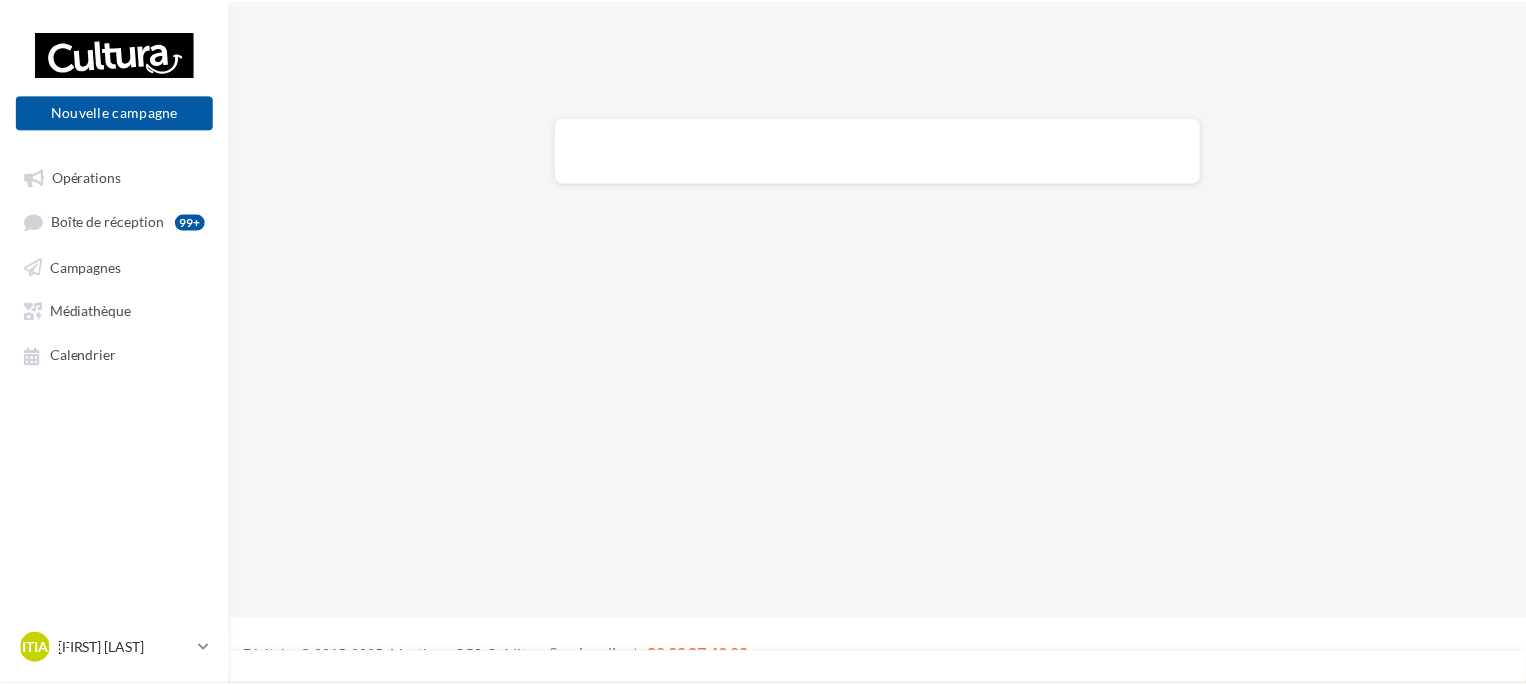 scroll, scrollTop: 0, scrollLeft: 0, axis: both 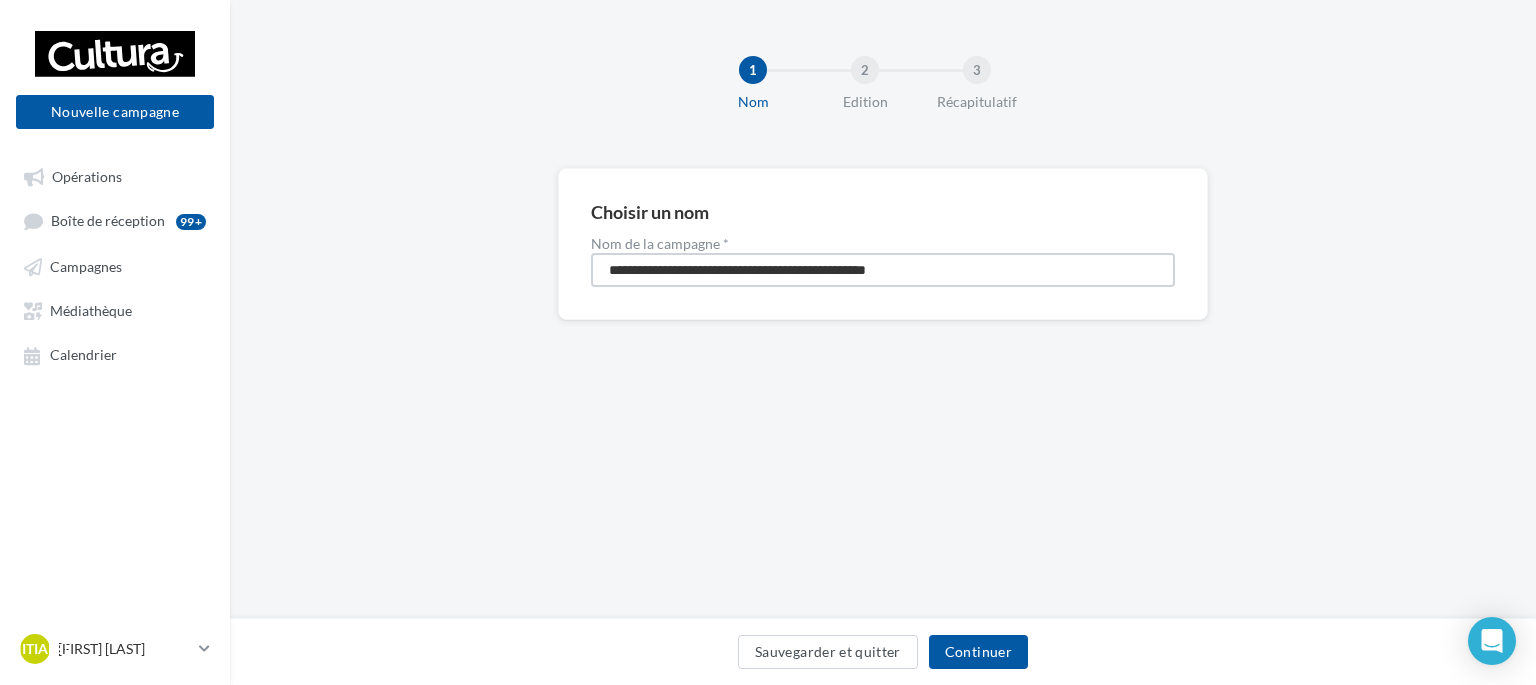 drag, startPoint x: 1060, startPoint y: 271, endPoint x: 0, endPoint y: 271, distance: 1060 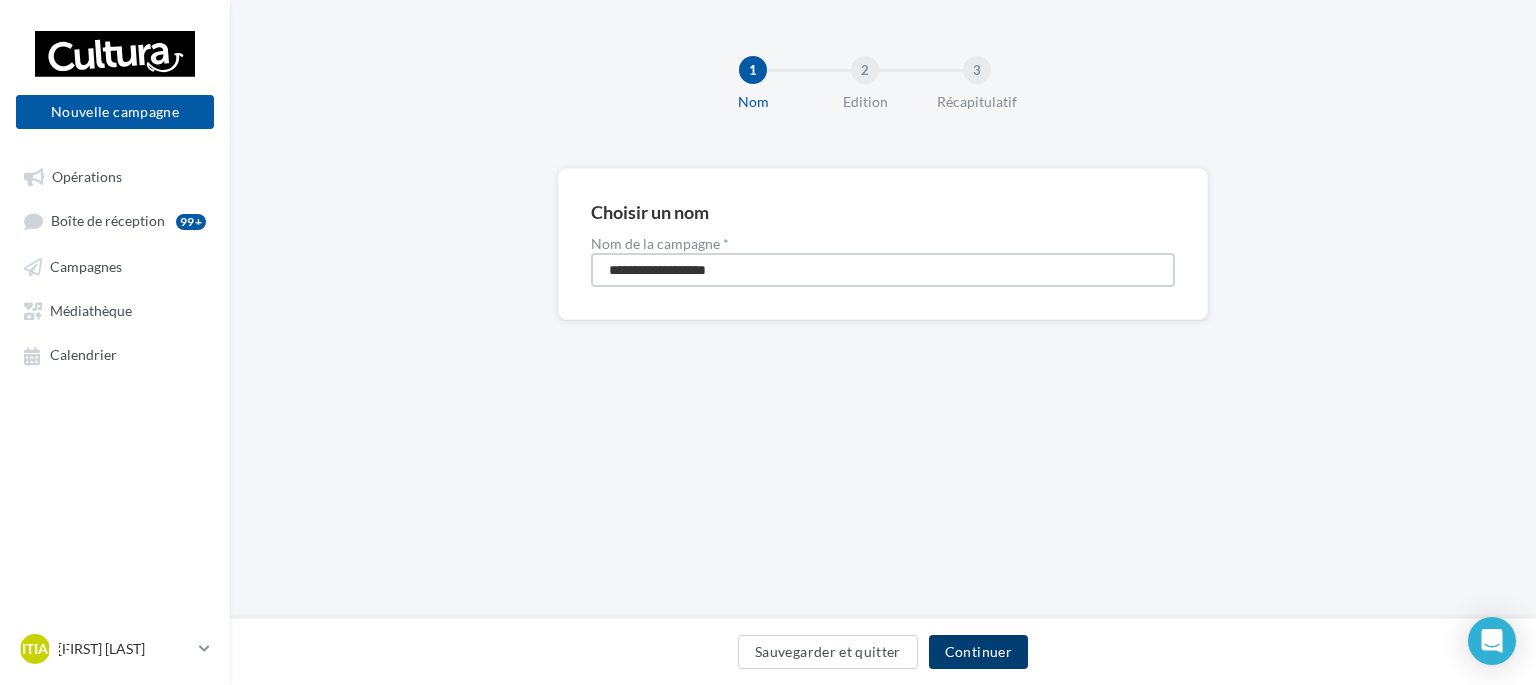 type on "**********" 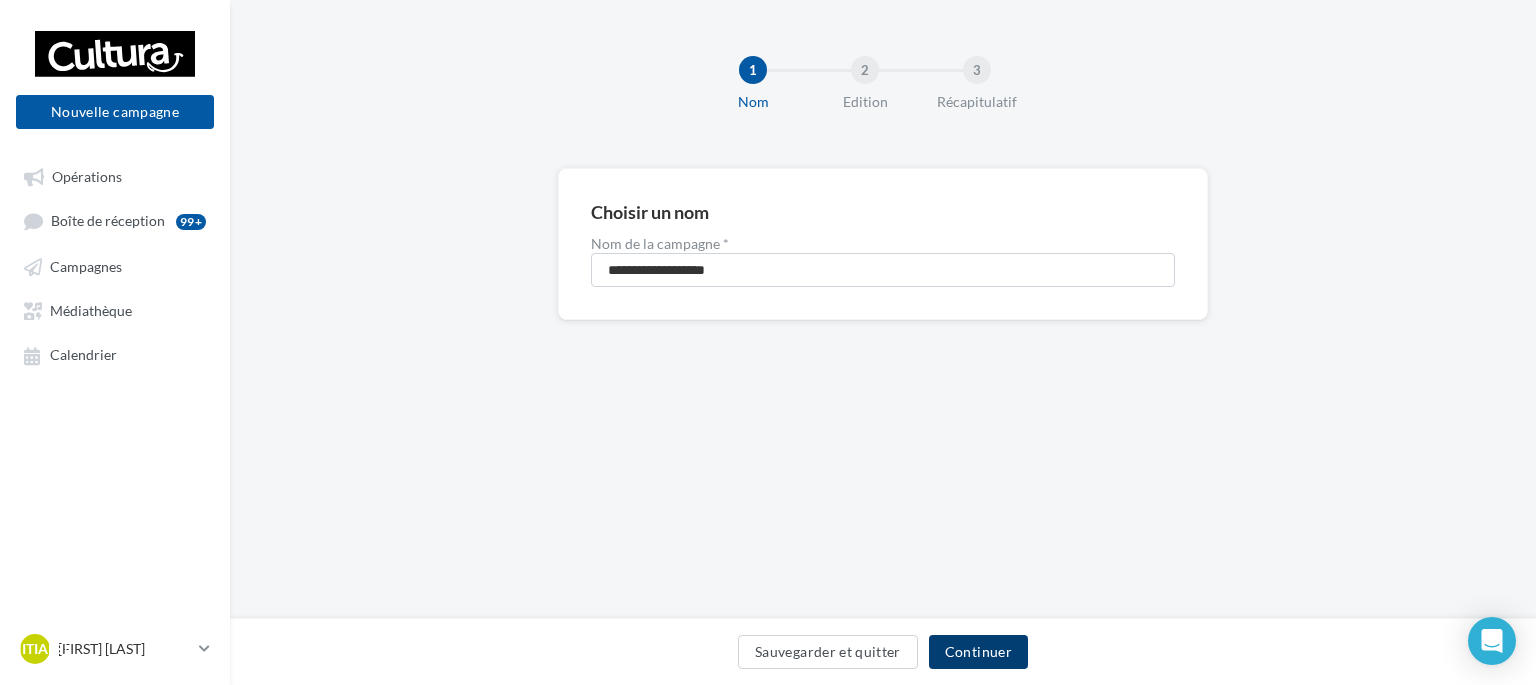 click on "Continuer" at bounding box center [978, 652] 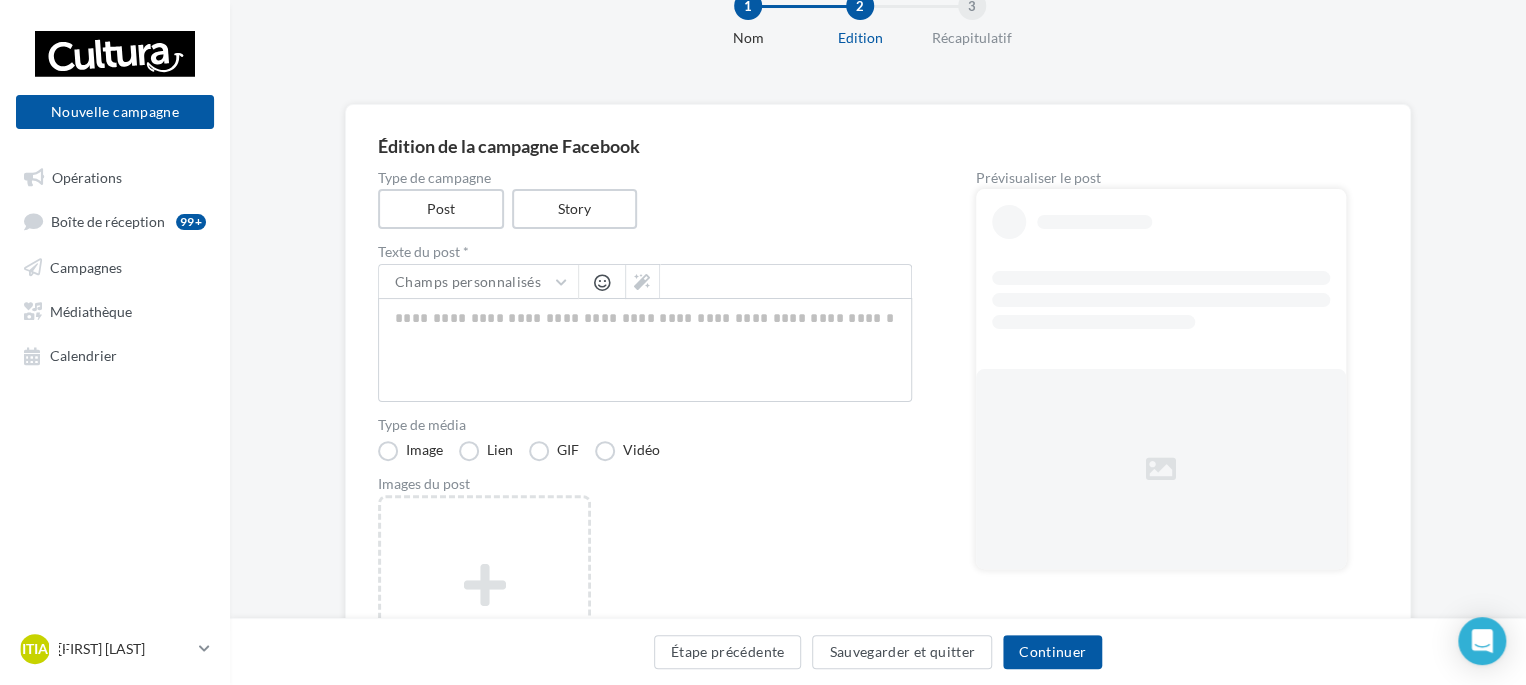 scroll, scrollTop: 100, scrollLeft: 0, axis: vertical 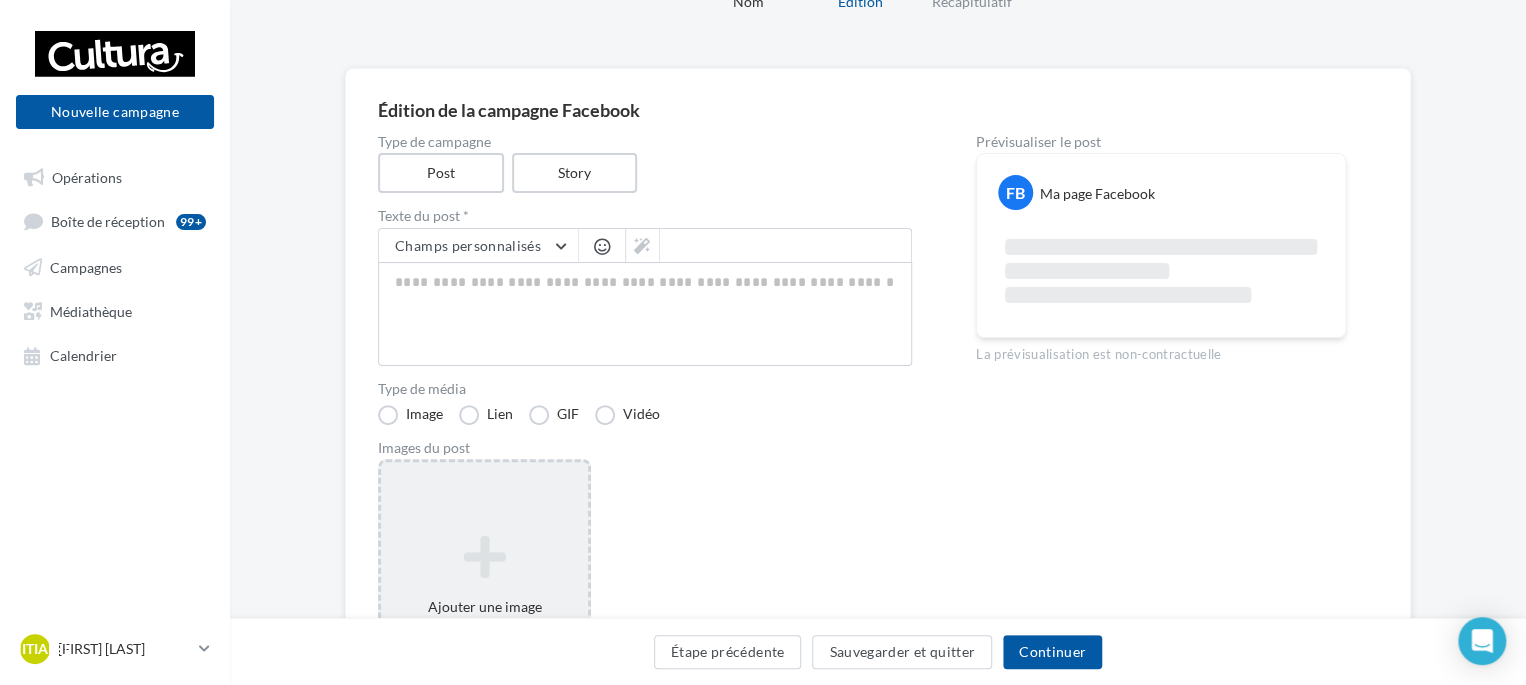 click on "Ajouter une image     Format: png, jpg" at bounding box center [484, 589] 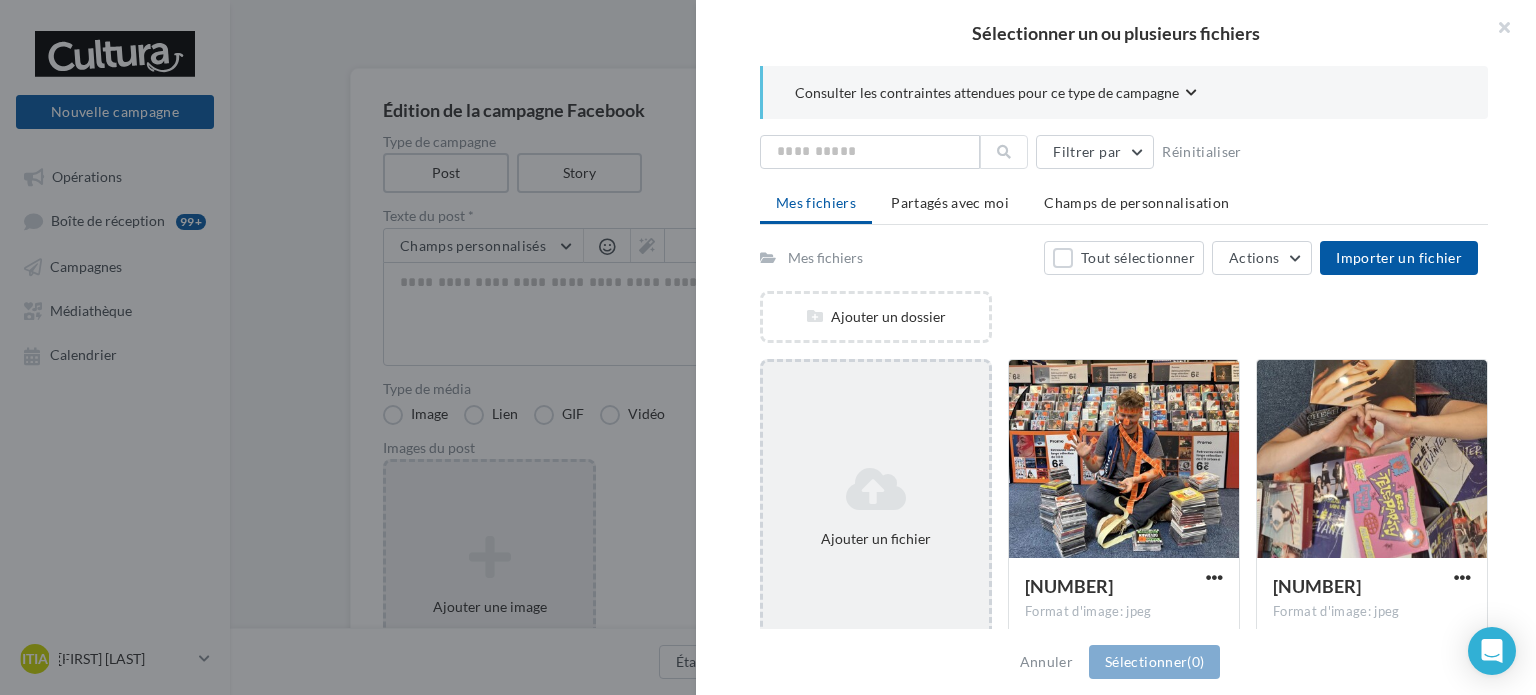 click at bounding box center (876, 489) 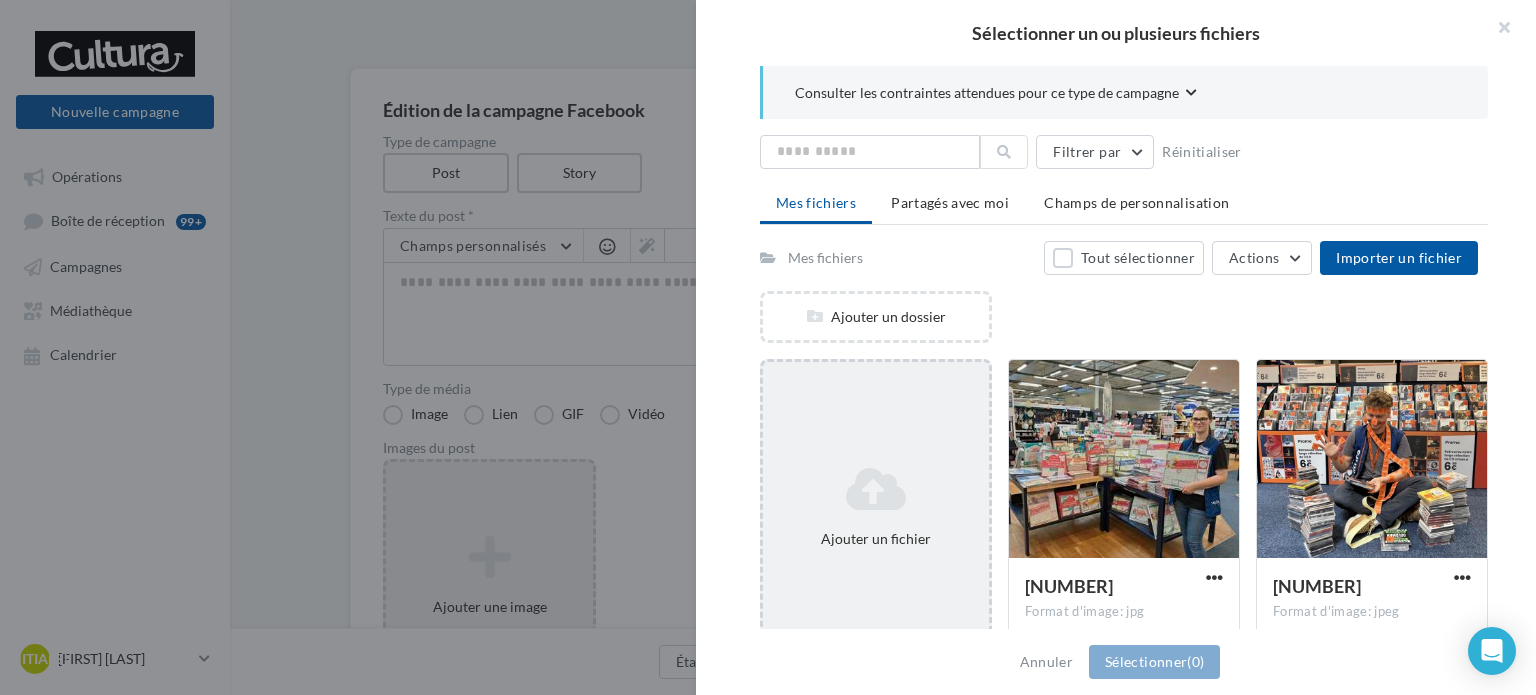 click on "Ajouter un fichier" at bounding box center [876, 539] 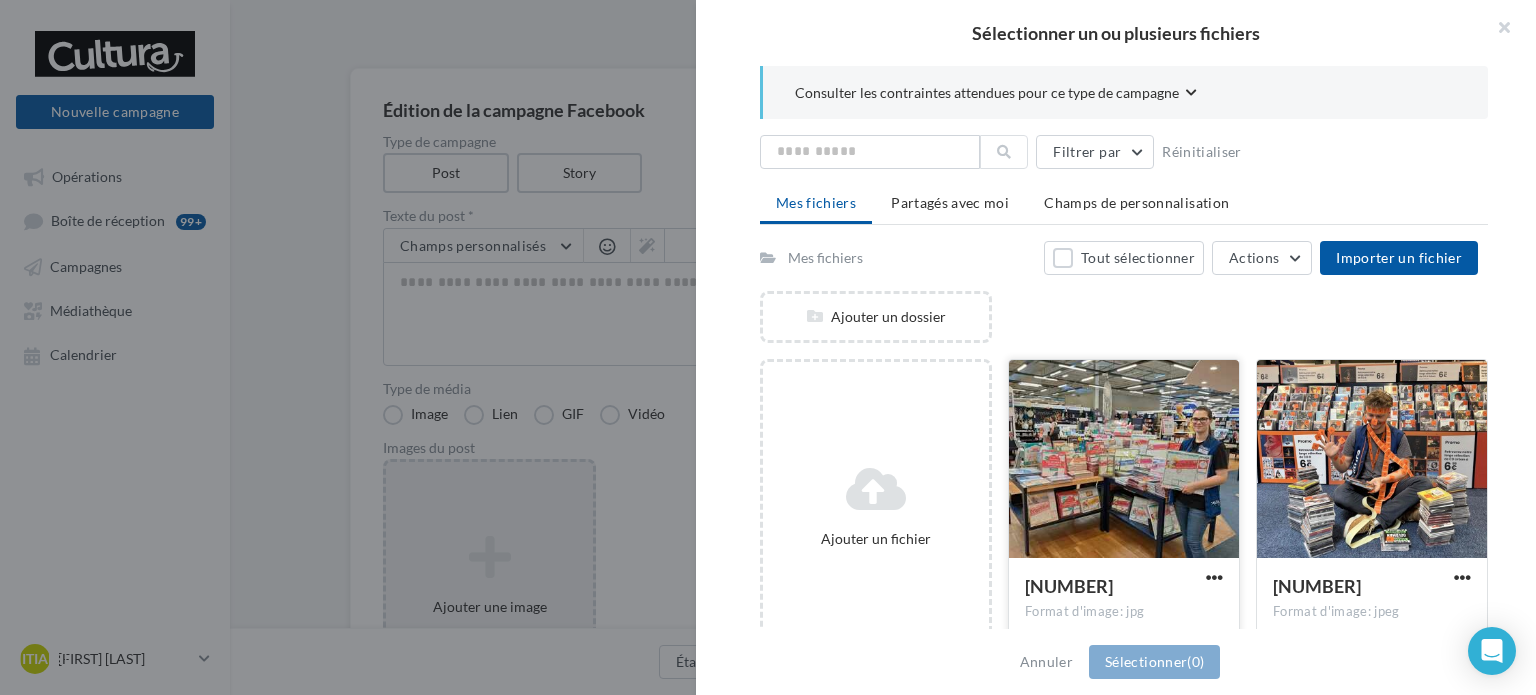 click at bounding box center [1124, 460] 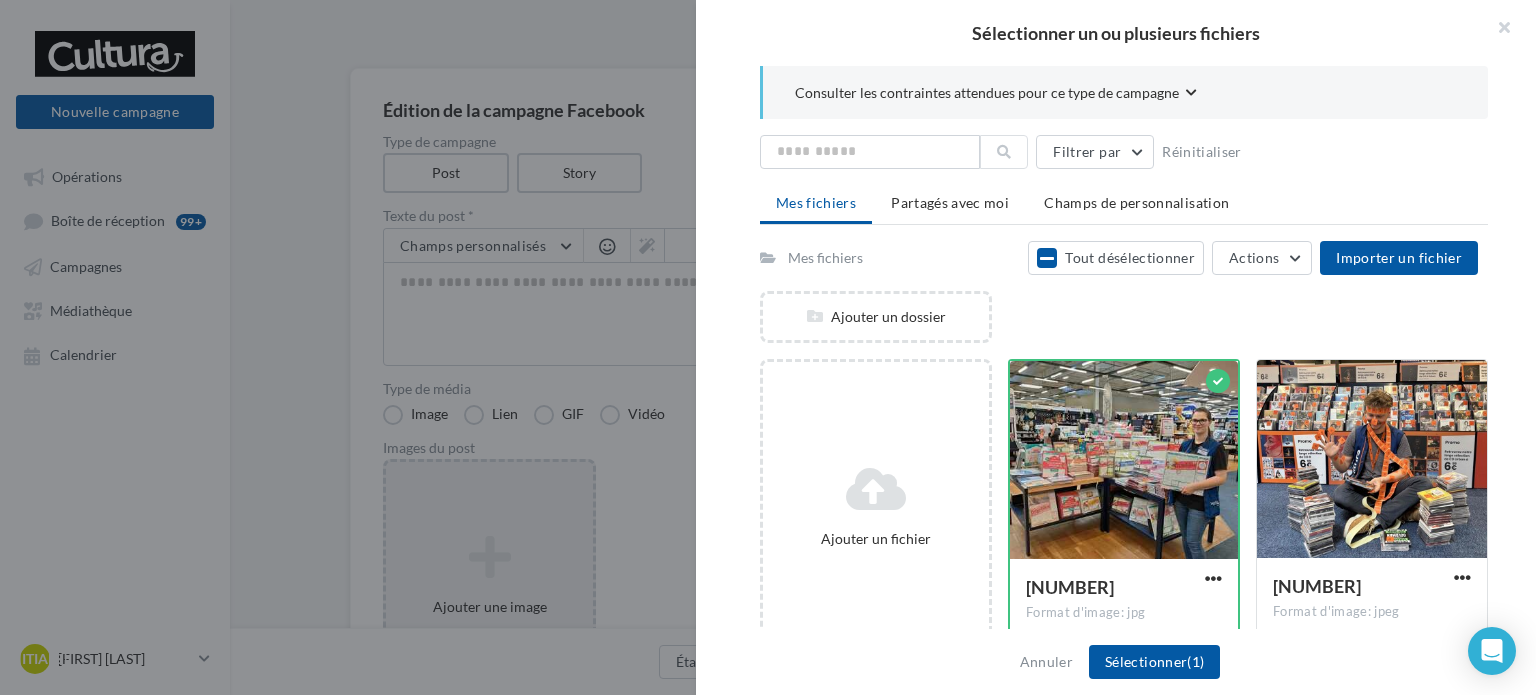 click on "Annuler    Sélectionner   (1)" at bounding box center (1116, 662) 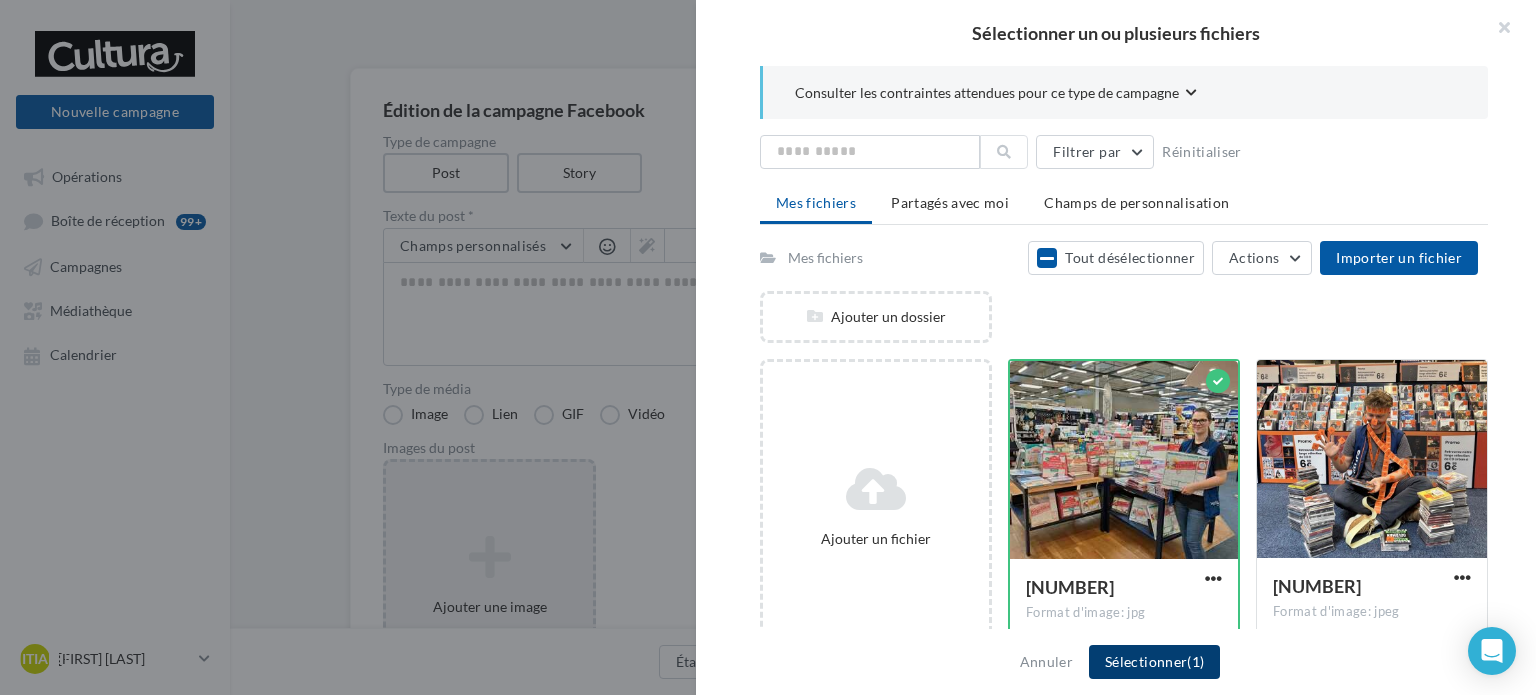click on "Sélectionner   (1)" at bounding box center (1154, 662) 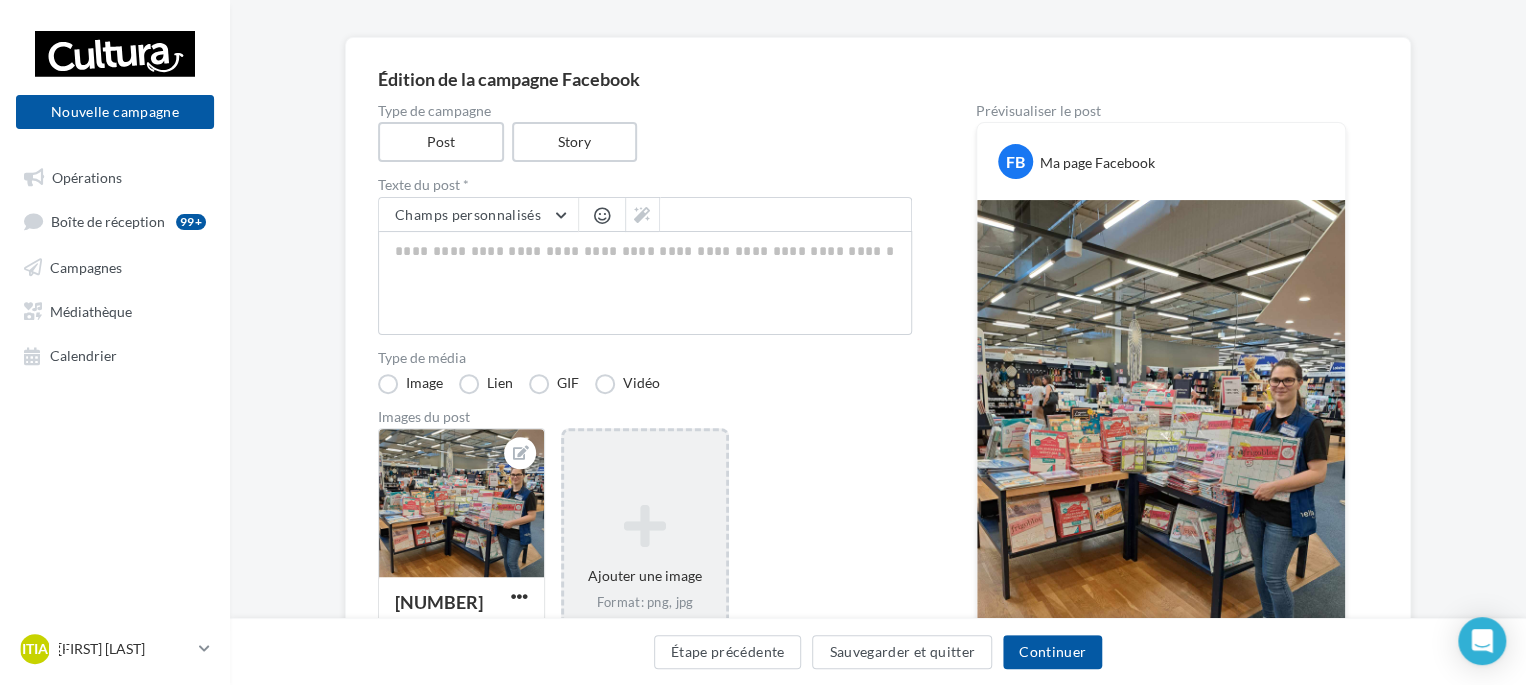 scroll, scrollTop: 30, scrollLeft: 0, axis: vertical 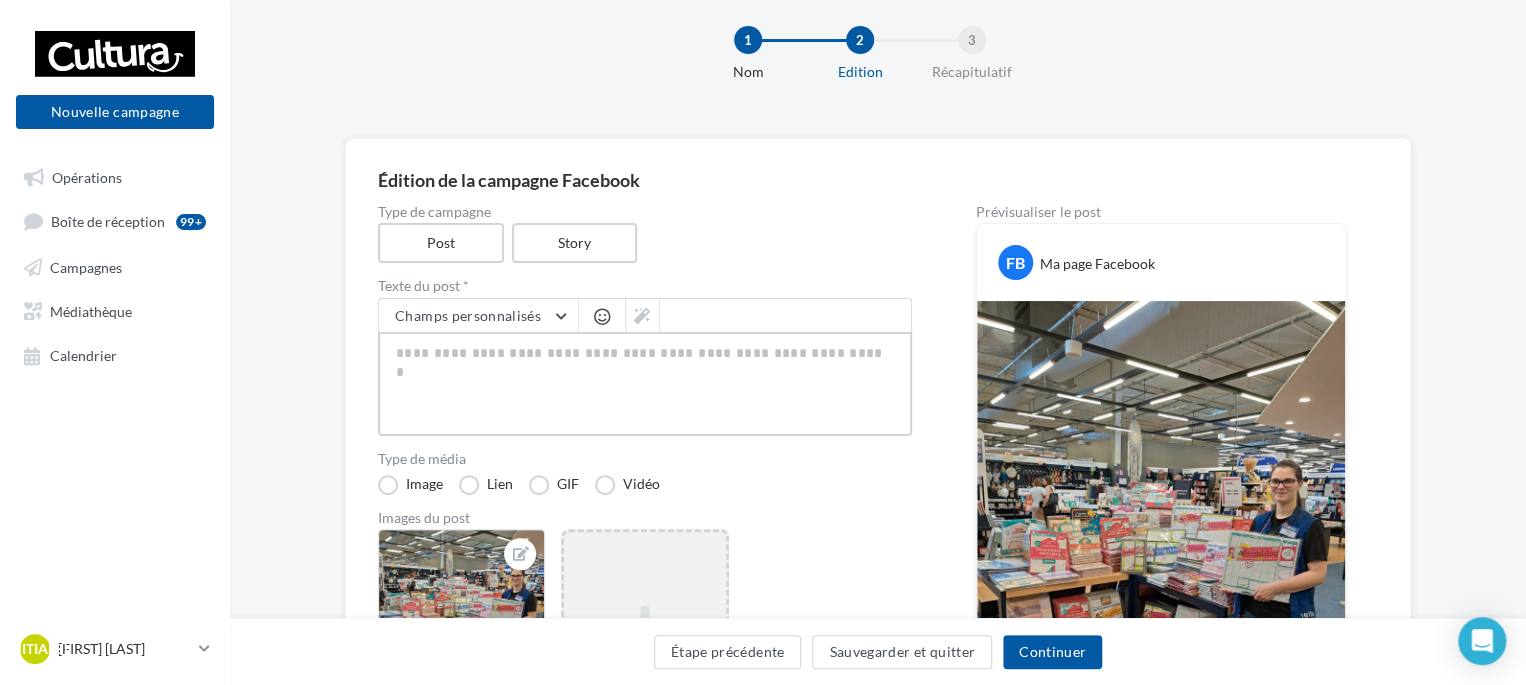 click at bounding box center (645, 384) 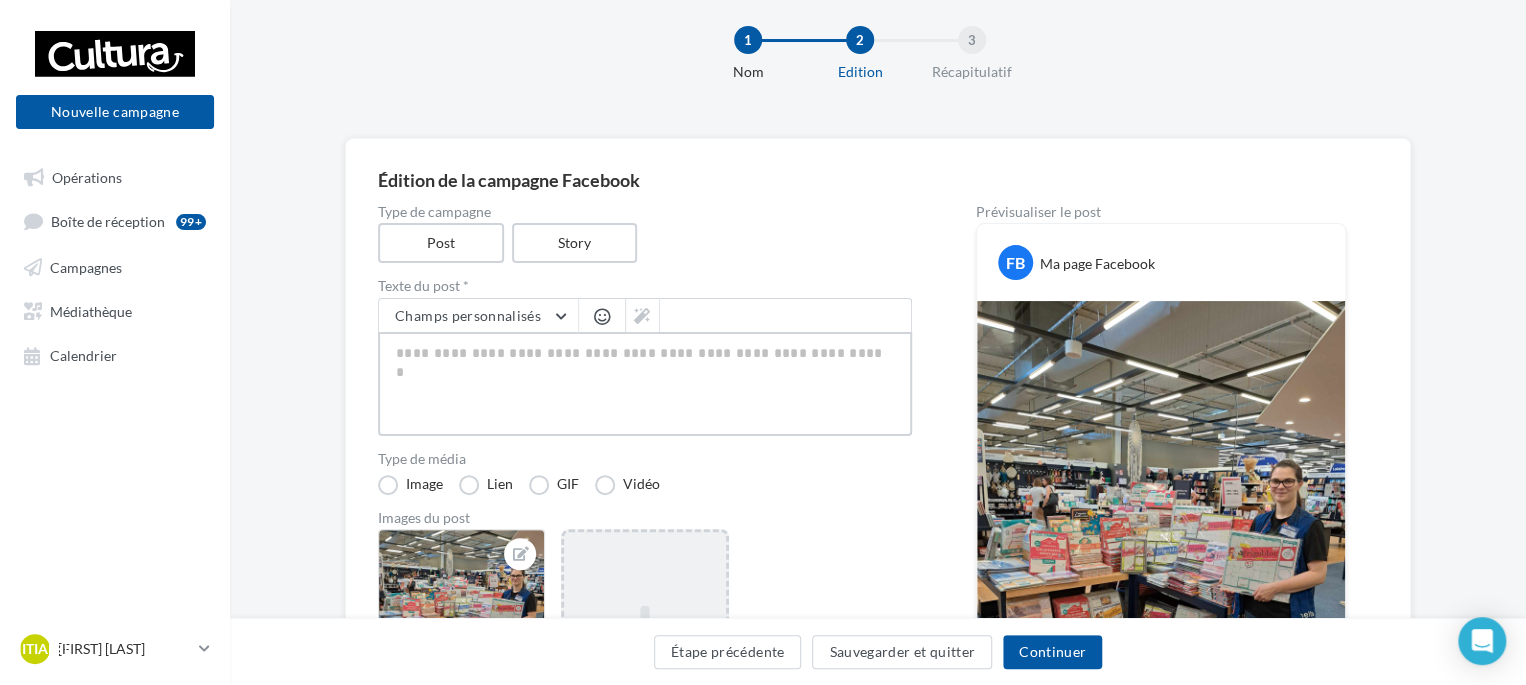 type on "**" 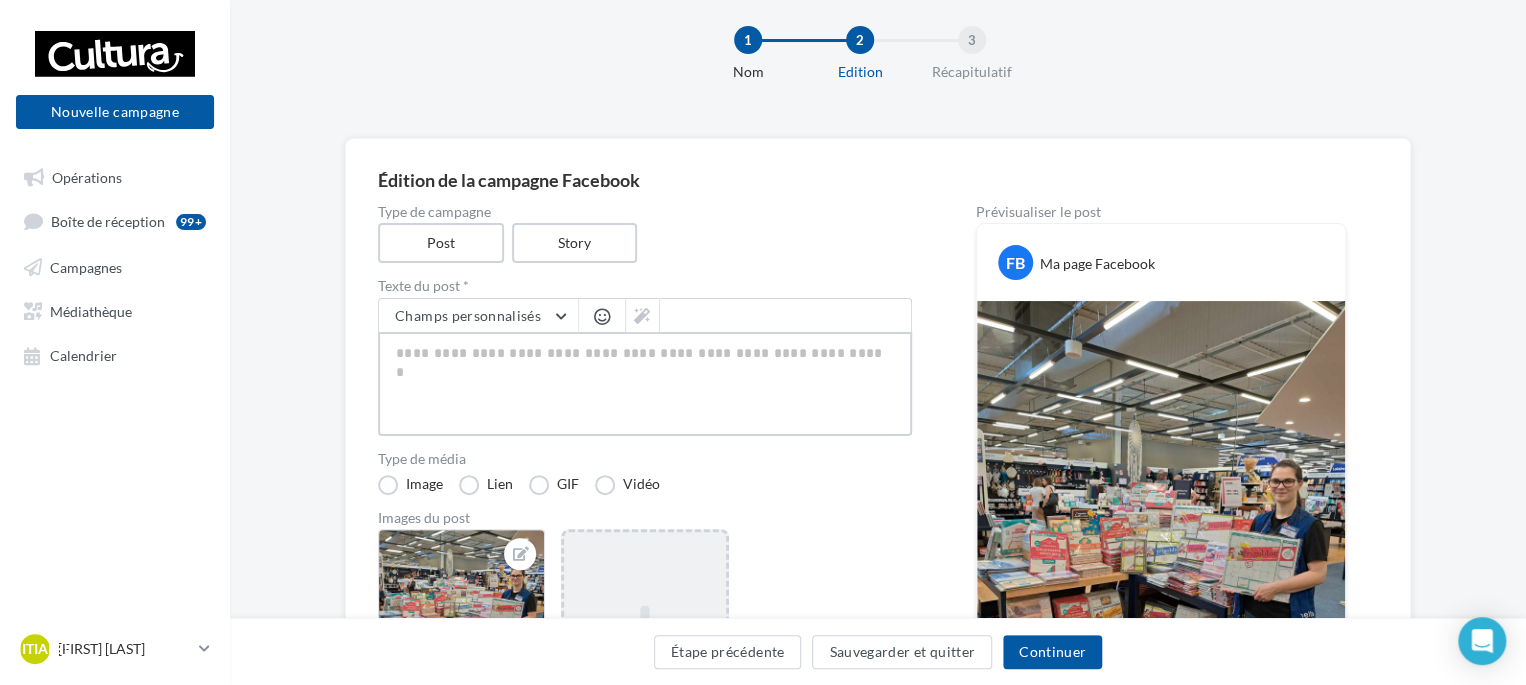 type on "**" 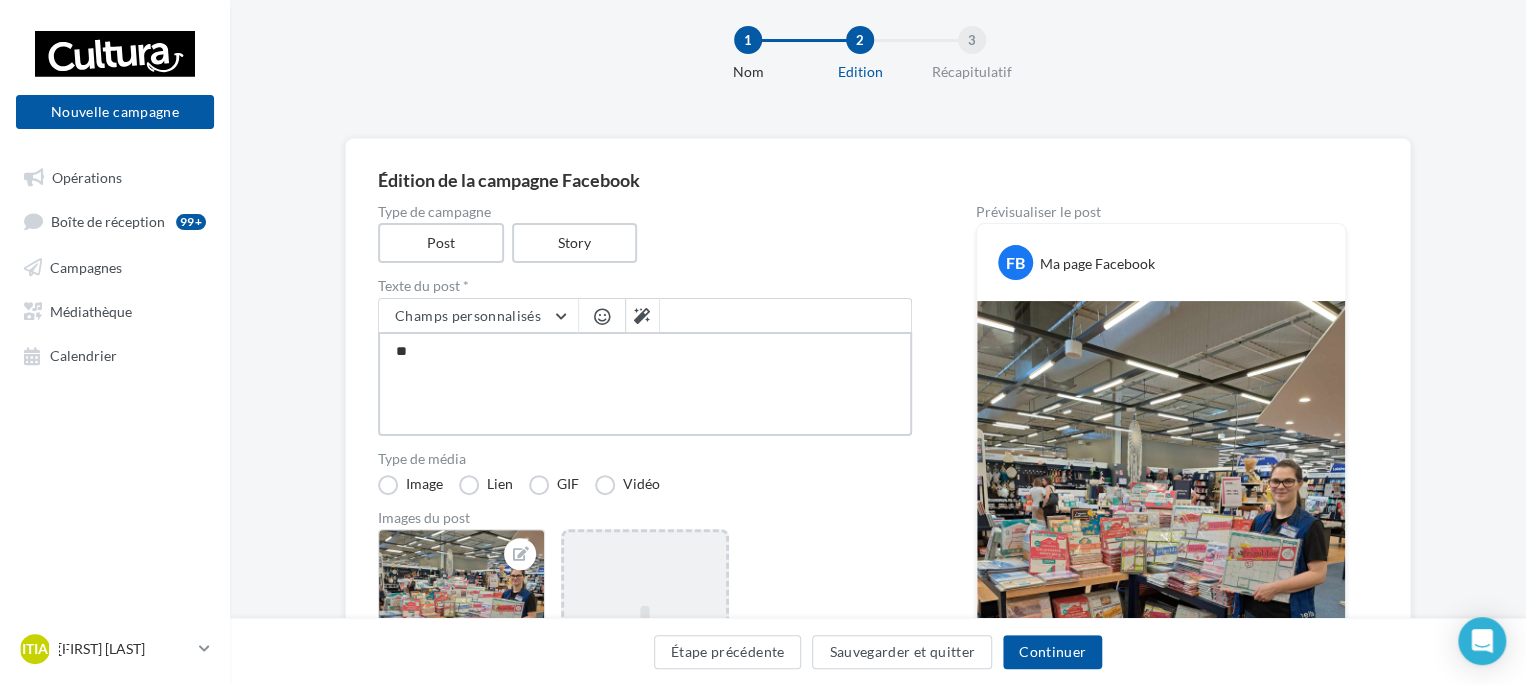 type on "**" 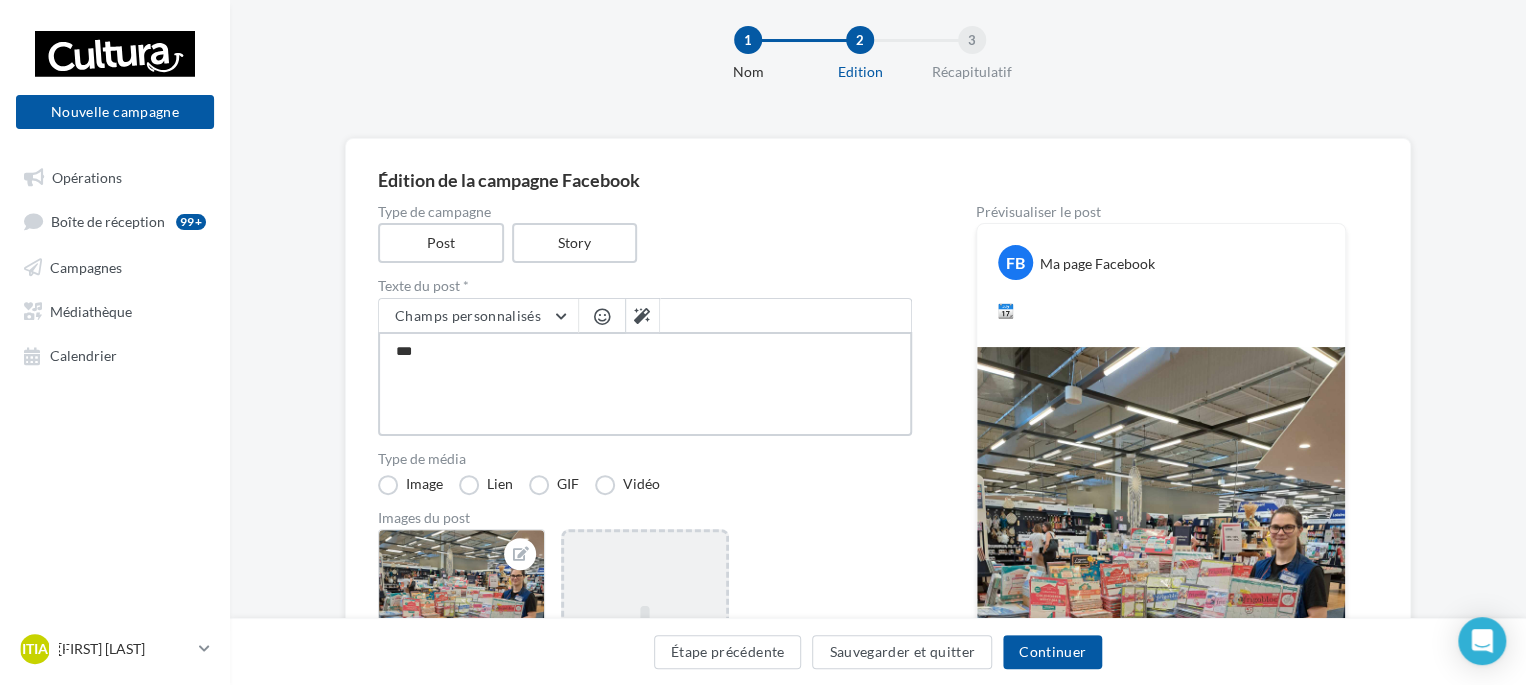 type on "****" 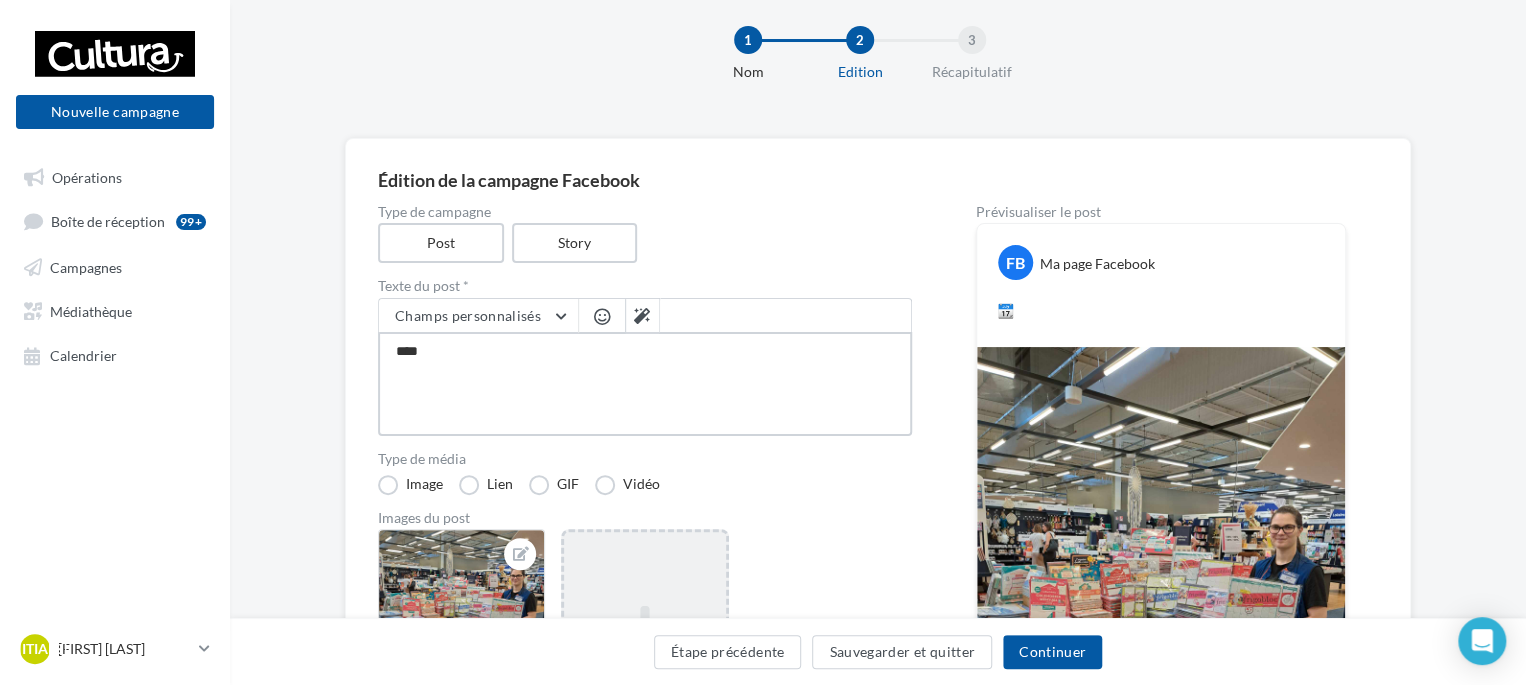 type on "*****" 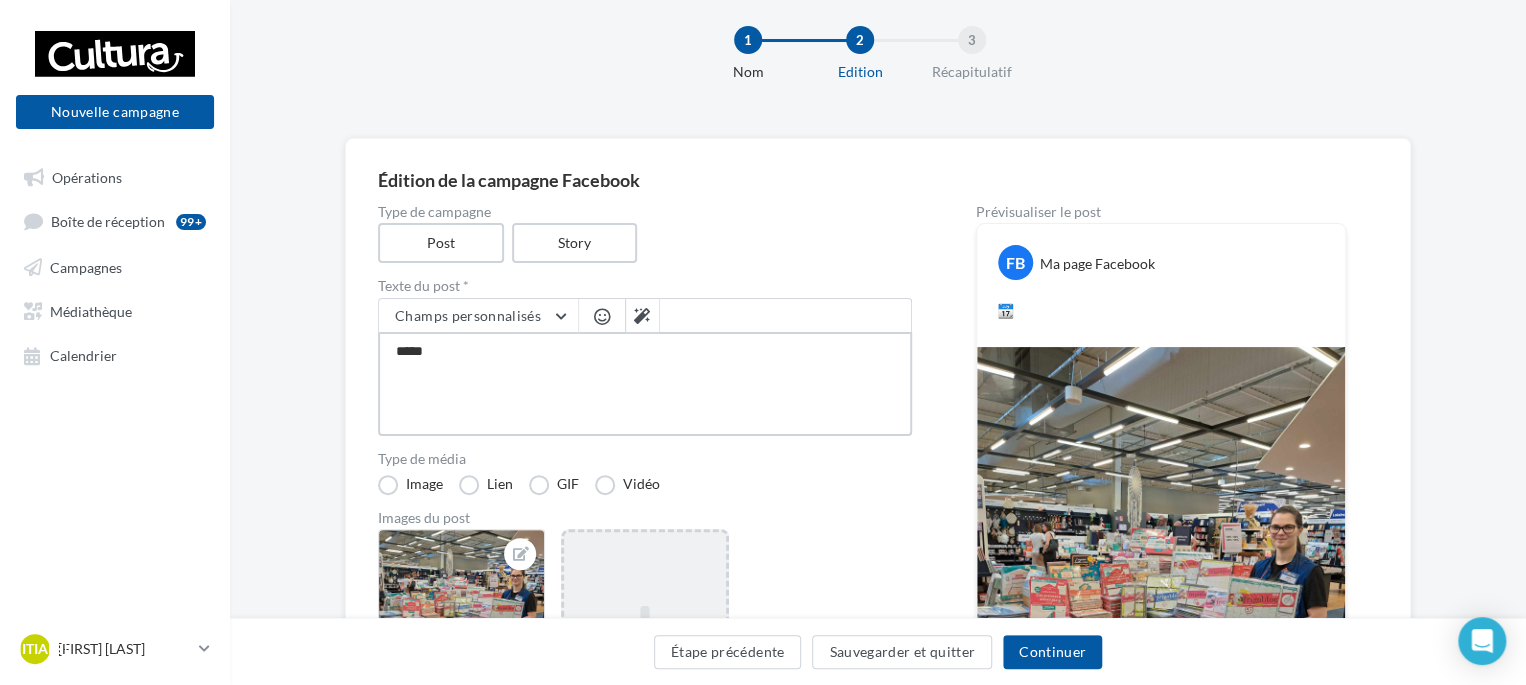type on "*****" 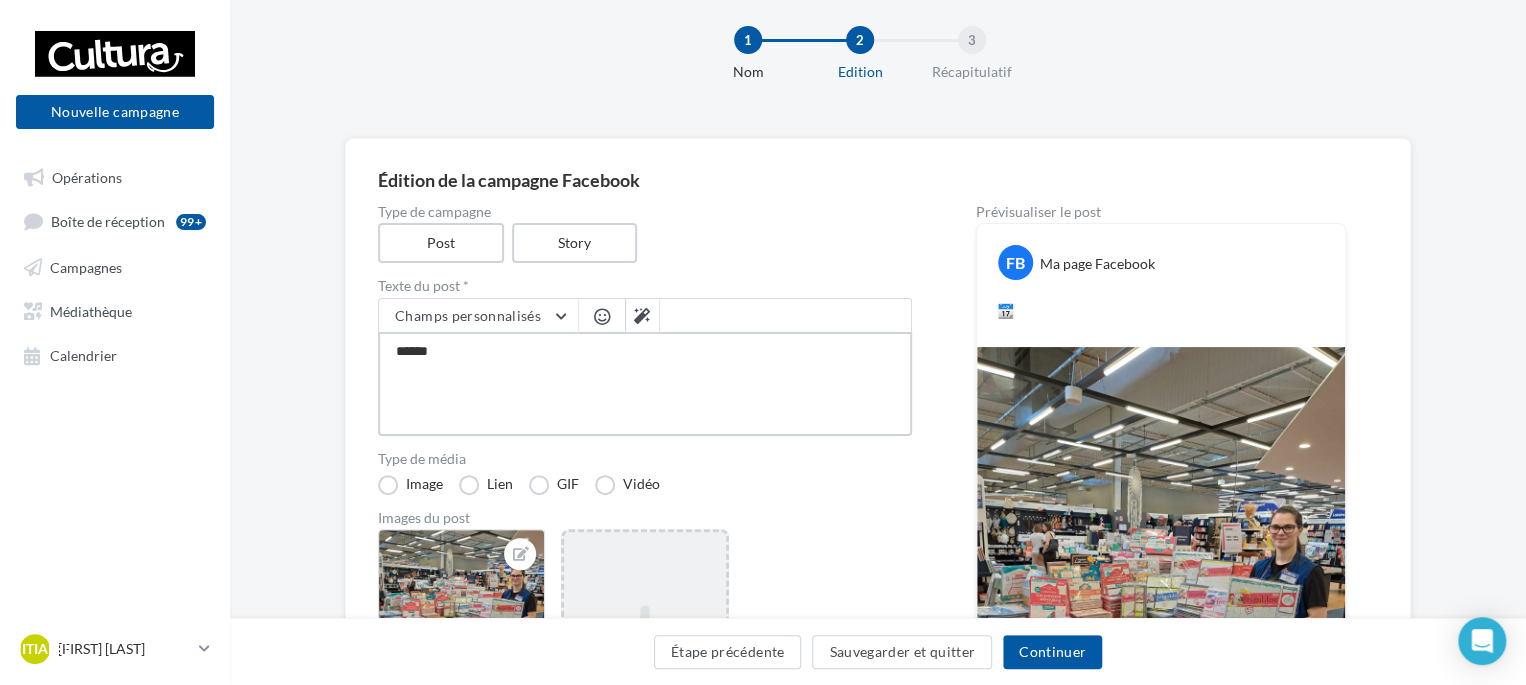 type on "*******" 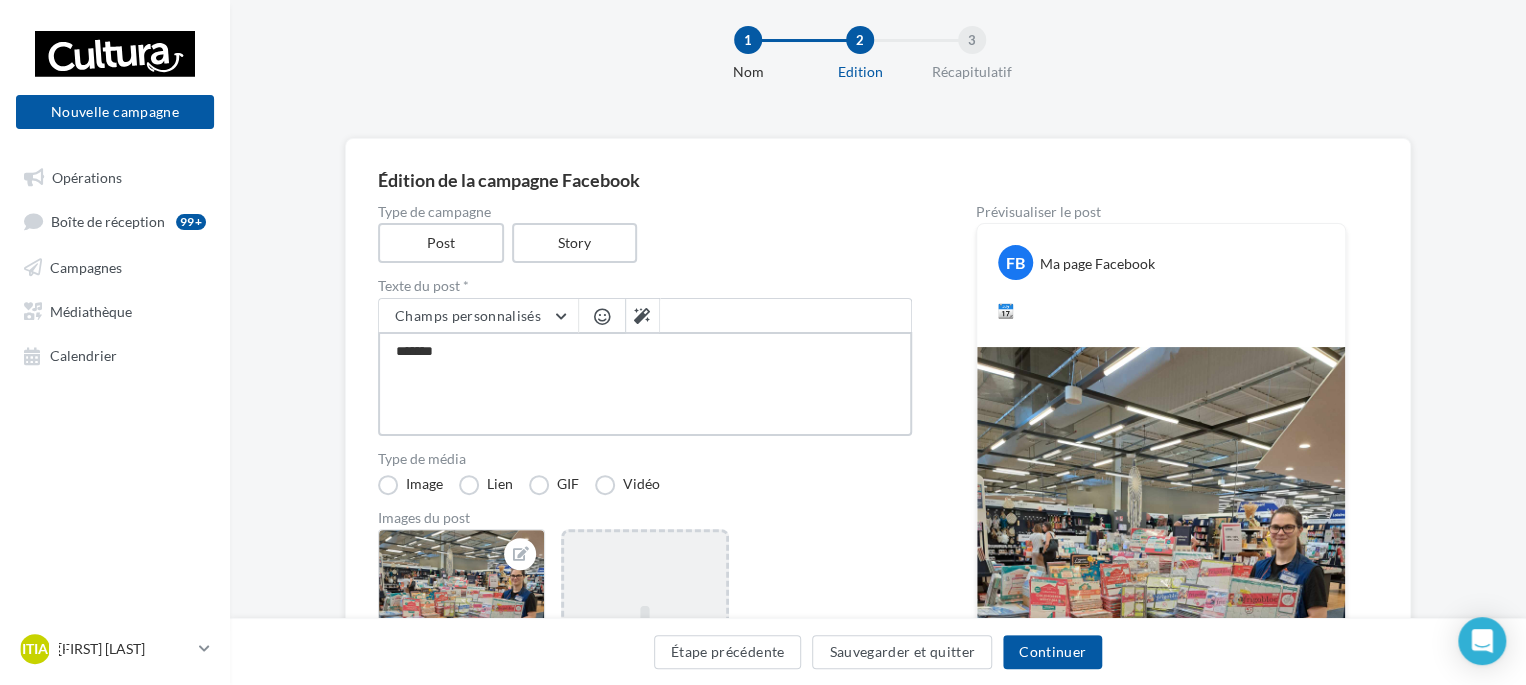 type on "********" 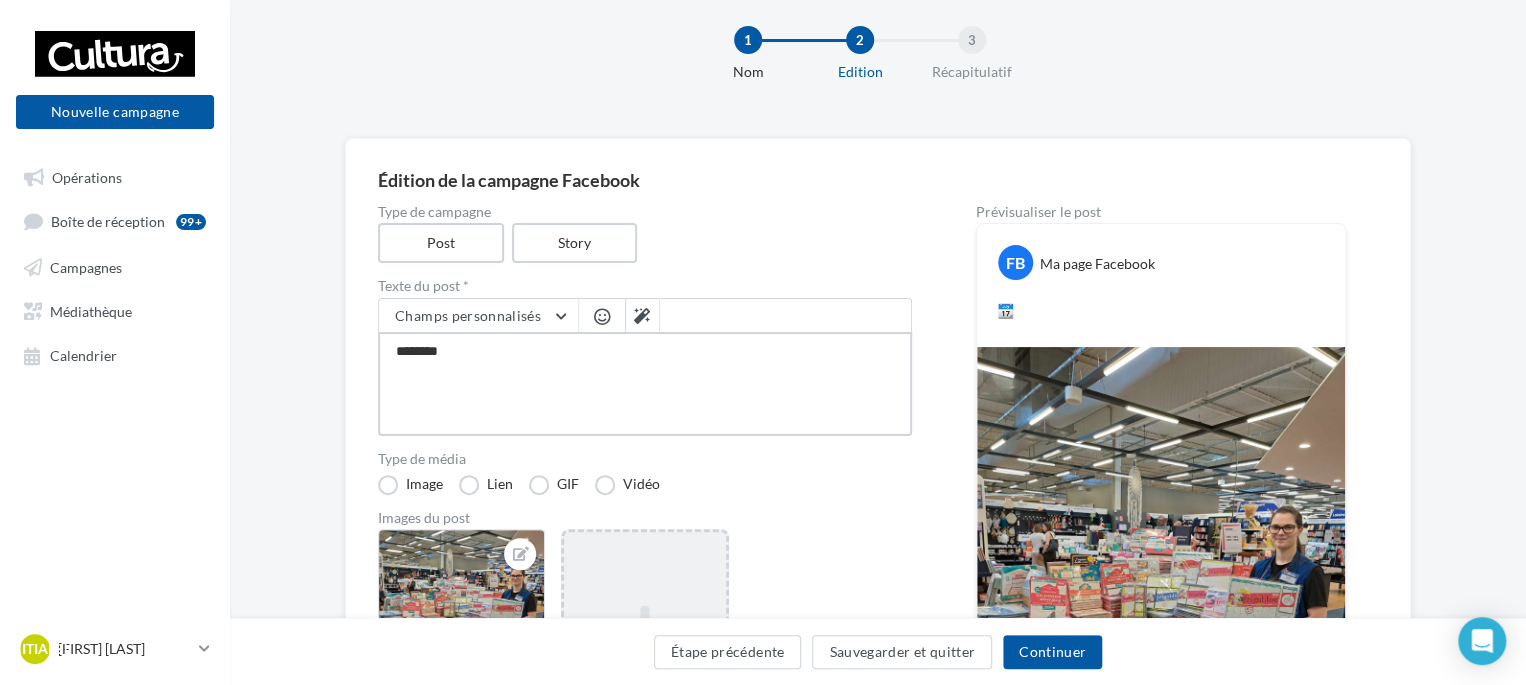 type on "*********" 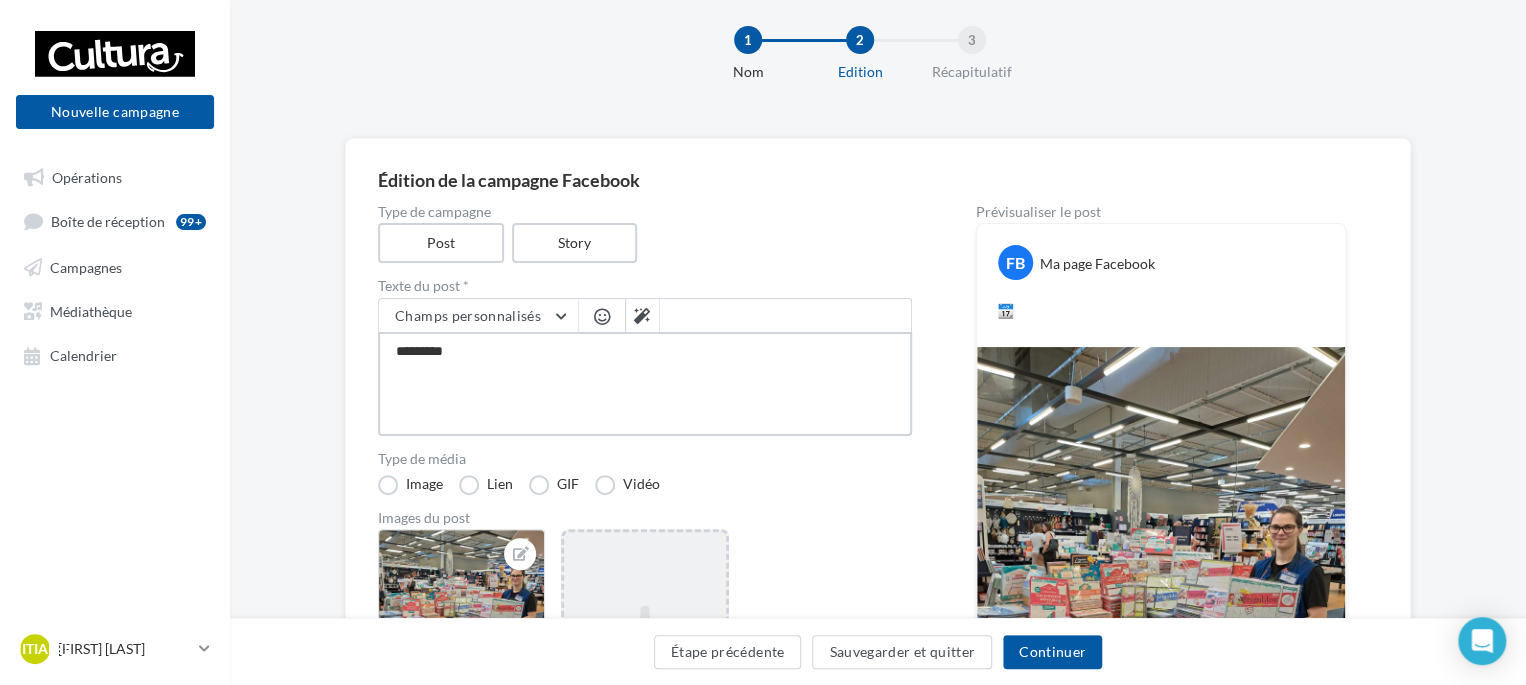 type on "**********" 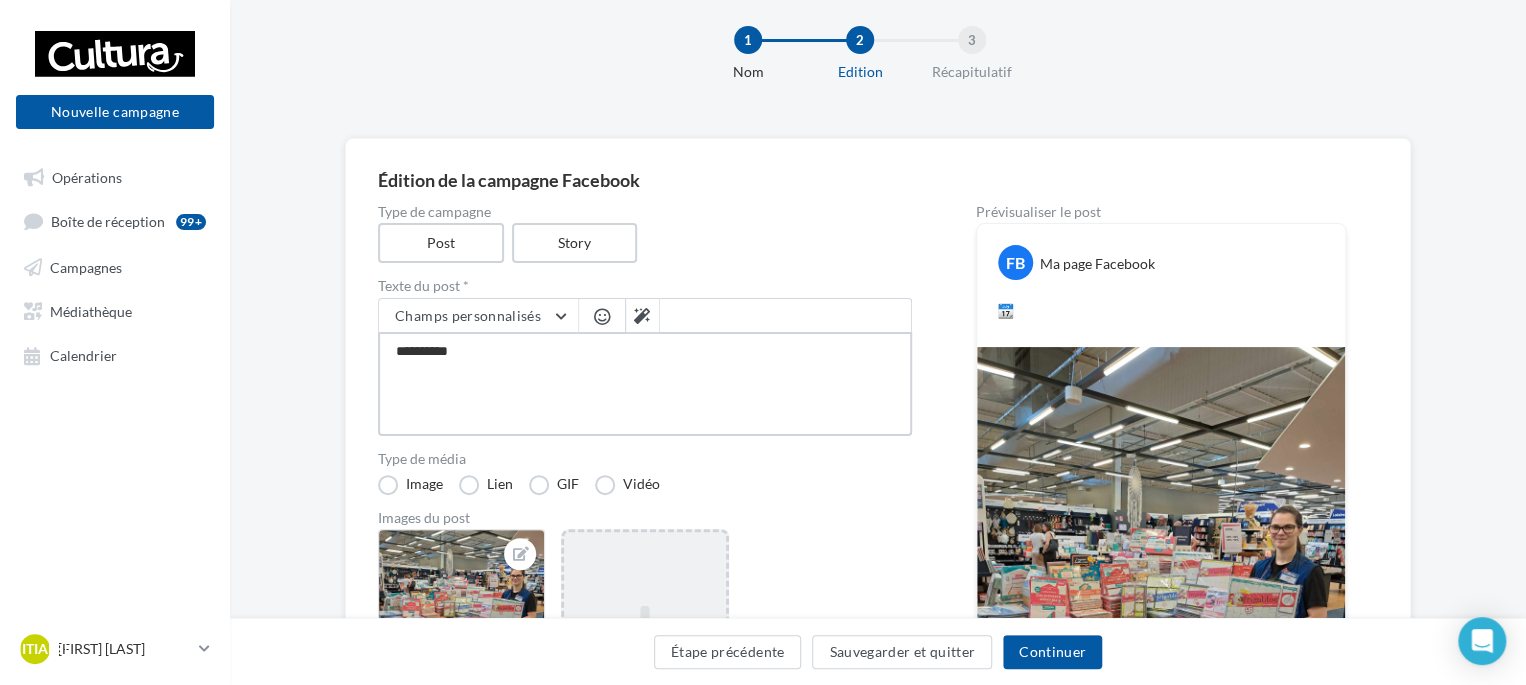 type on "**********" 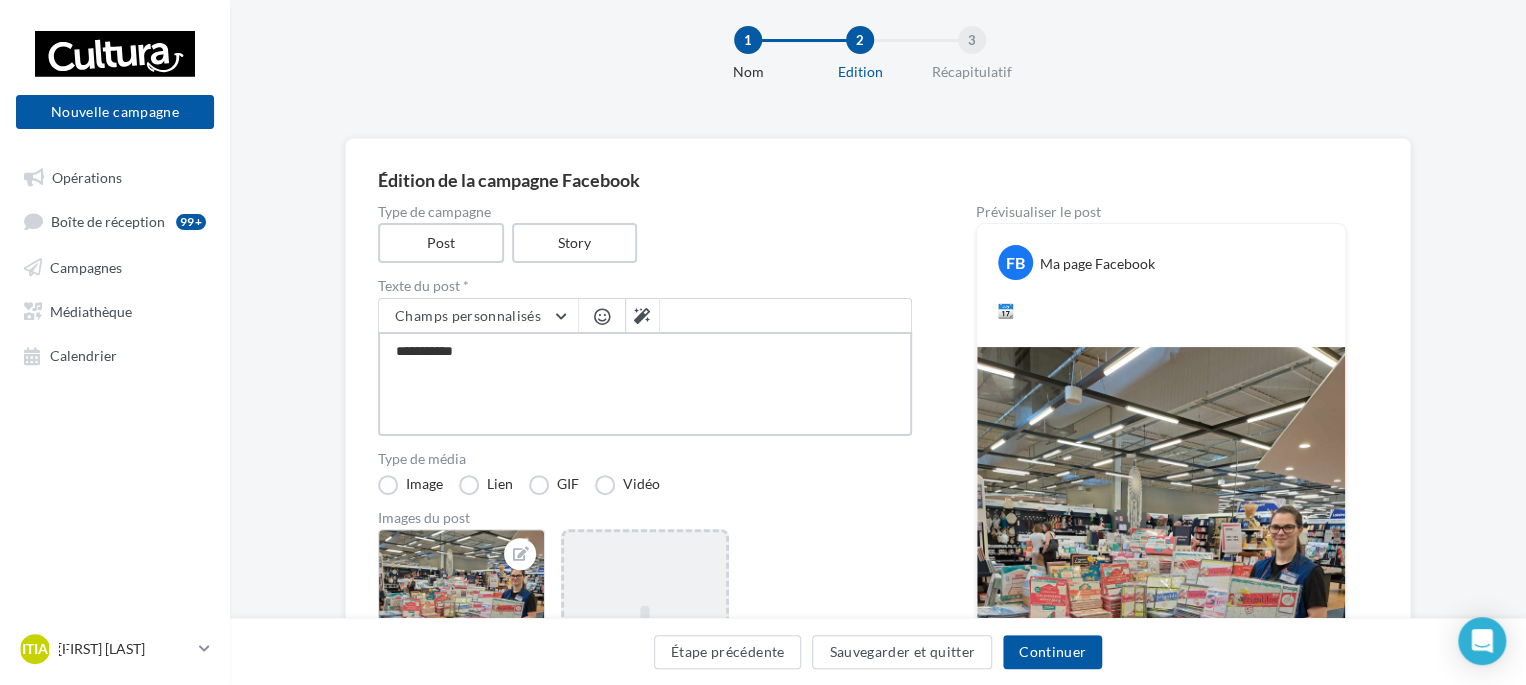 type on "**********" 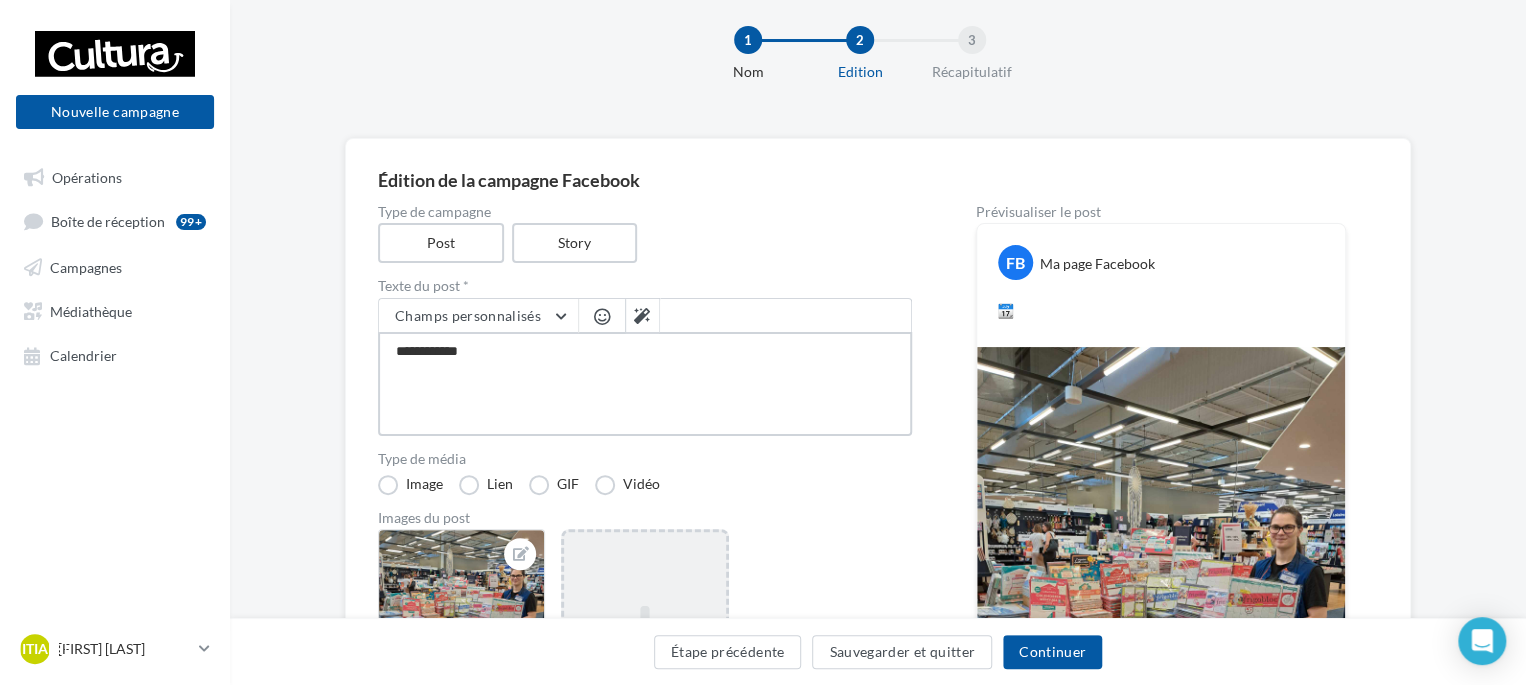 type on "**********" 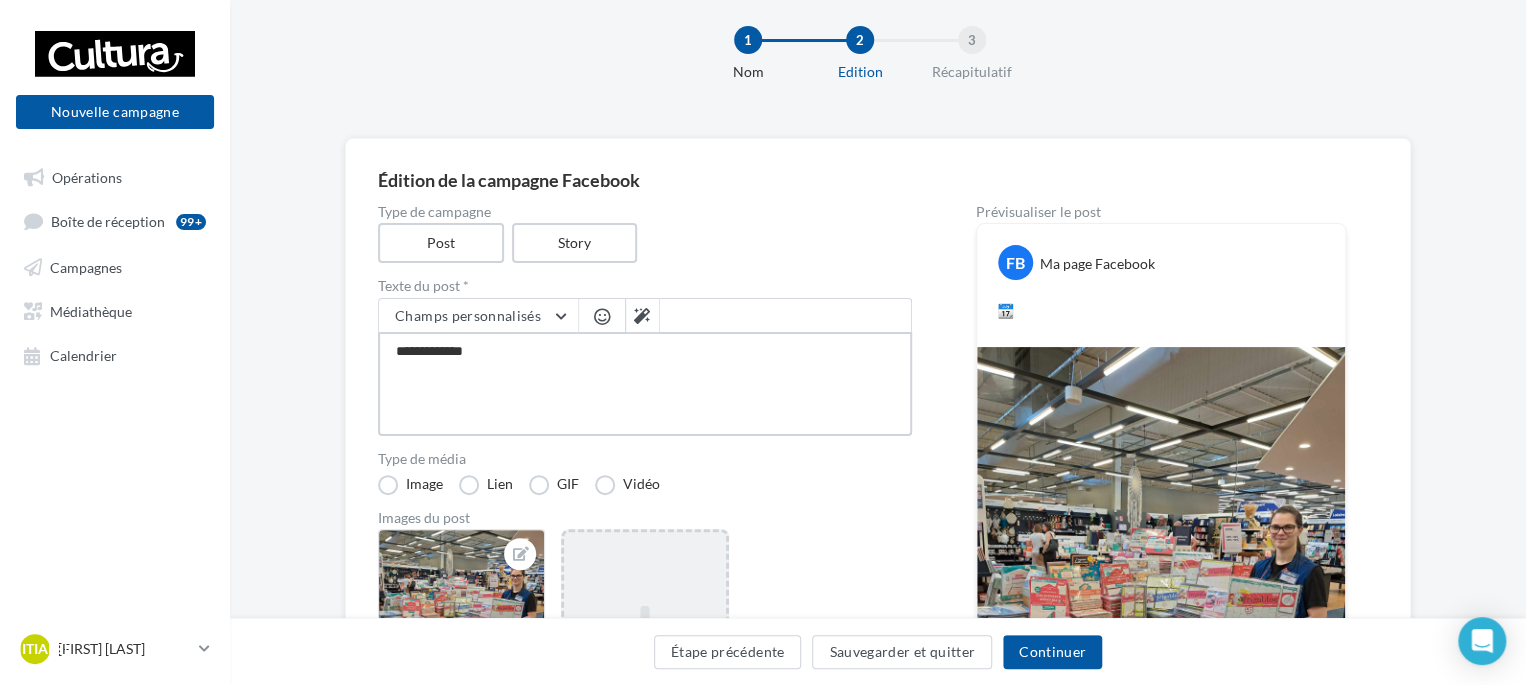 type on "**********" 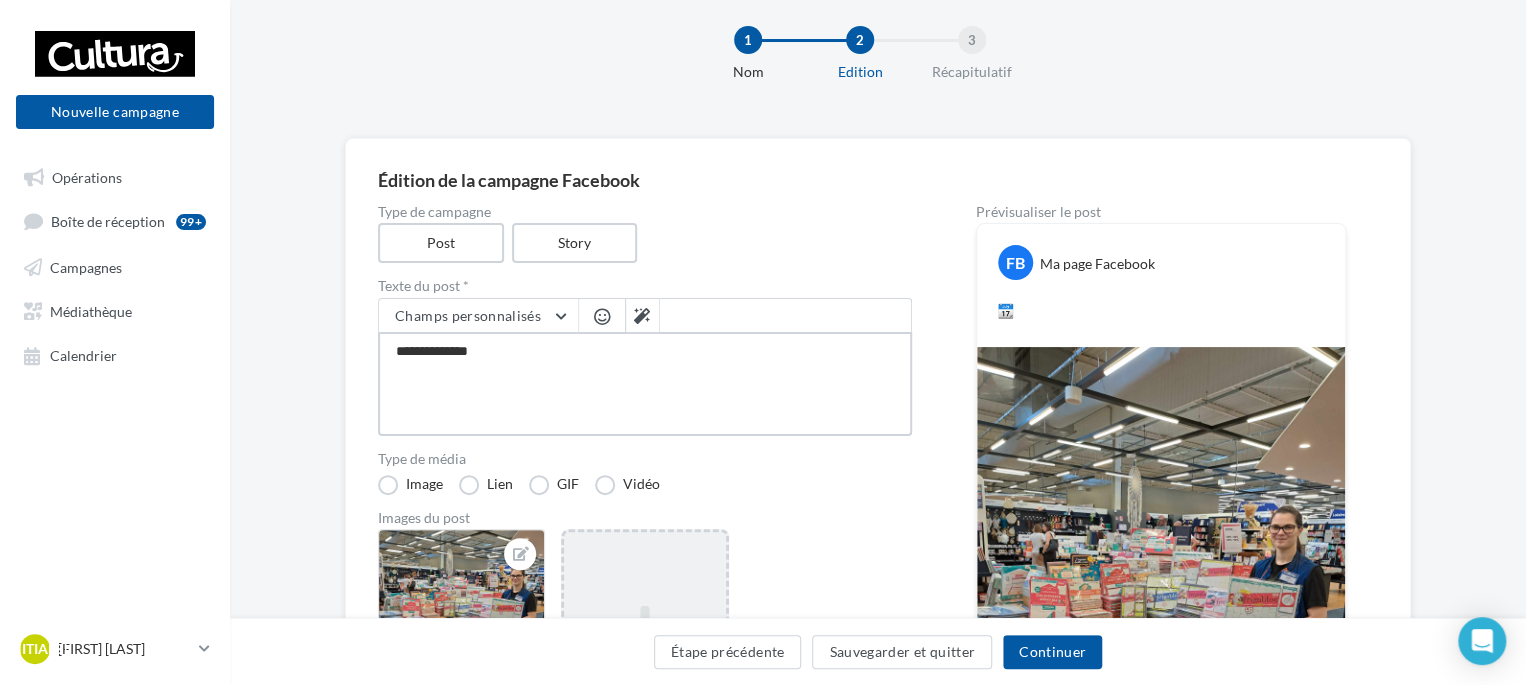 type on "**********" 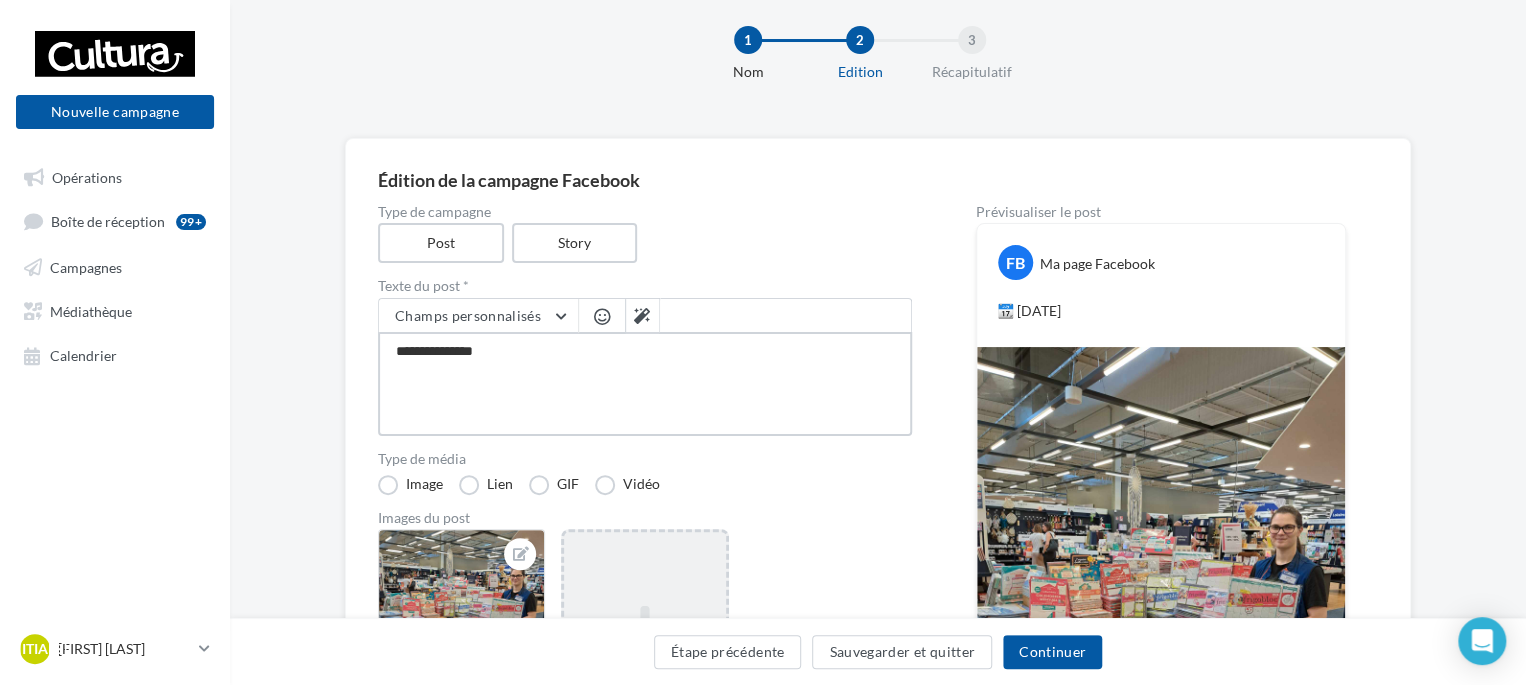 type on "**********" 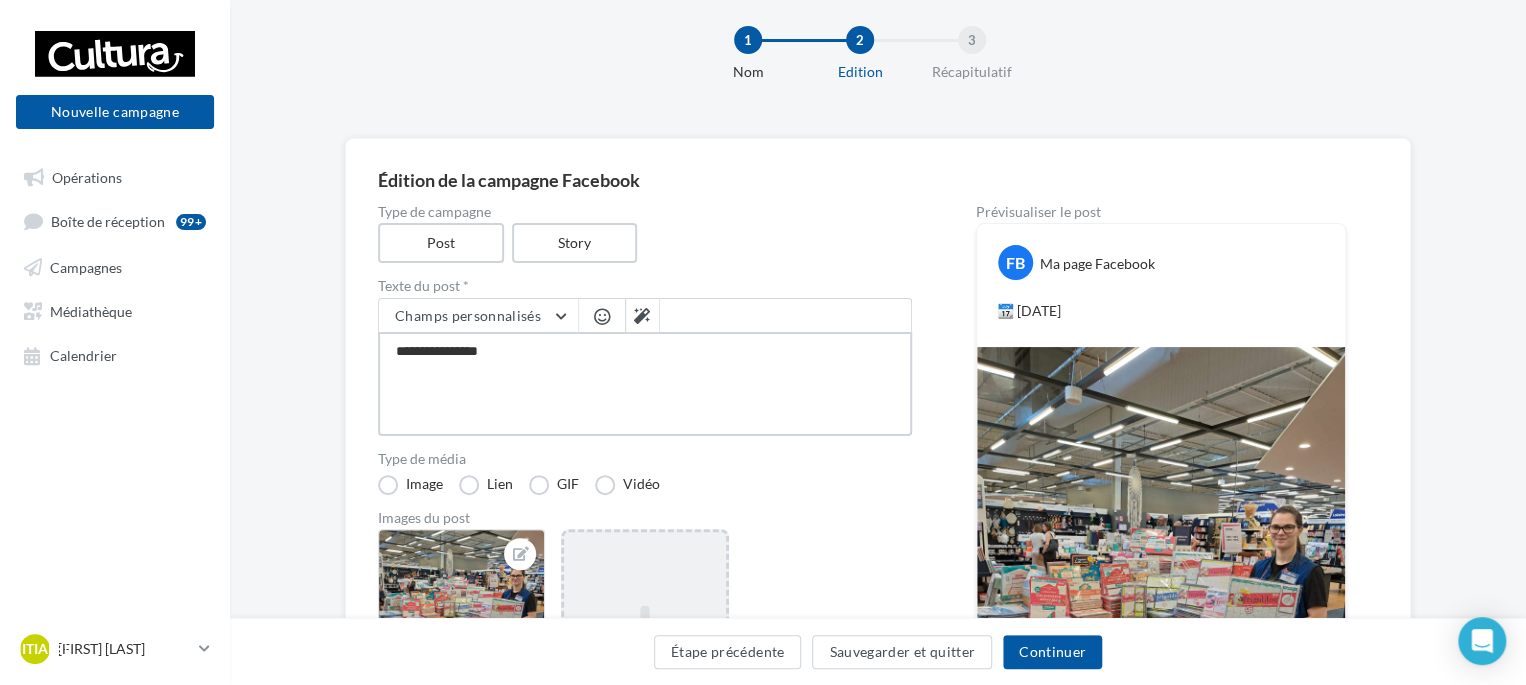 type on "**********" 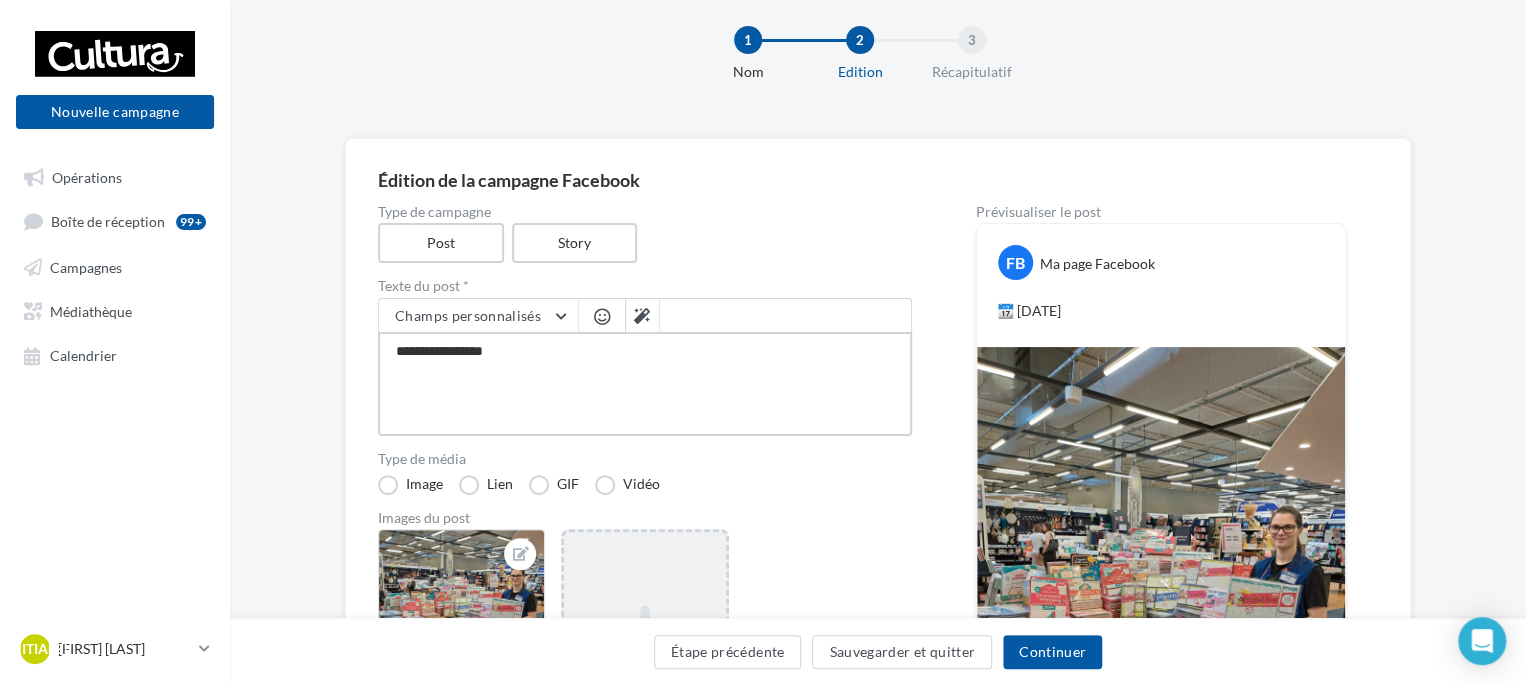 type on "**********" 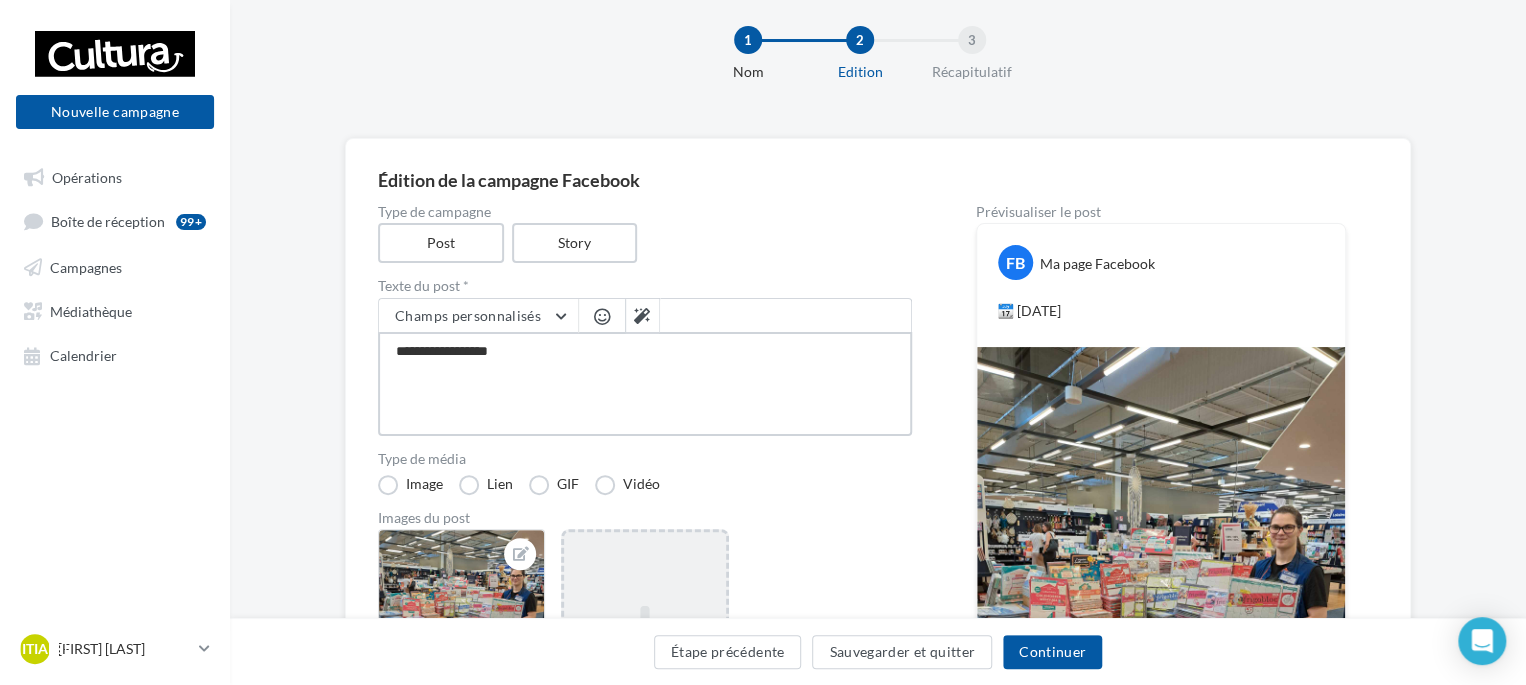 type on "**********" 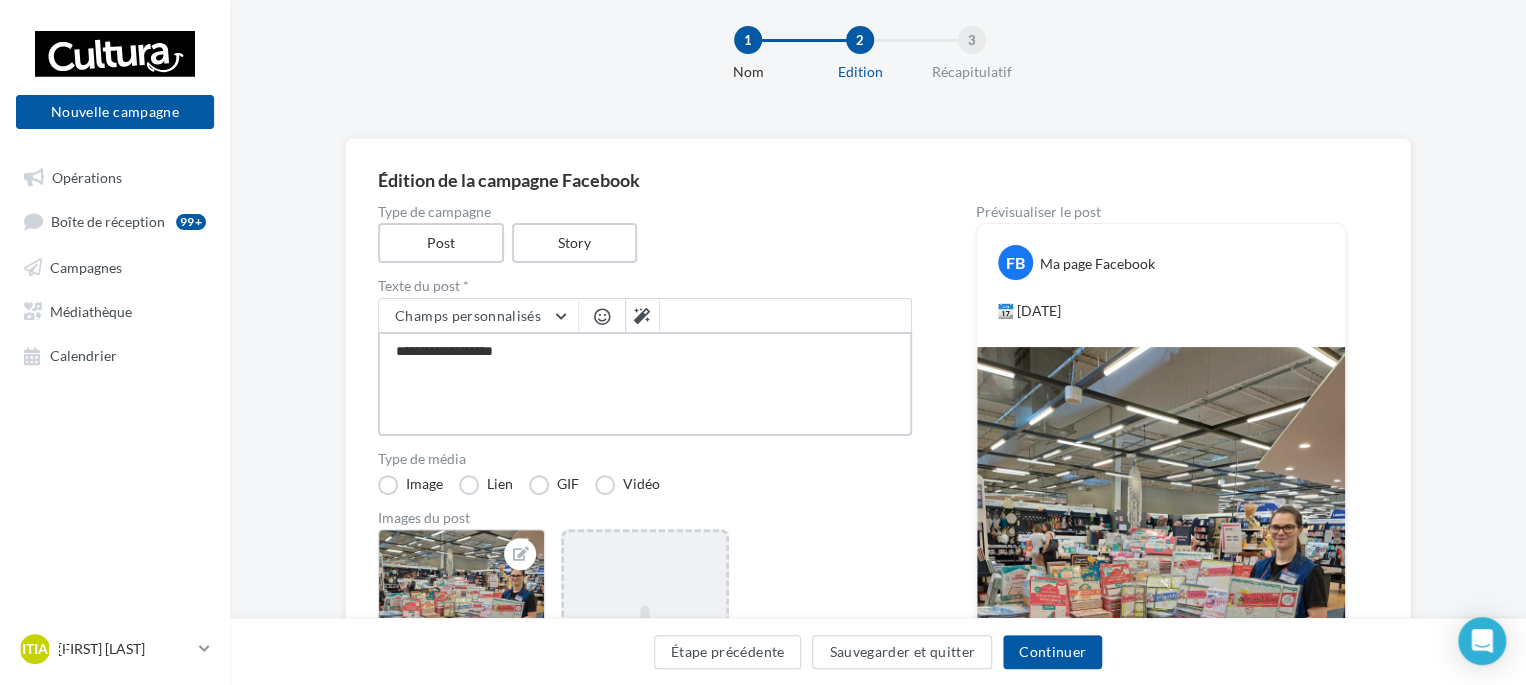 type on "**********" 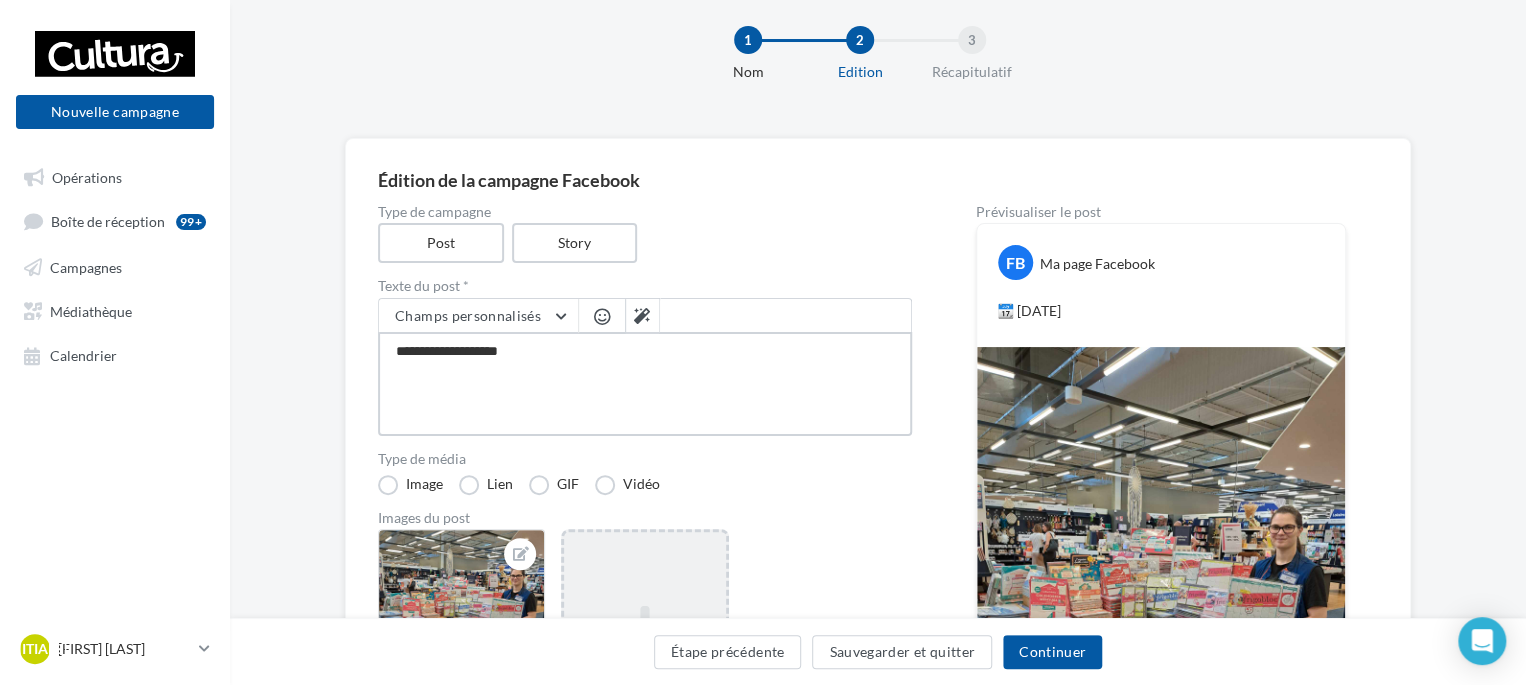 type on "**********" 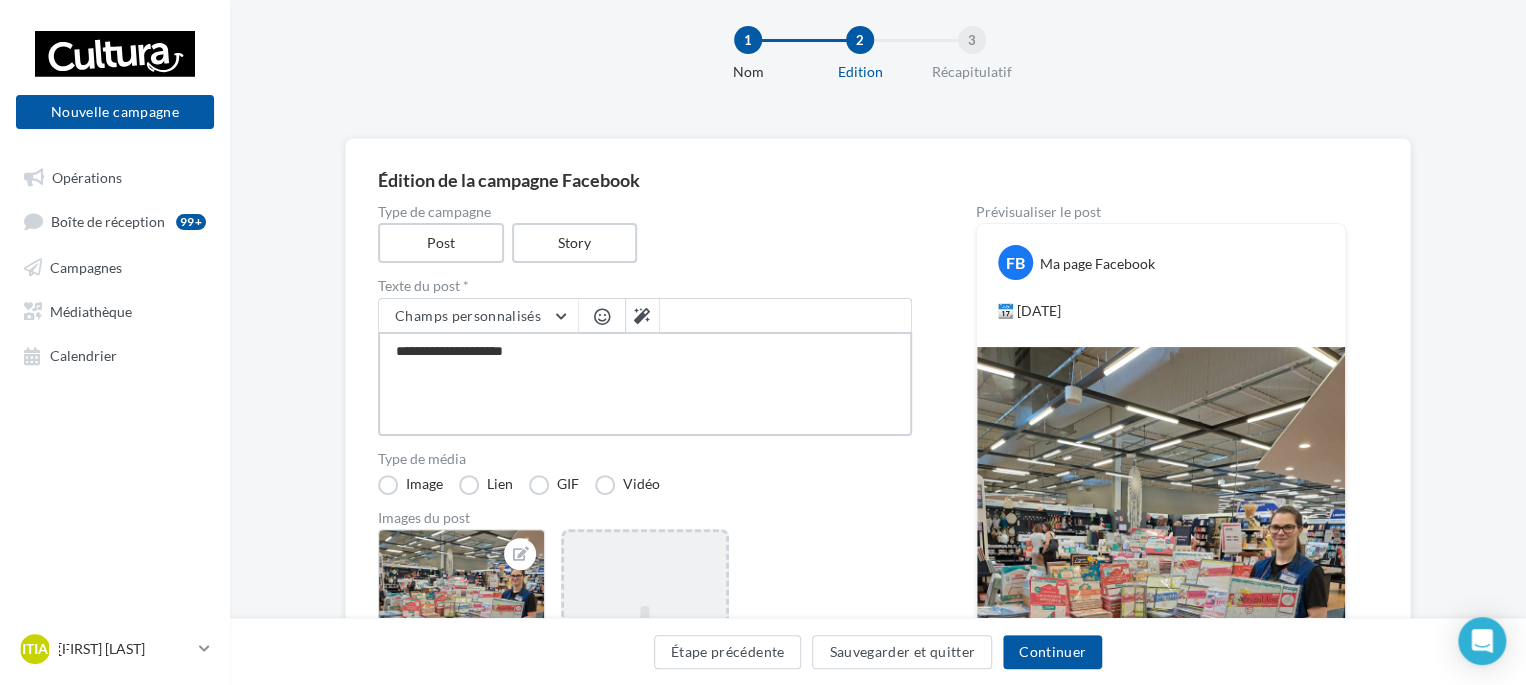 type on "**********" 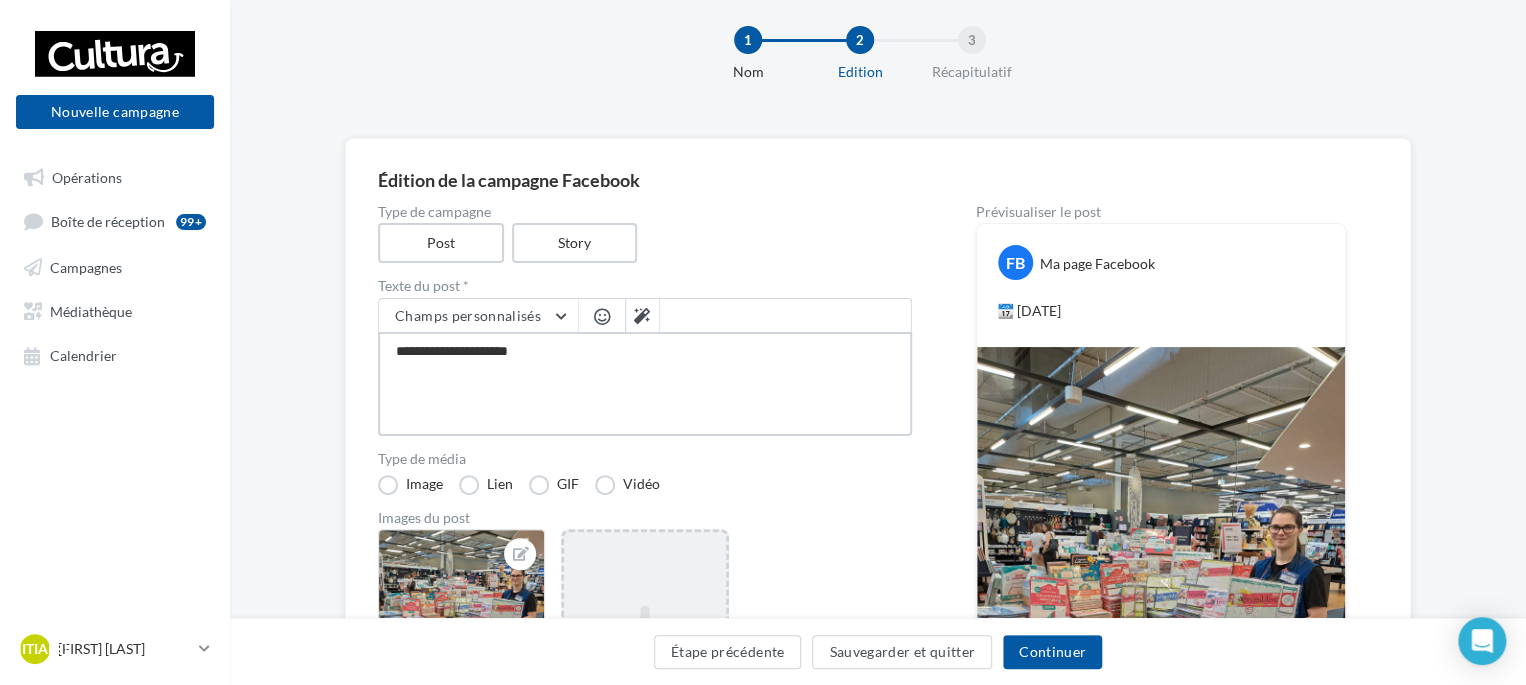 type on "**********" 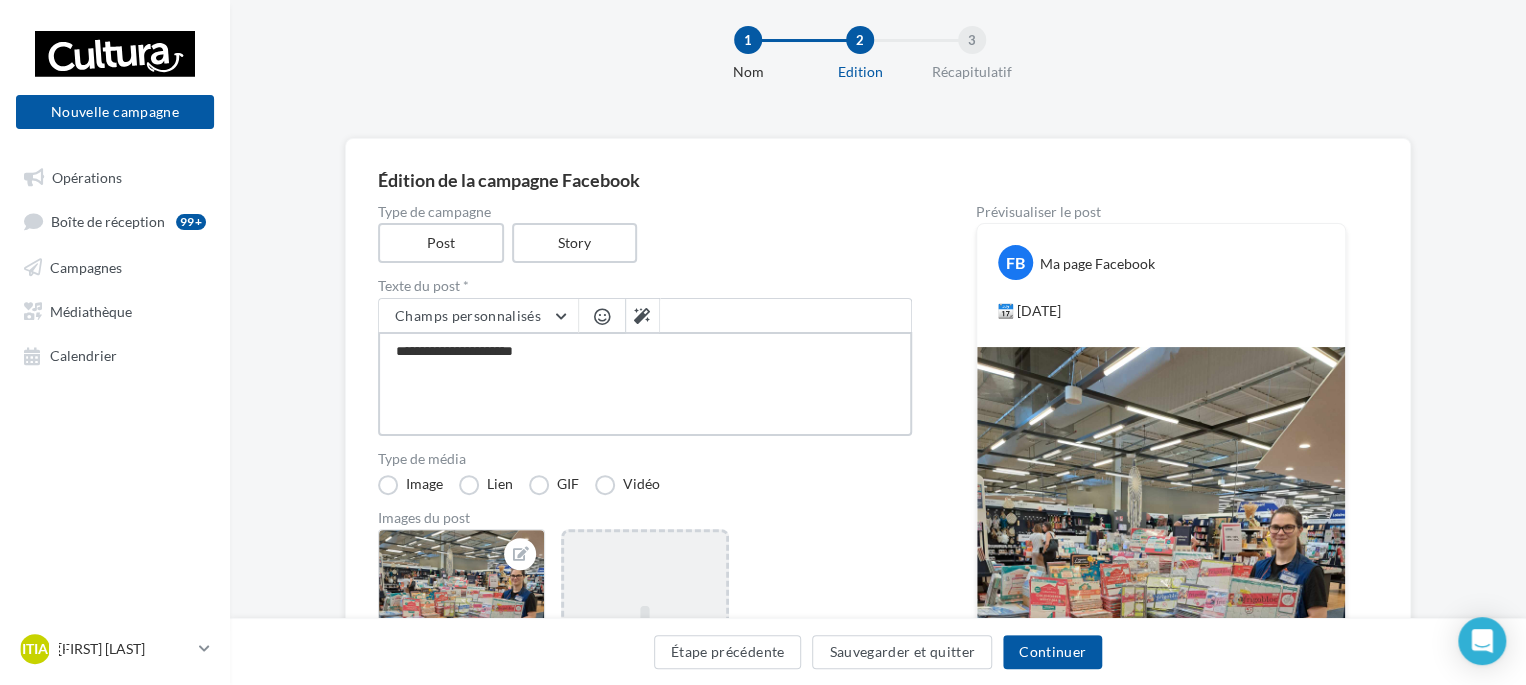 type on "**********" 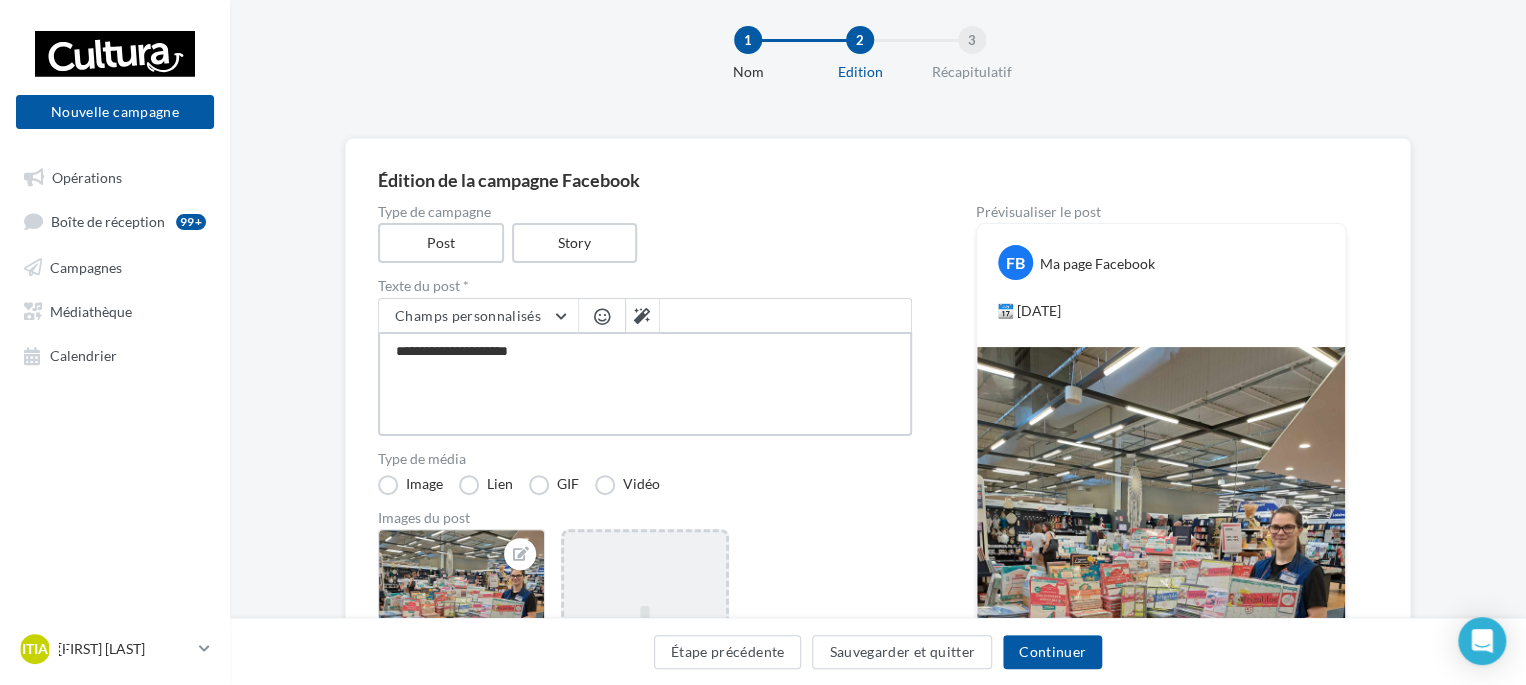 type on "**********" 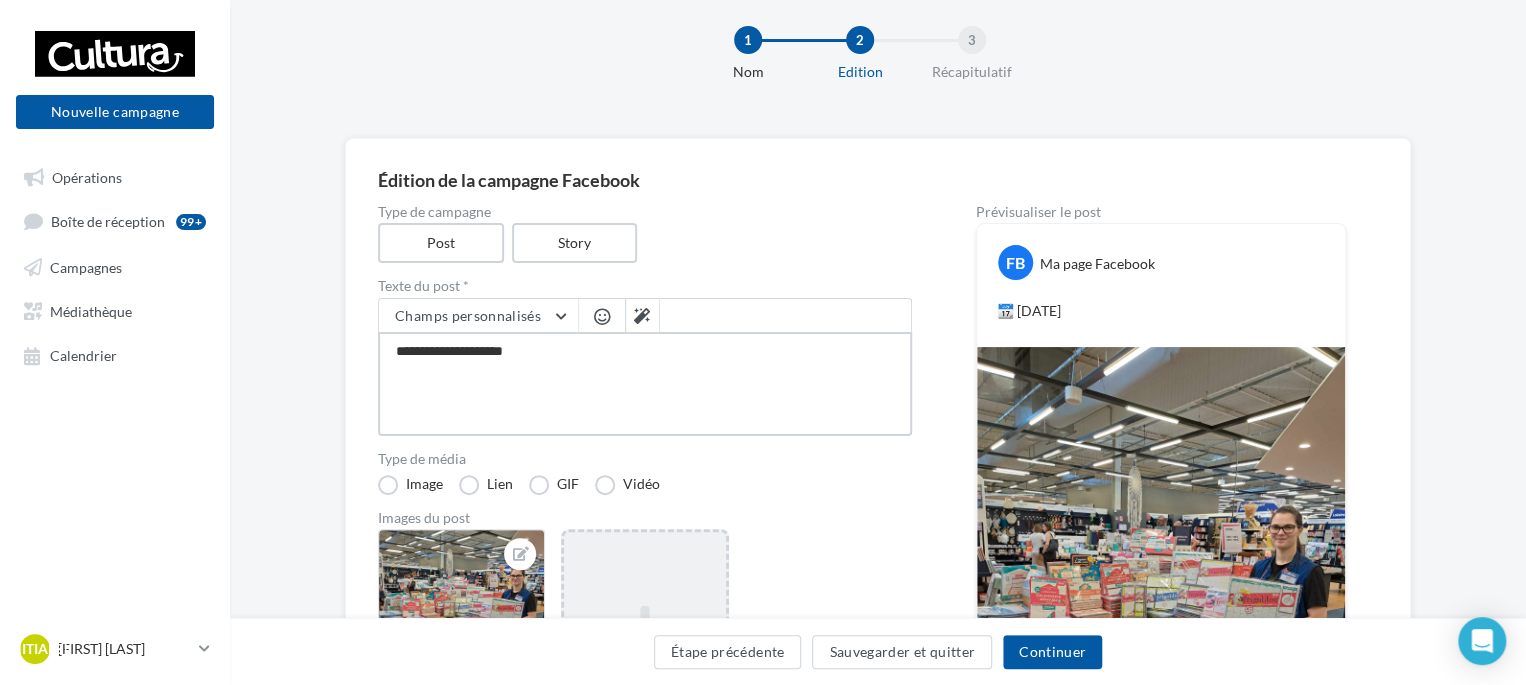 type on "**********" 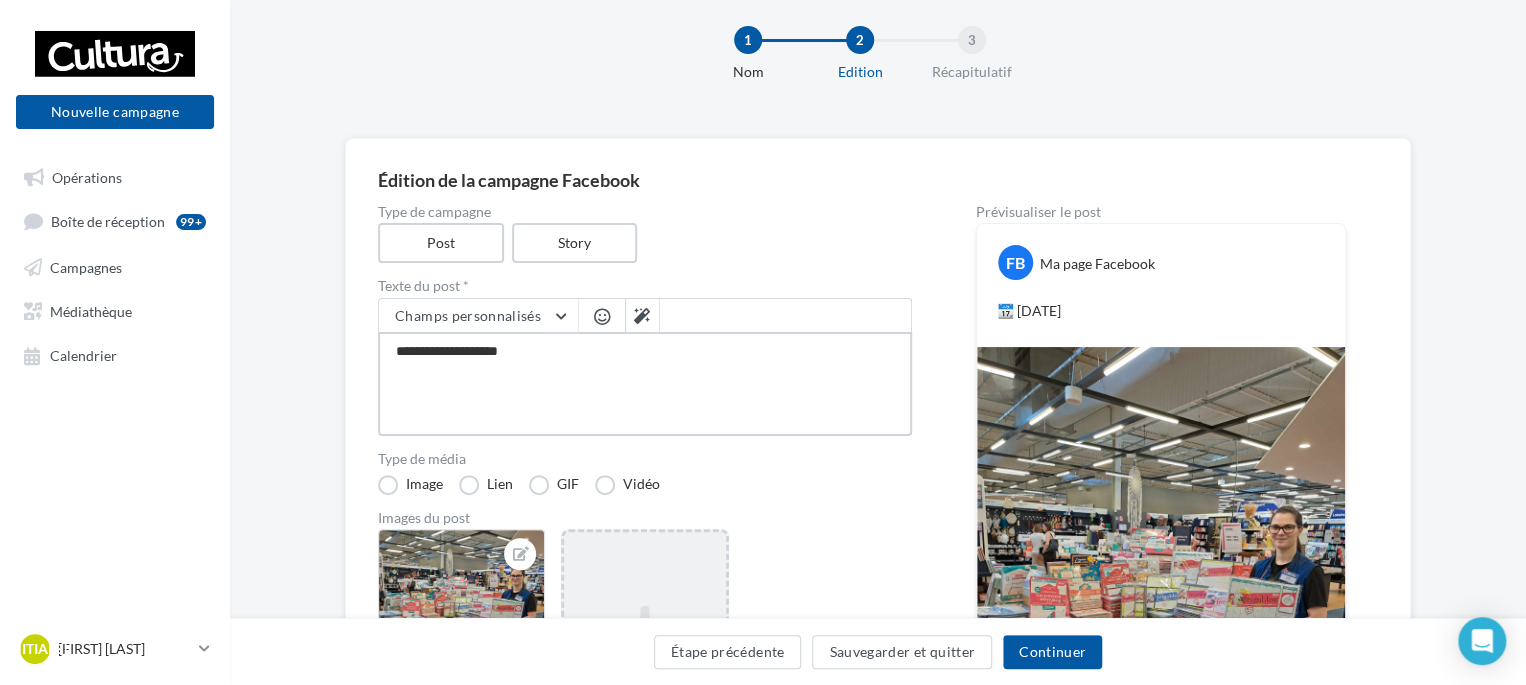 type on "**********" 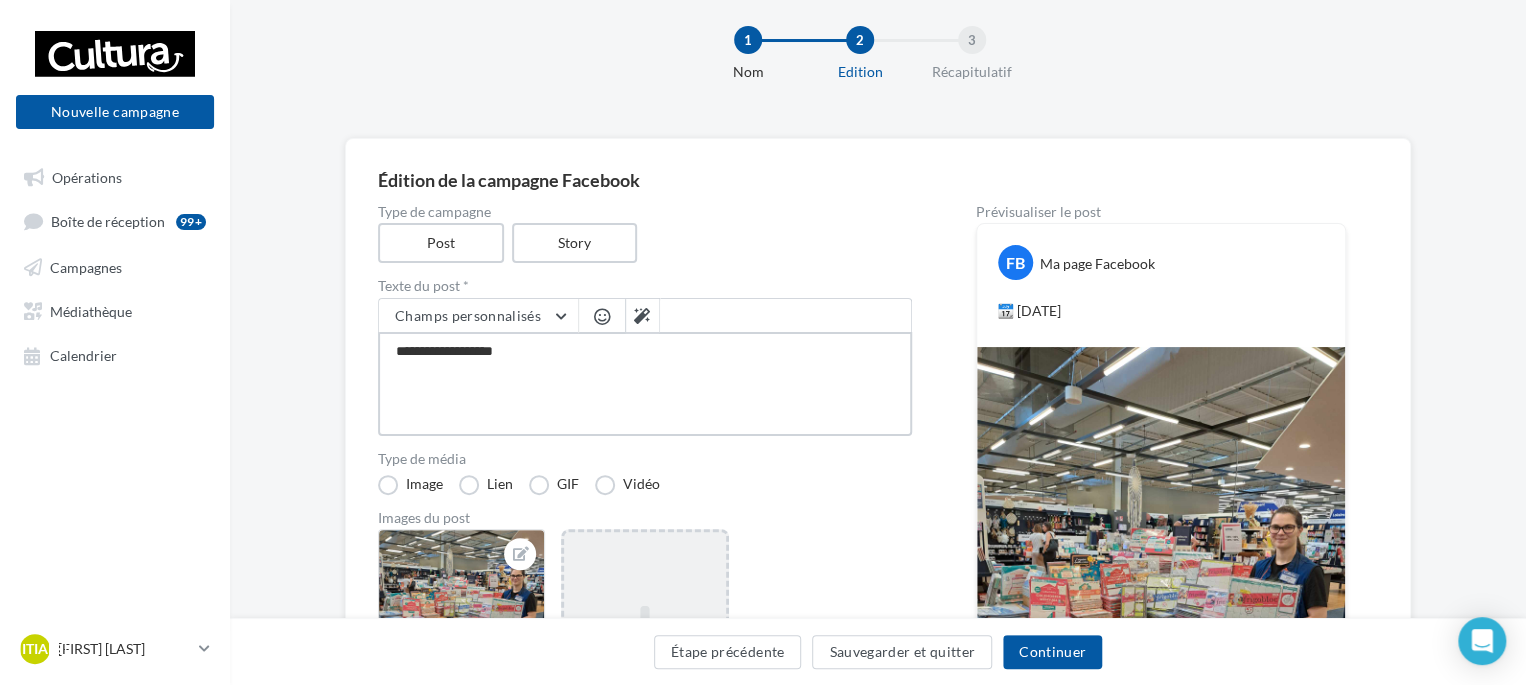 type on "**********" 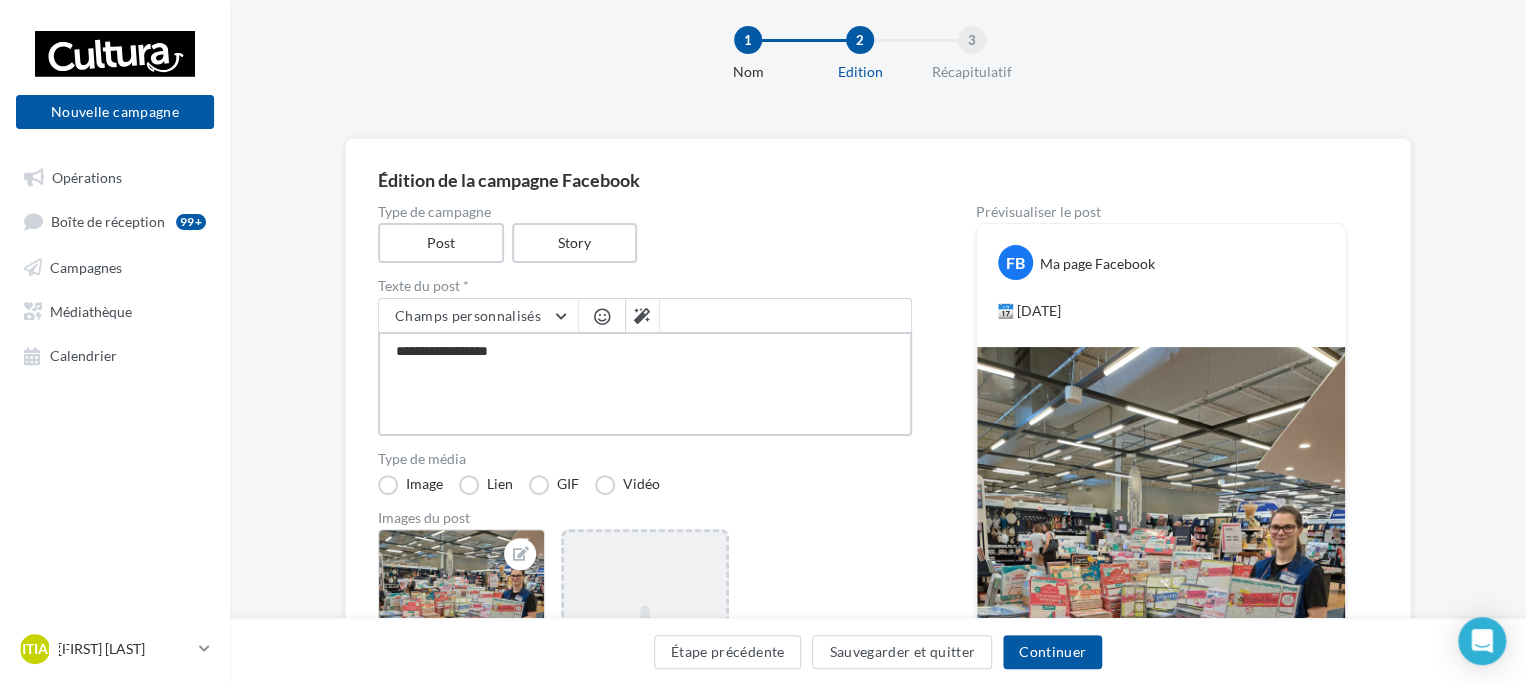 type on "**********" 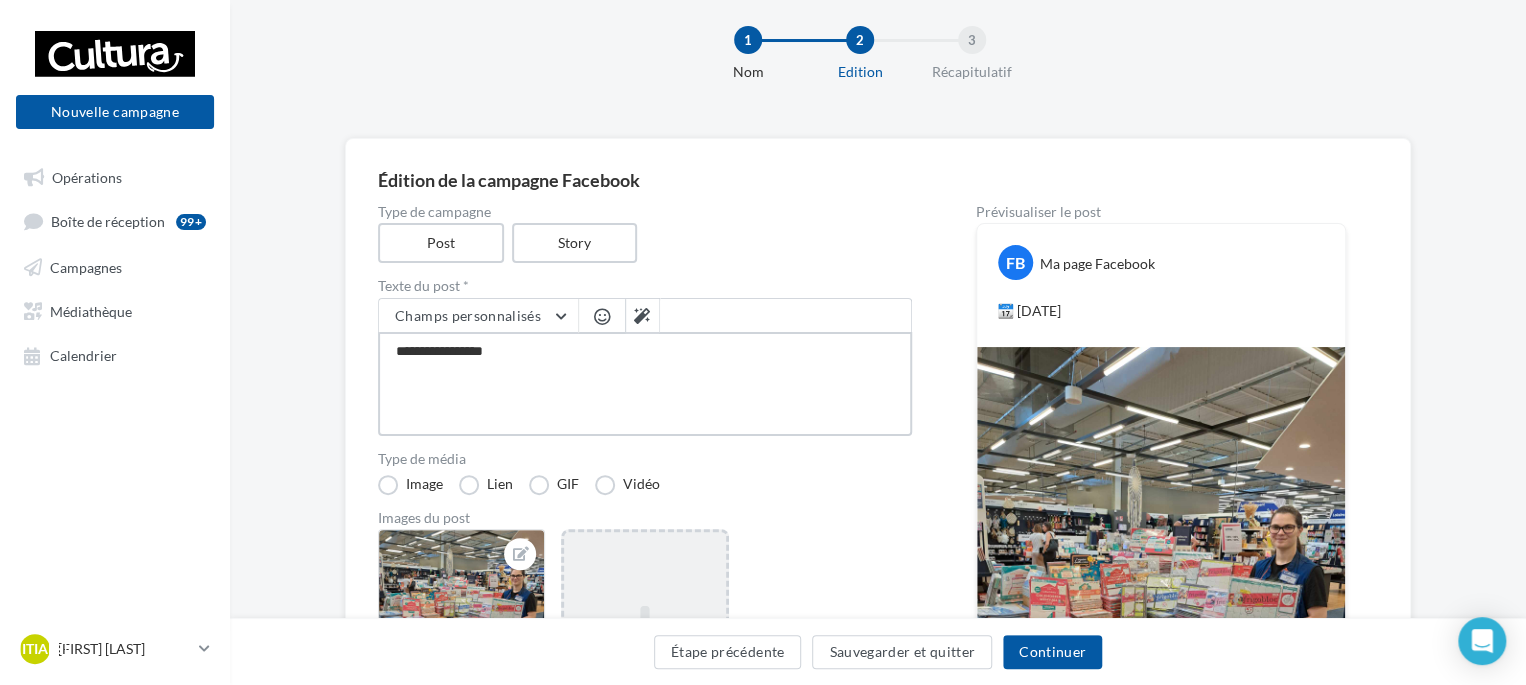 type on "**********" 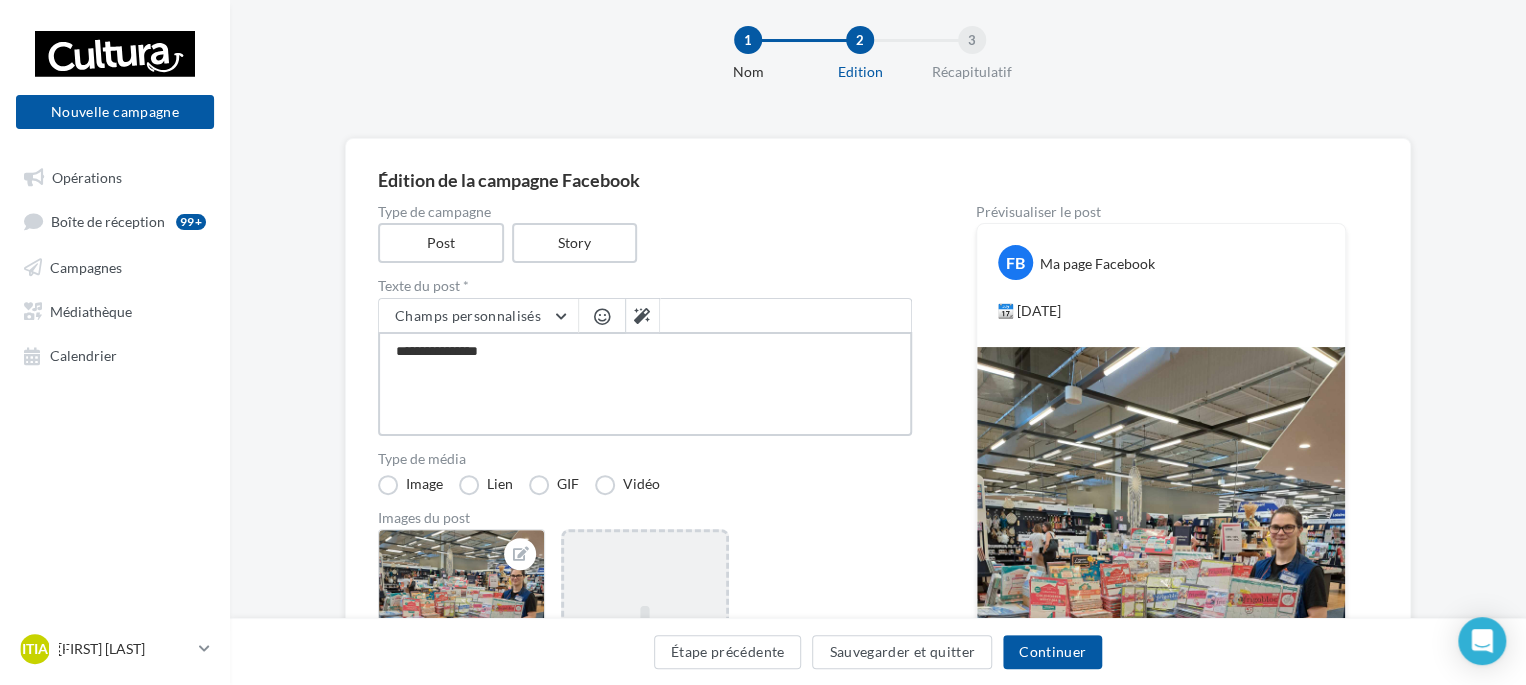 type on "**********" 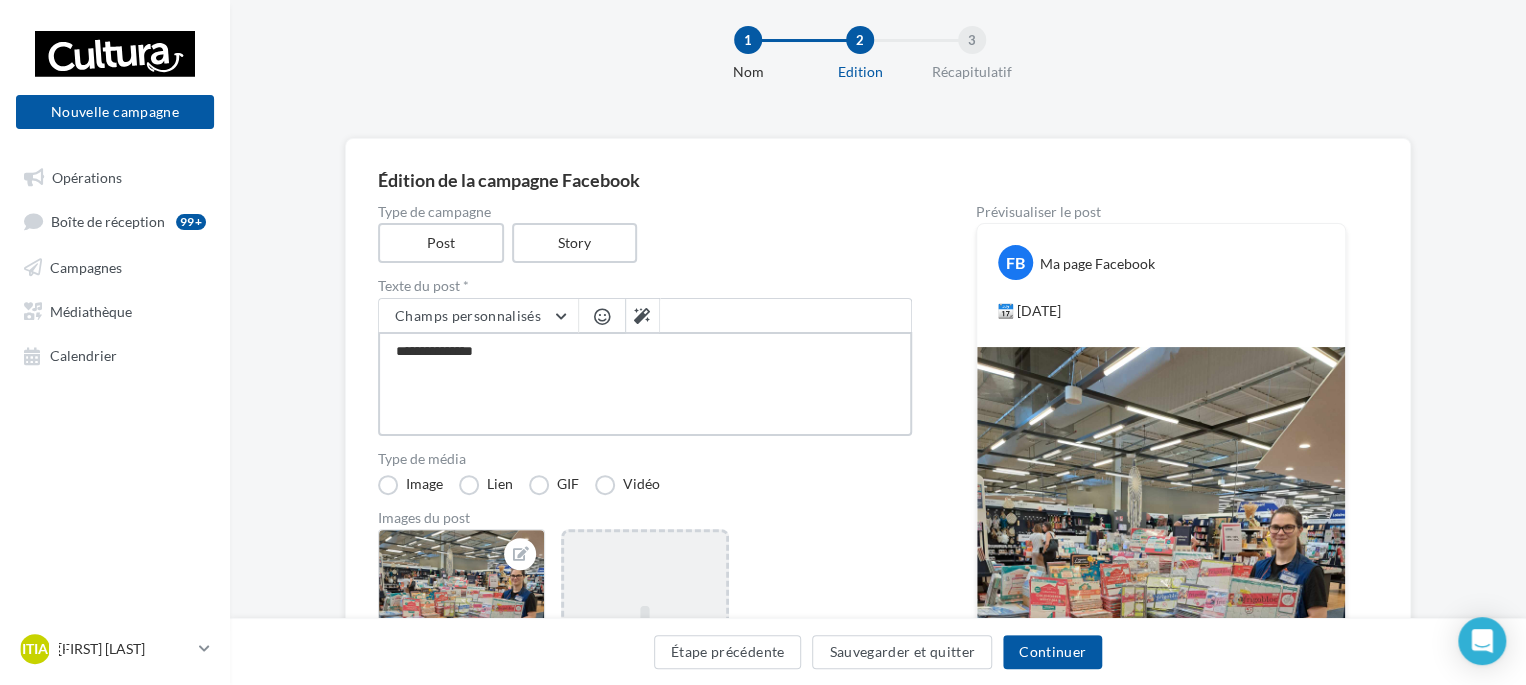 type on "**********" 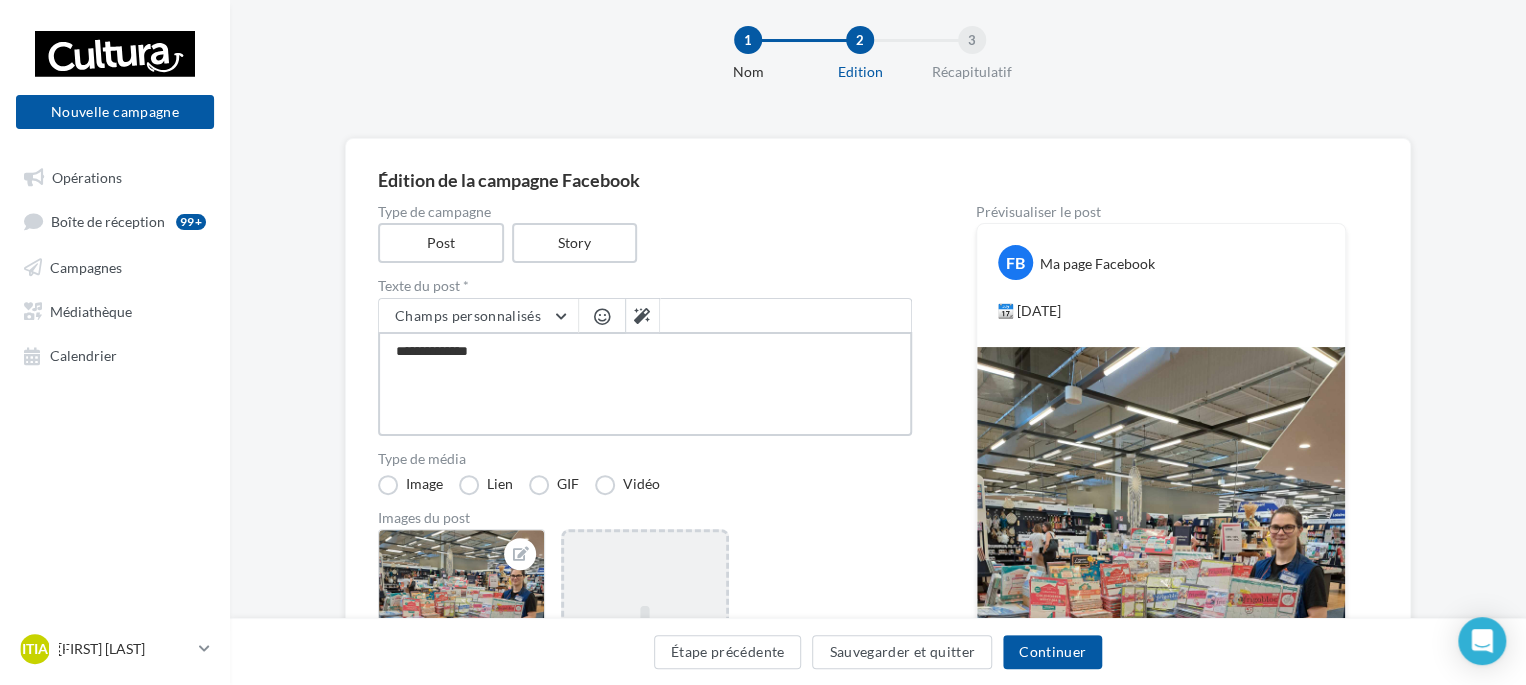 type on "**********" 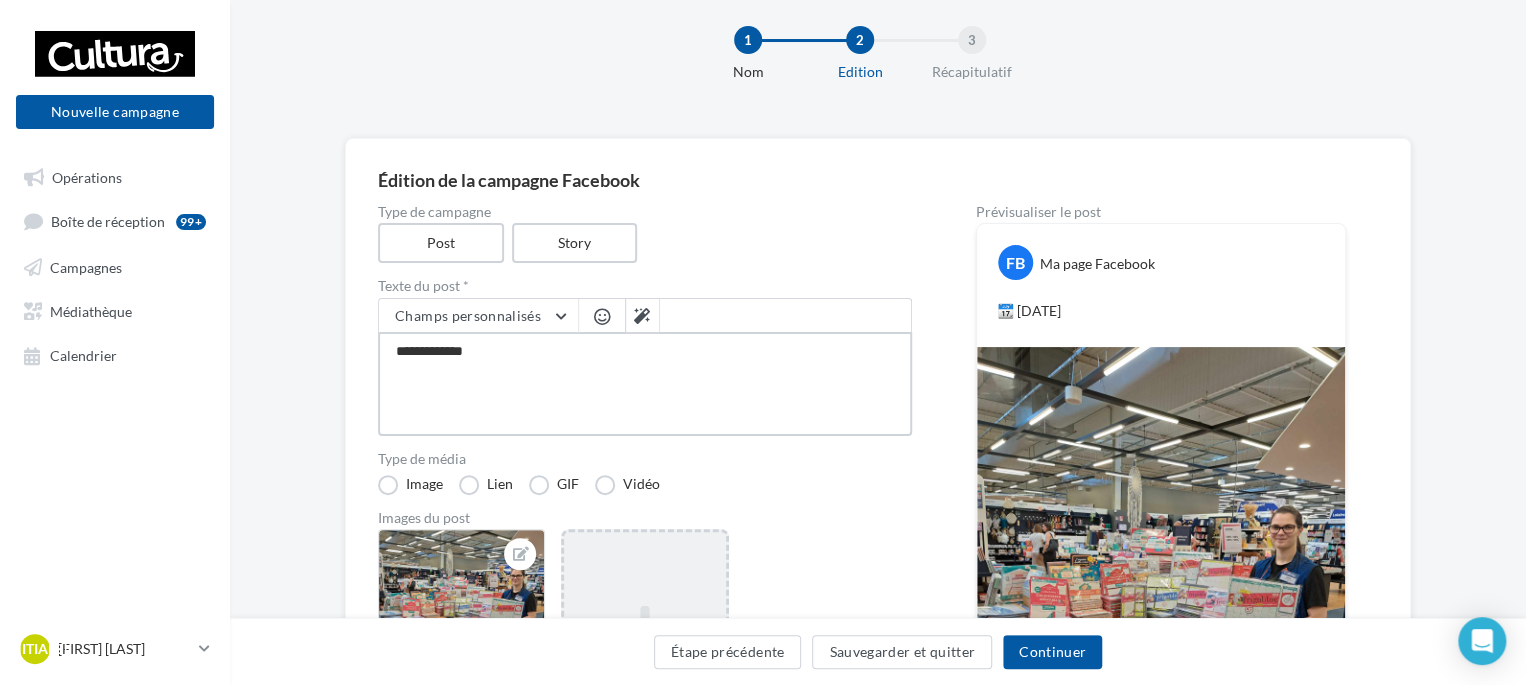 type on "**********" 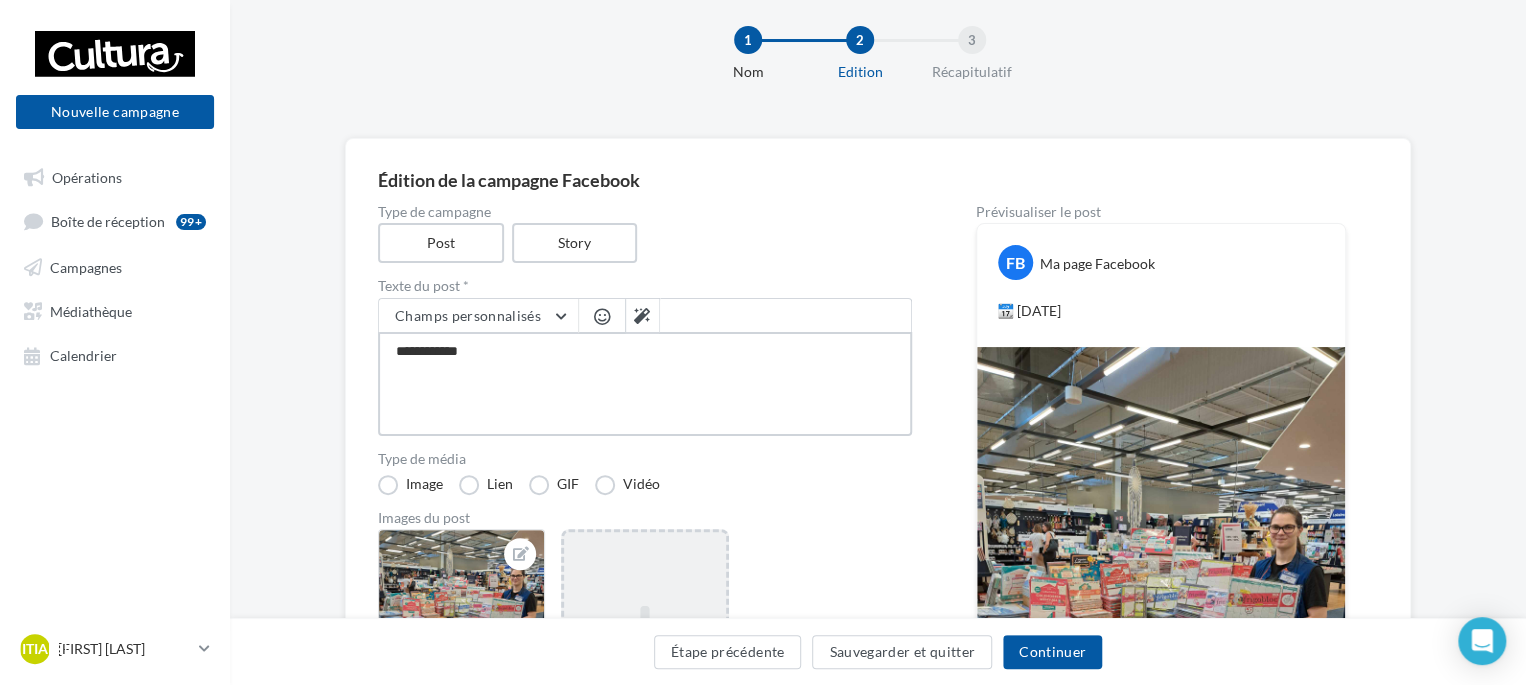 type on "**********" 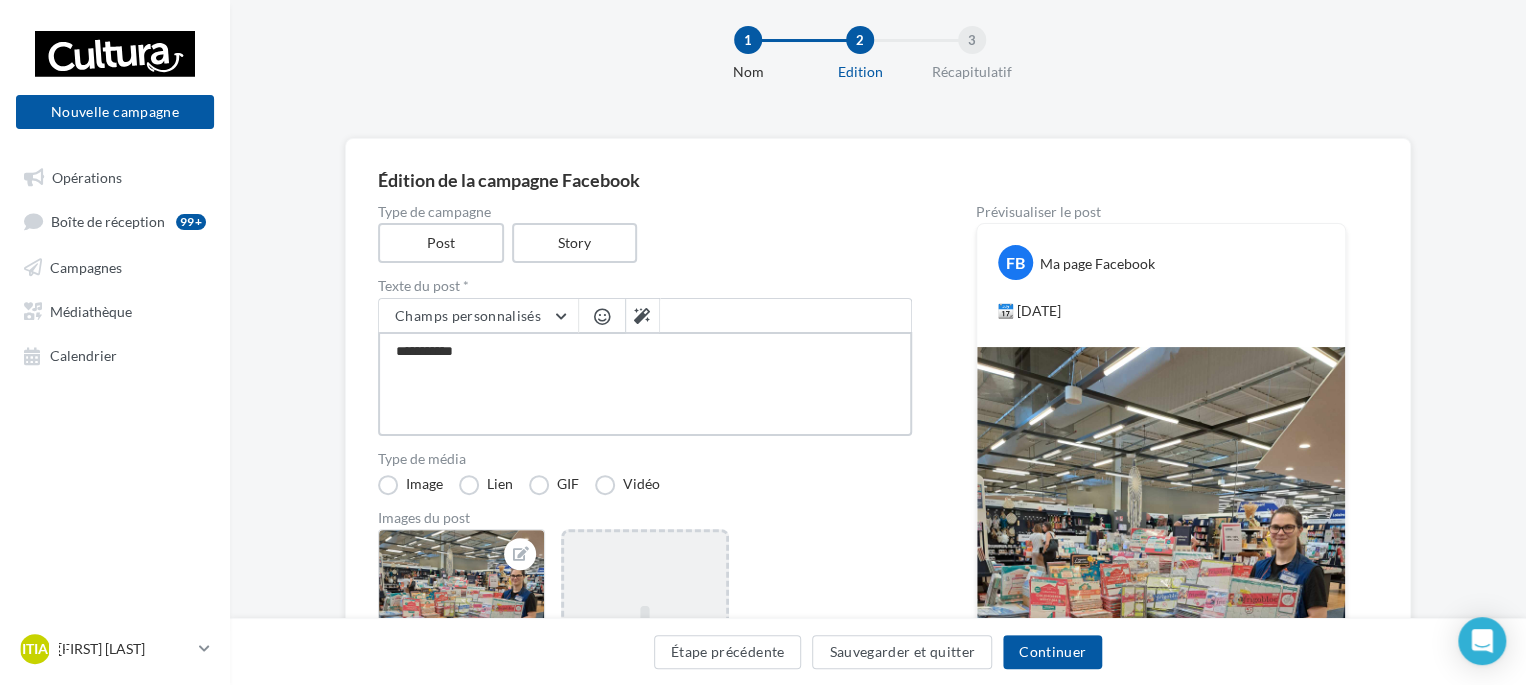 type on "**********" 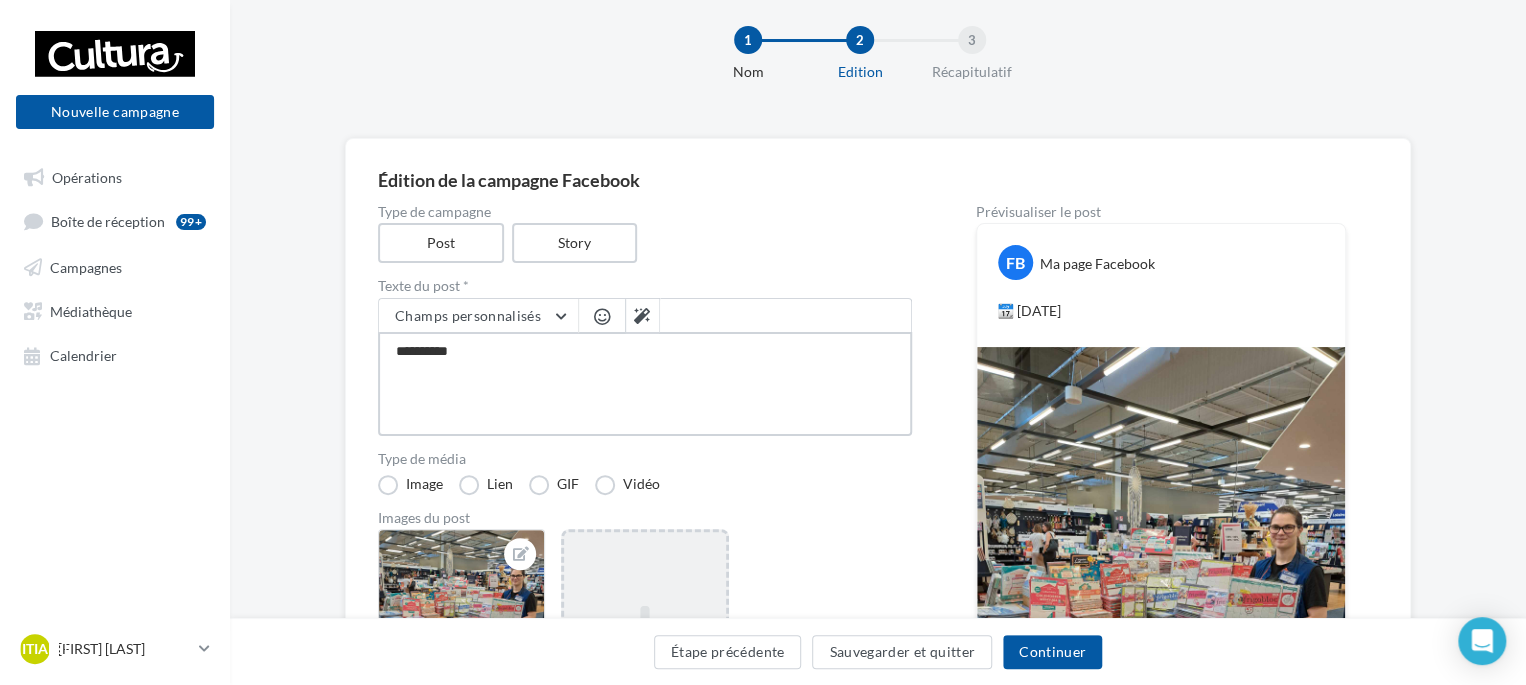type on "*********" 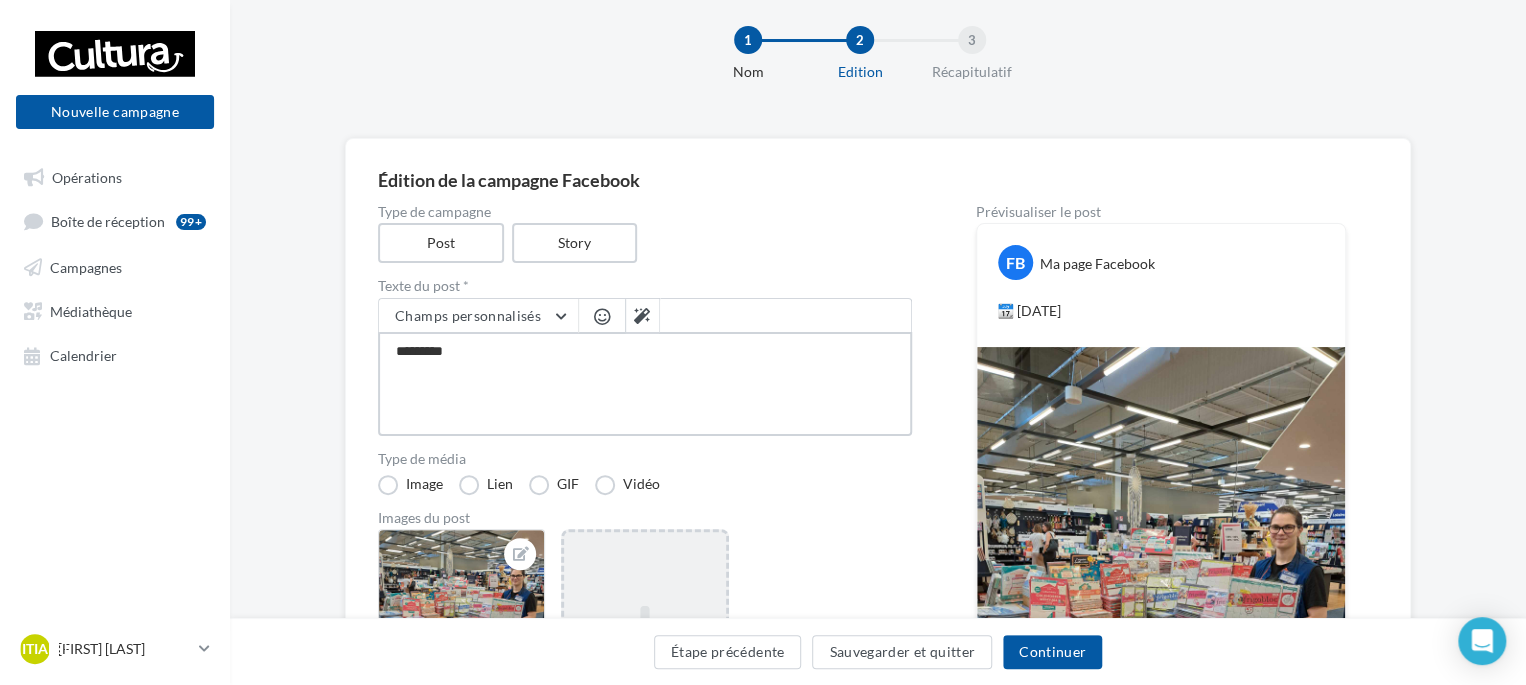 type on "********" 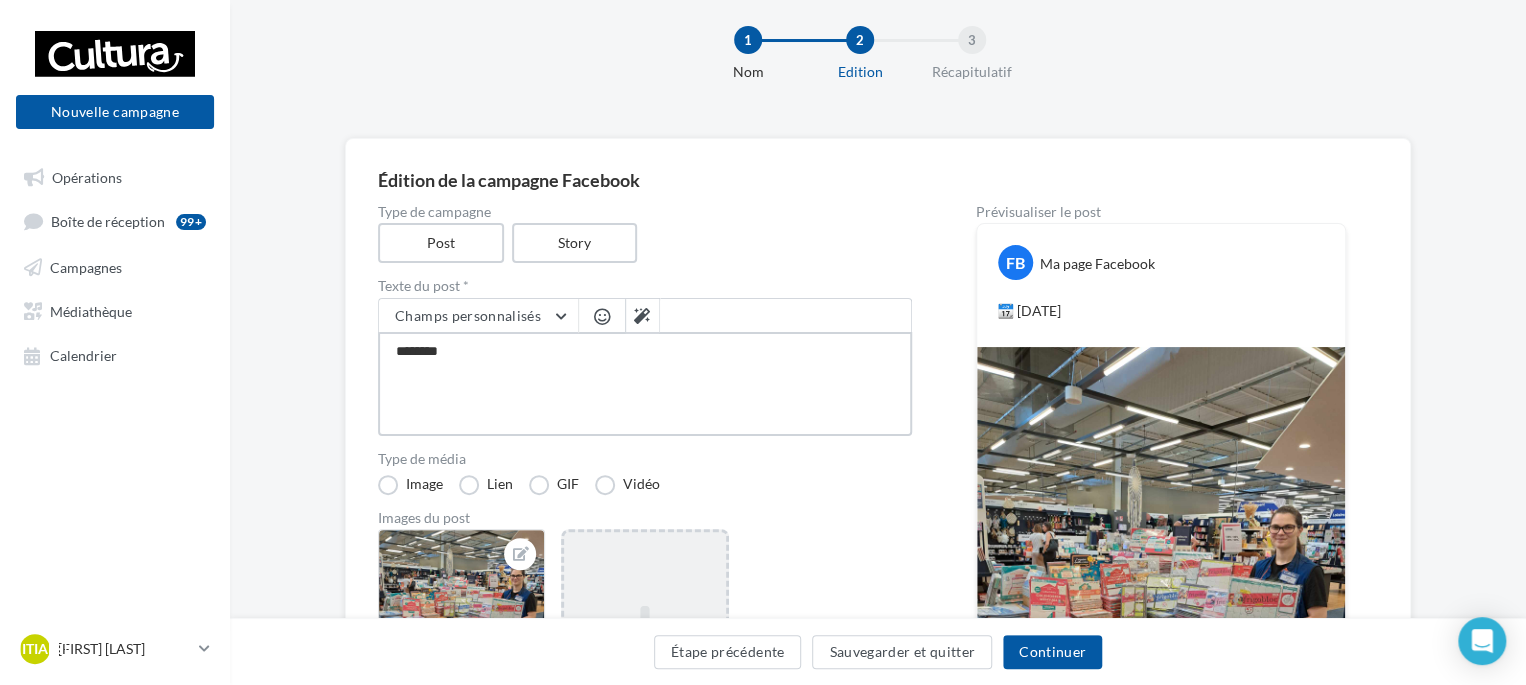 type on "*******" 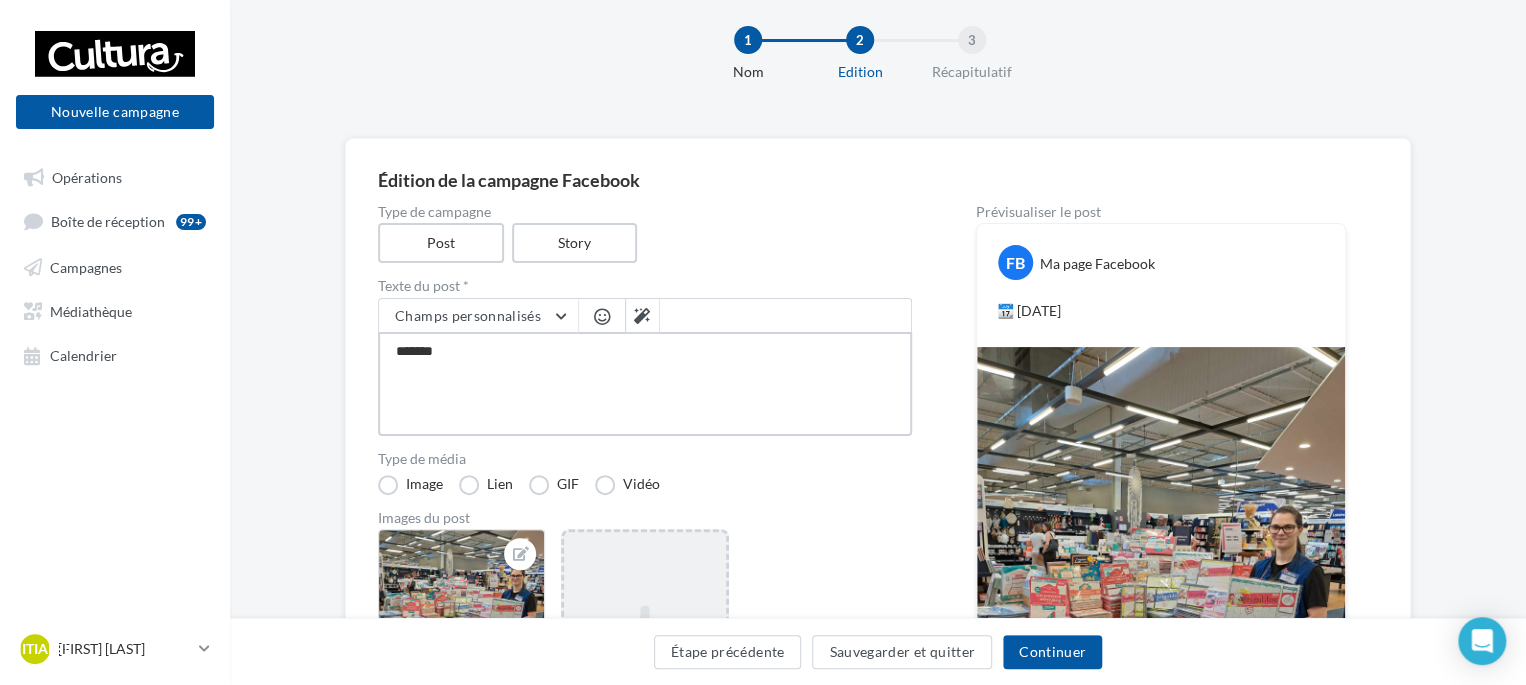 type on "*****" 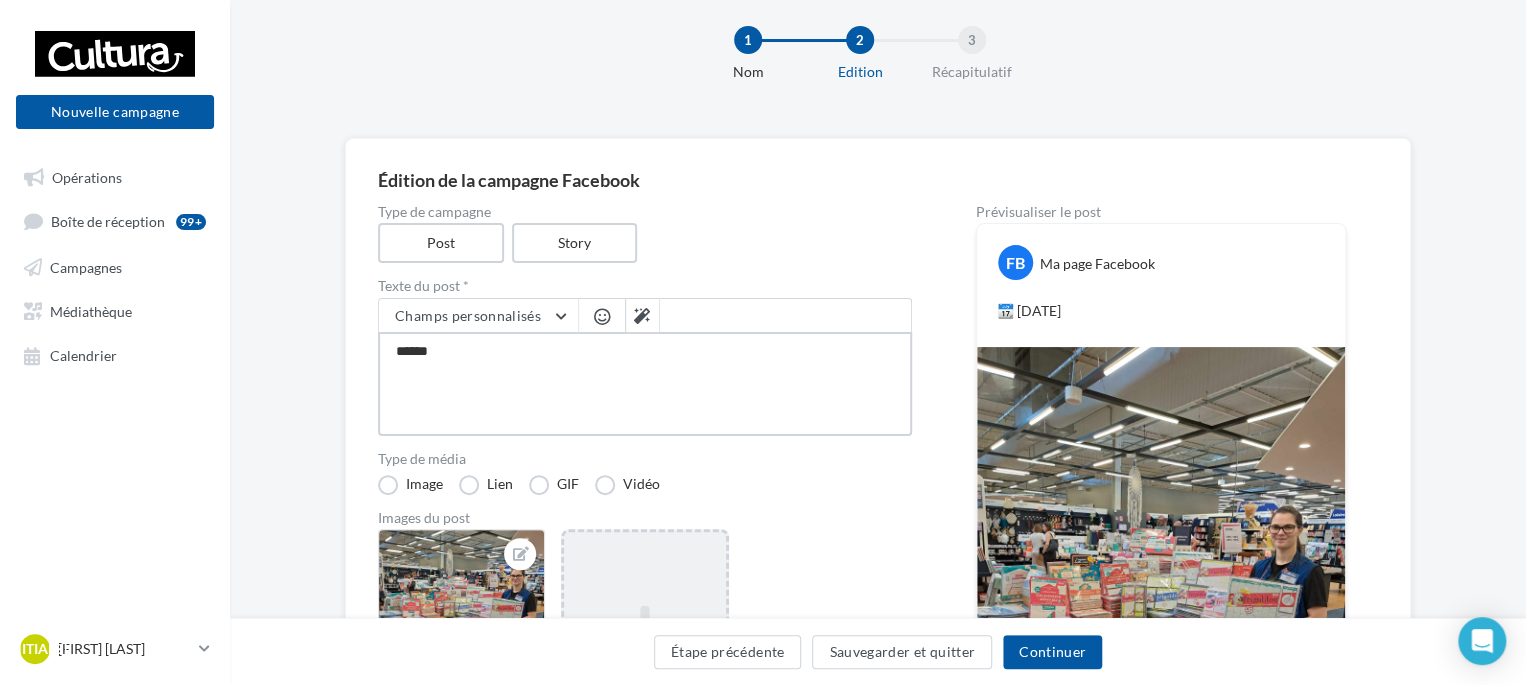 type on "*******" 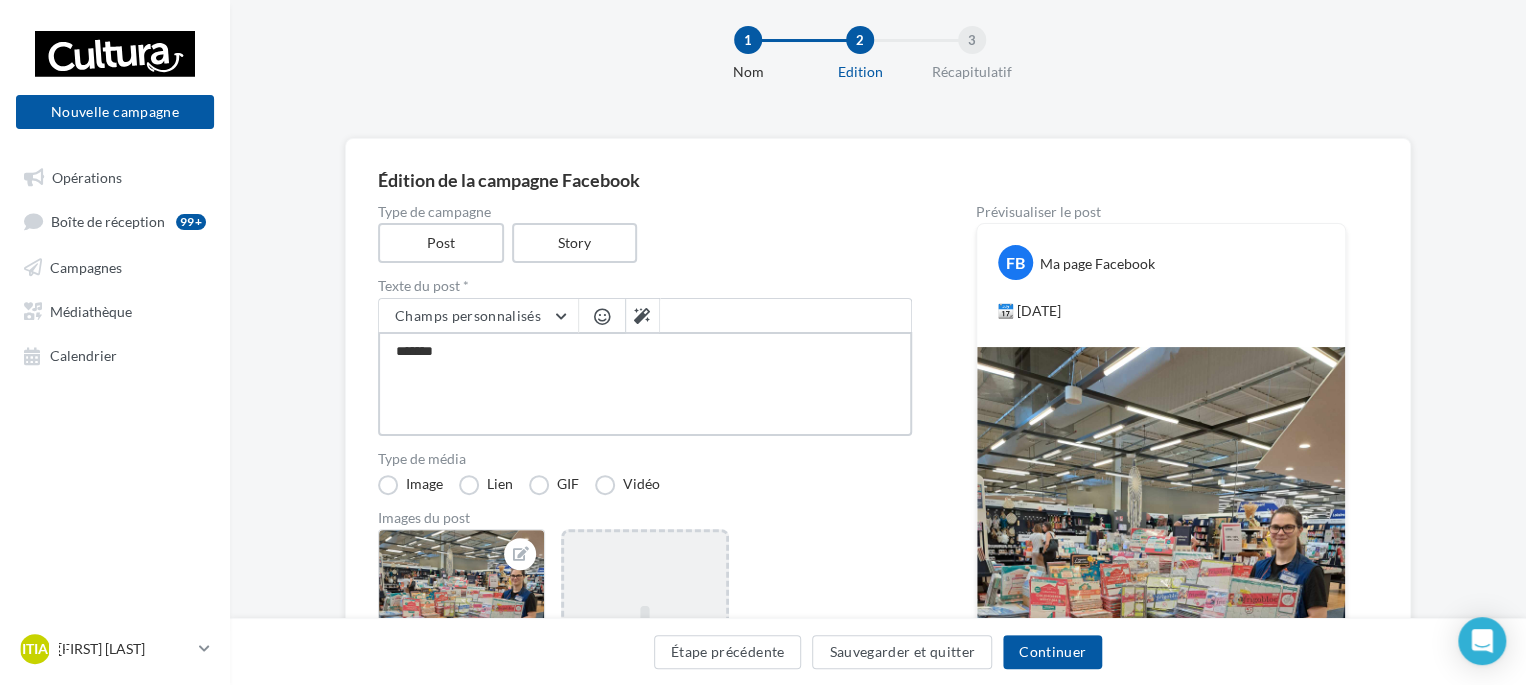 type on "********" 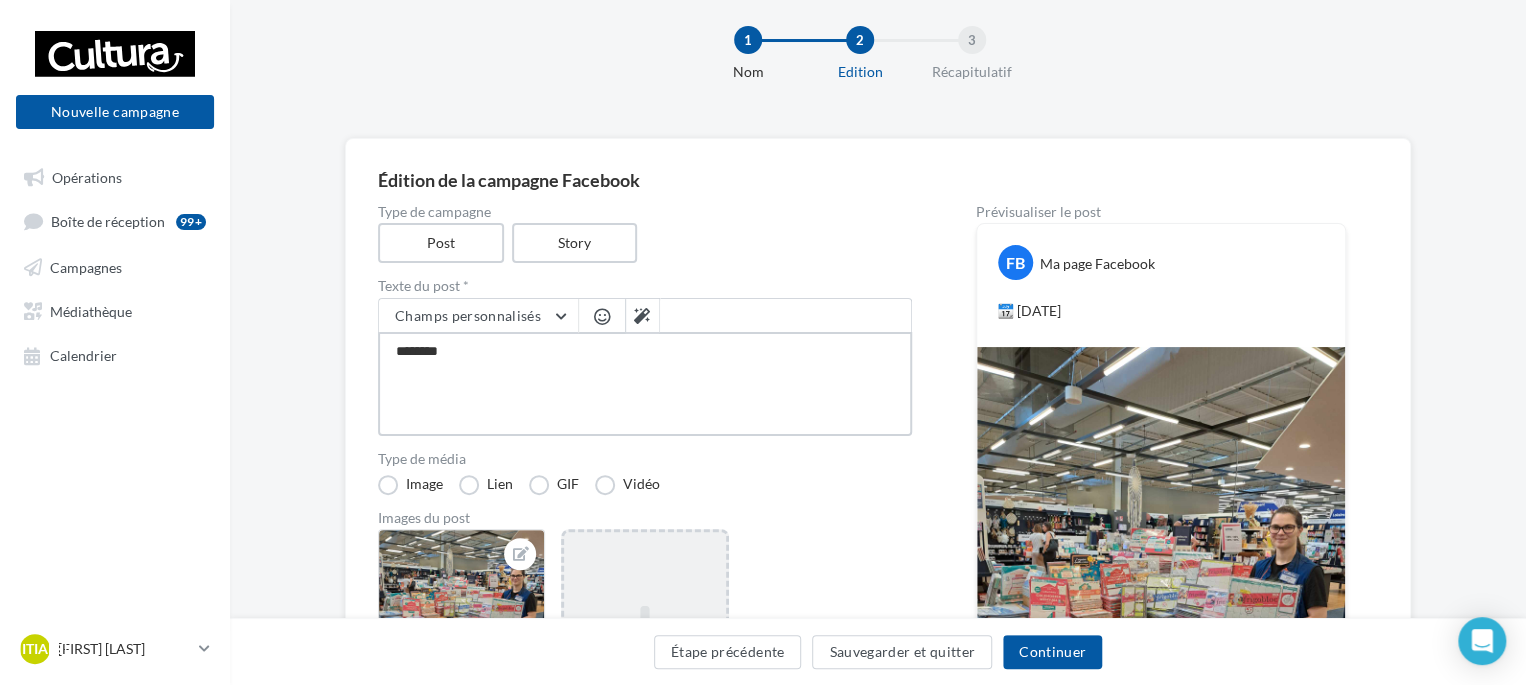type on "*********" 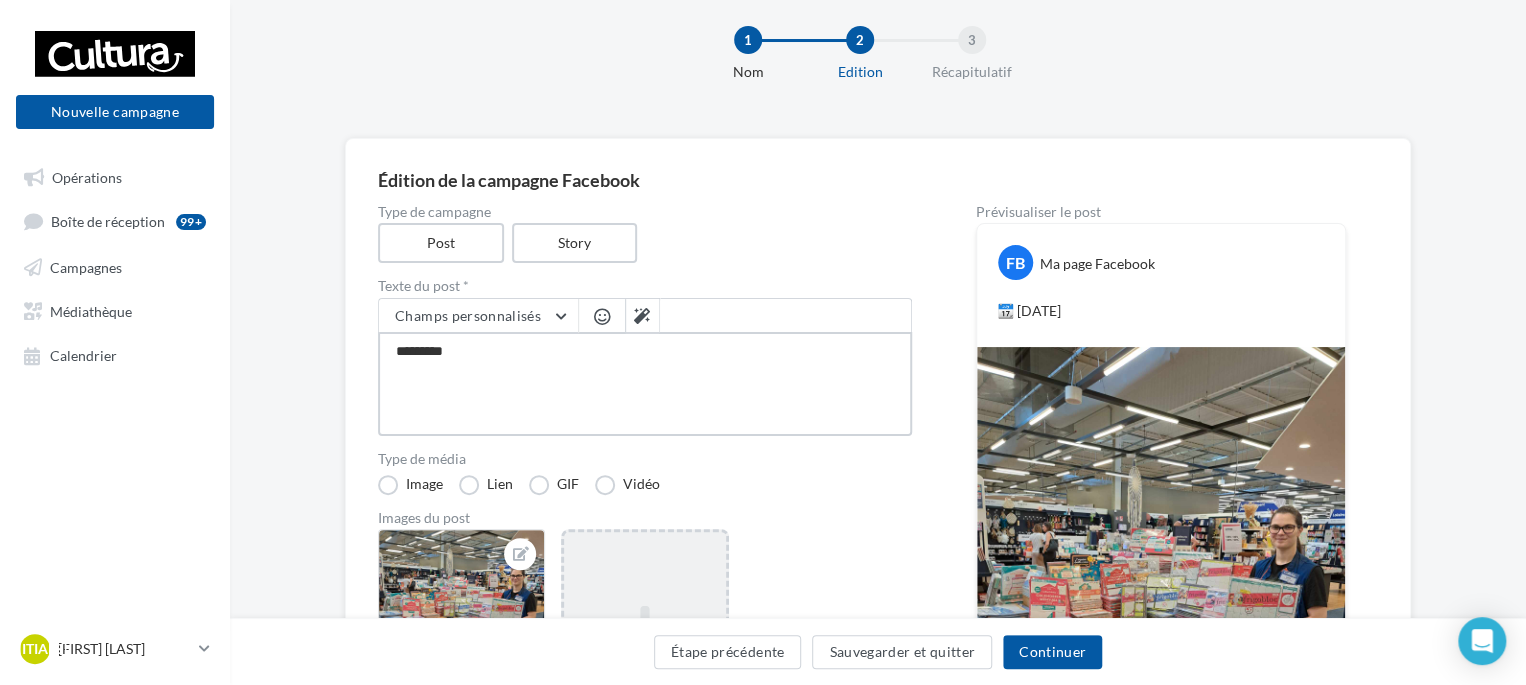 type on "**********" 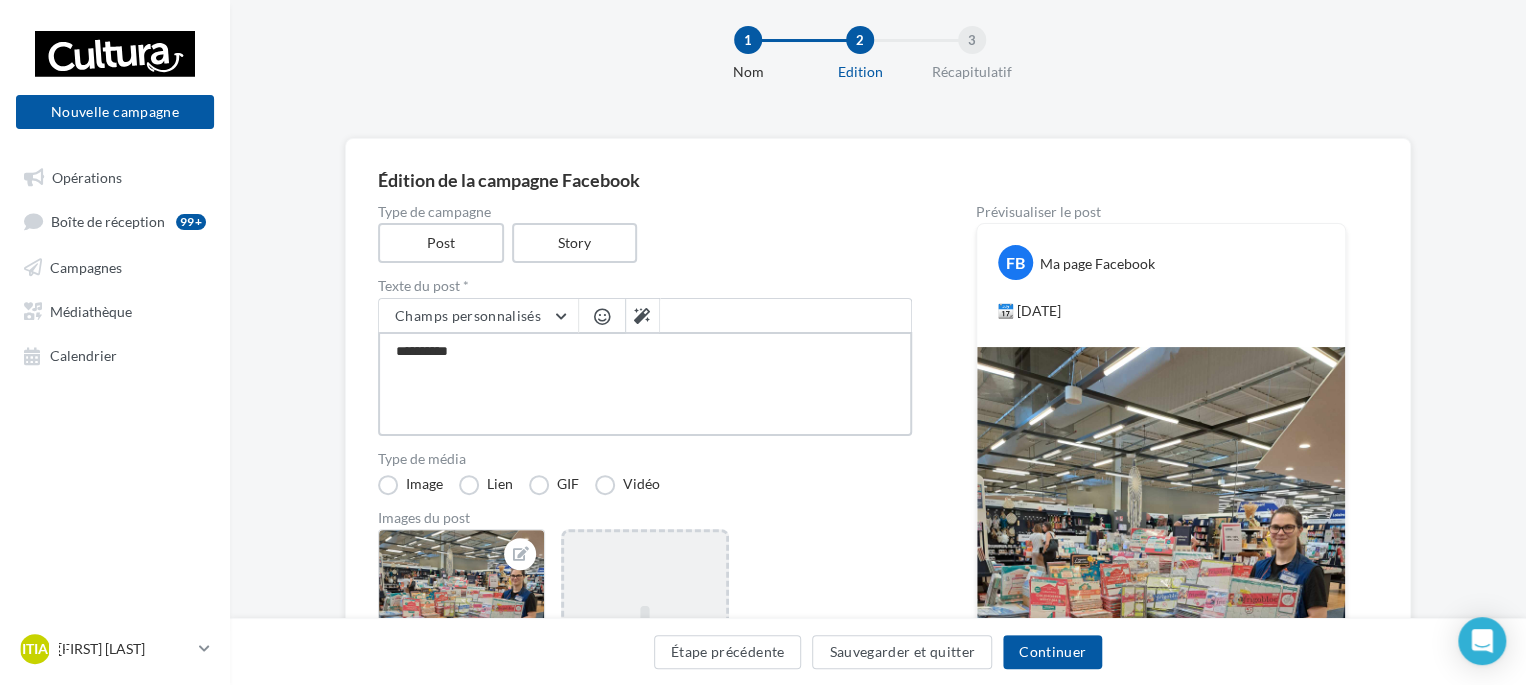 type on "**********" 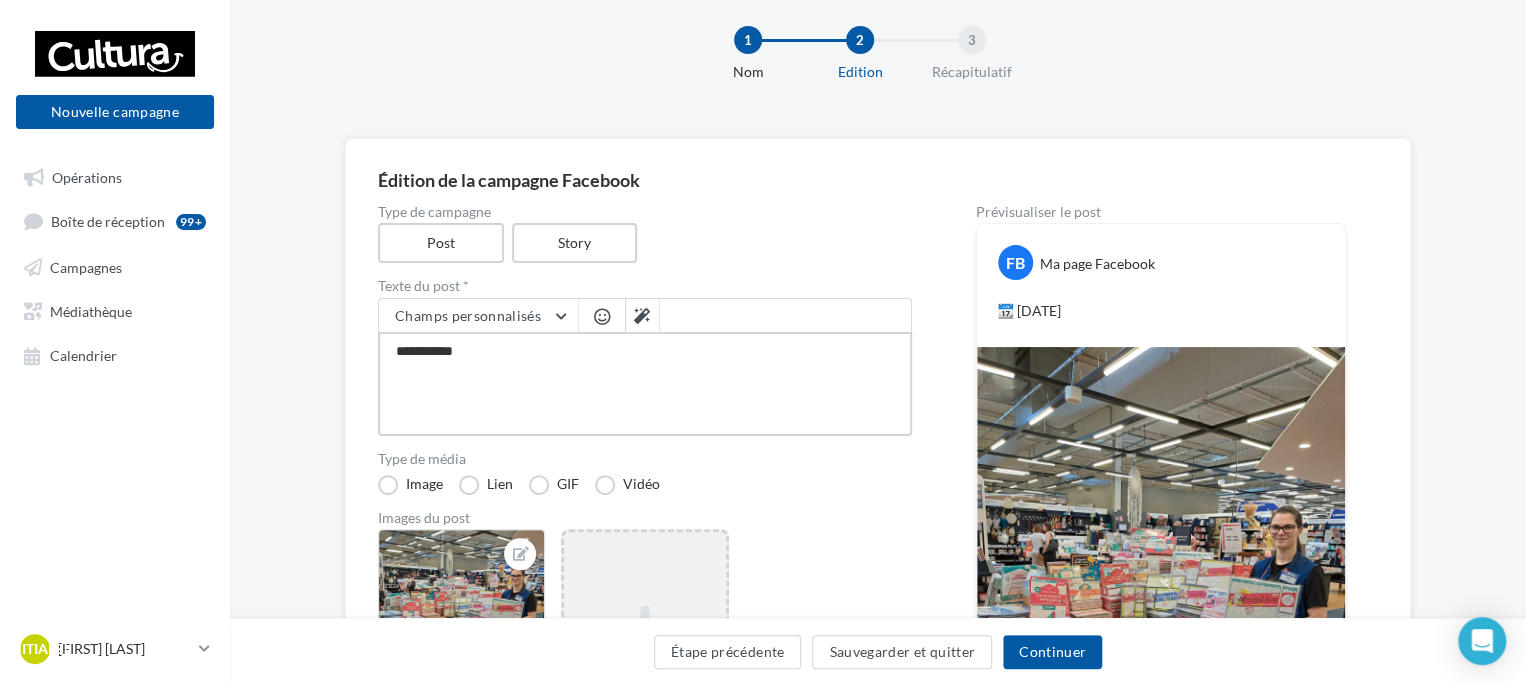 type on "**********" 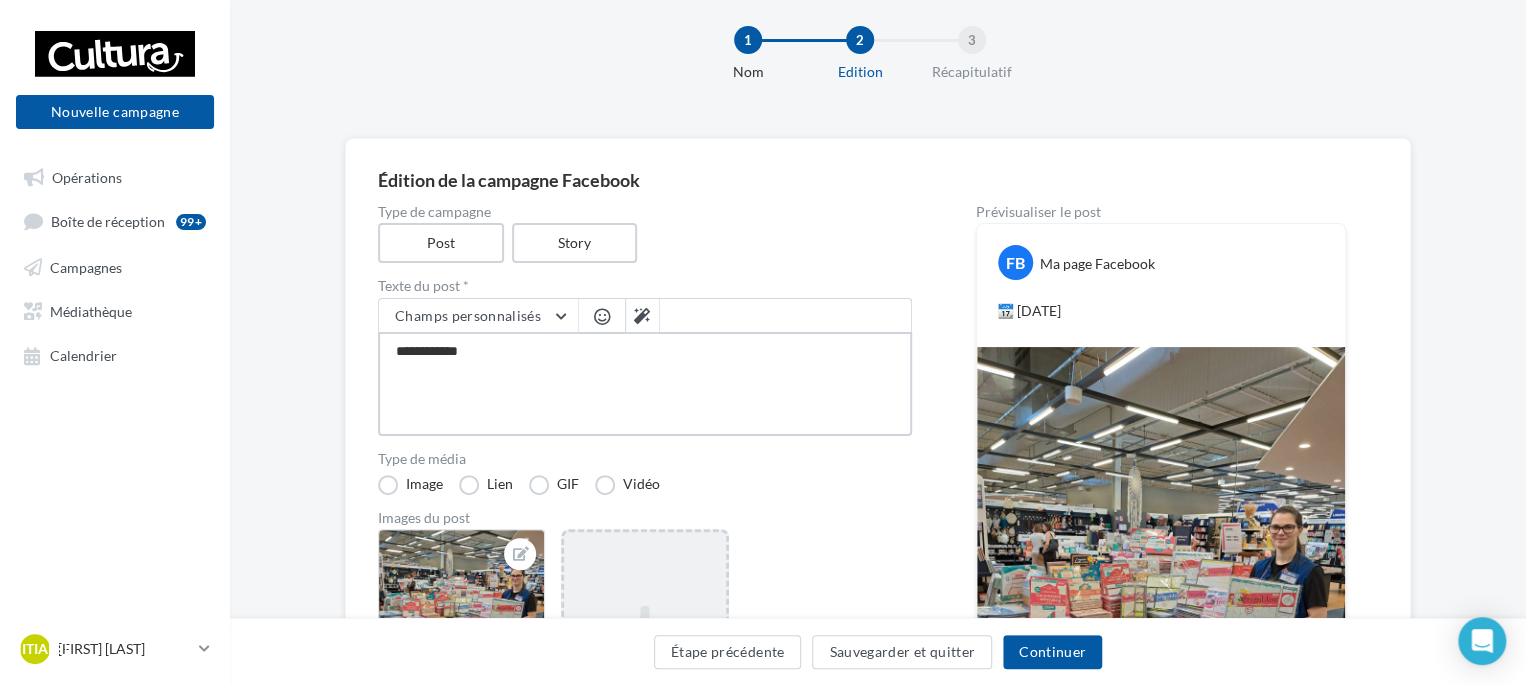 type on "**********" 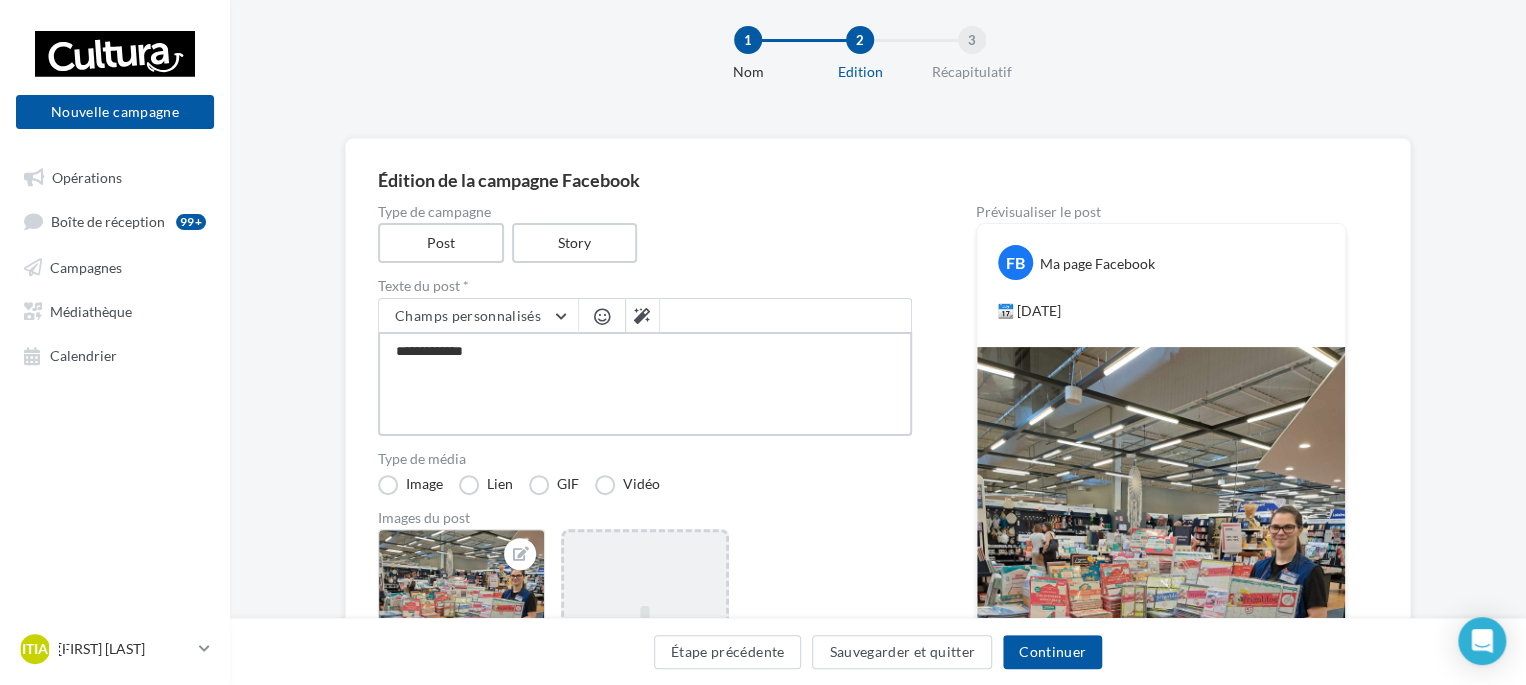 type on "**********" 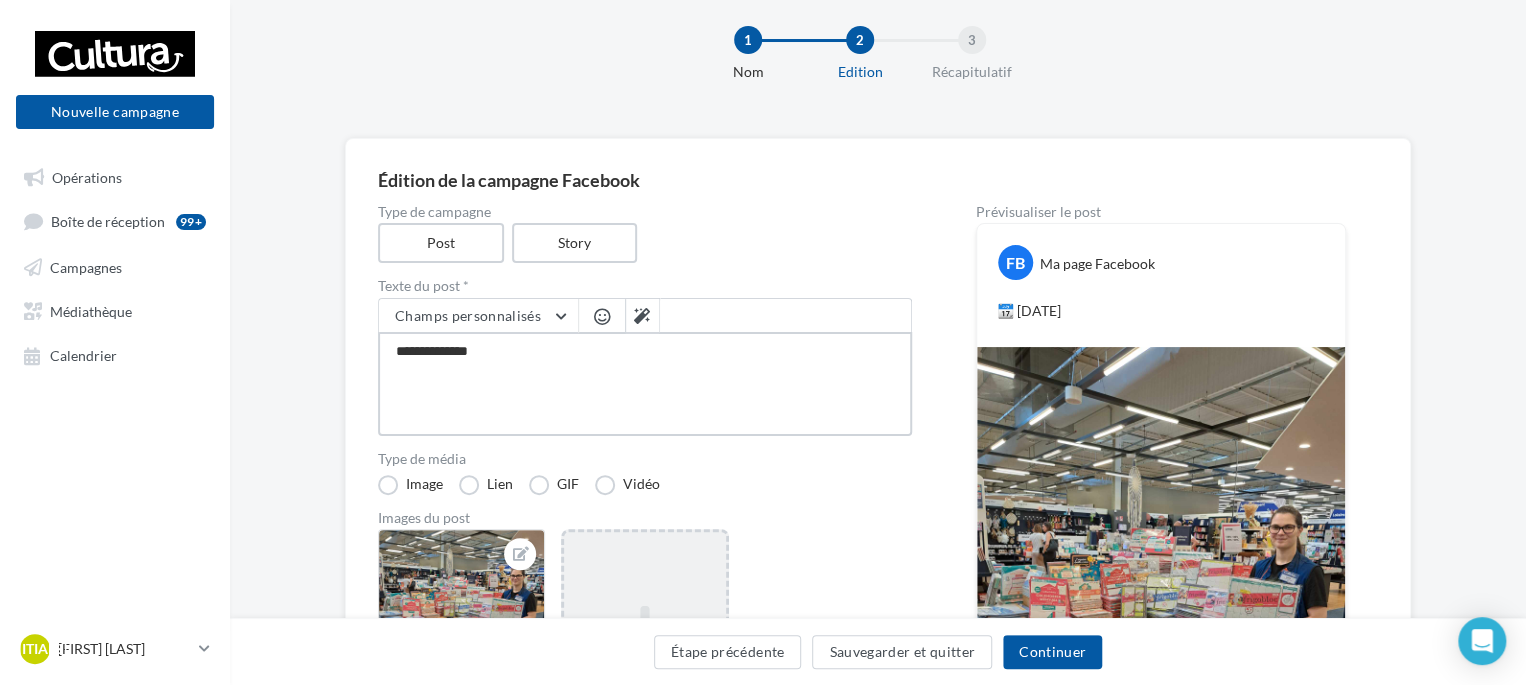 type on "**********" 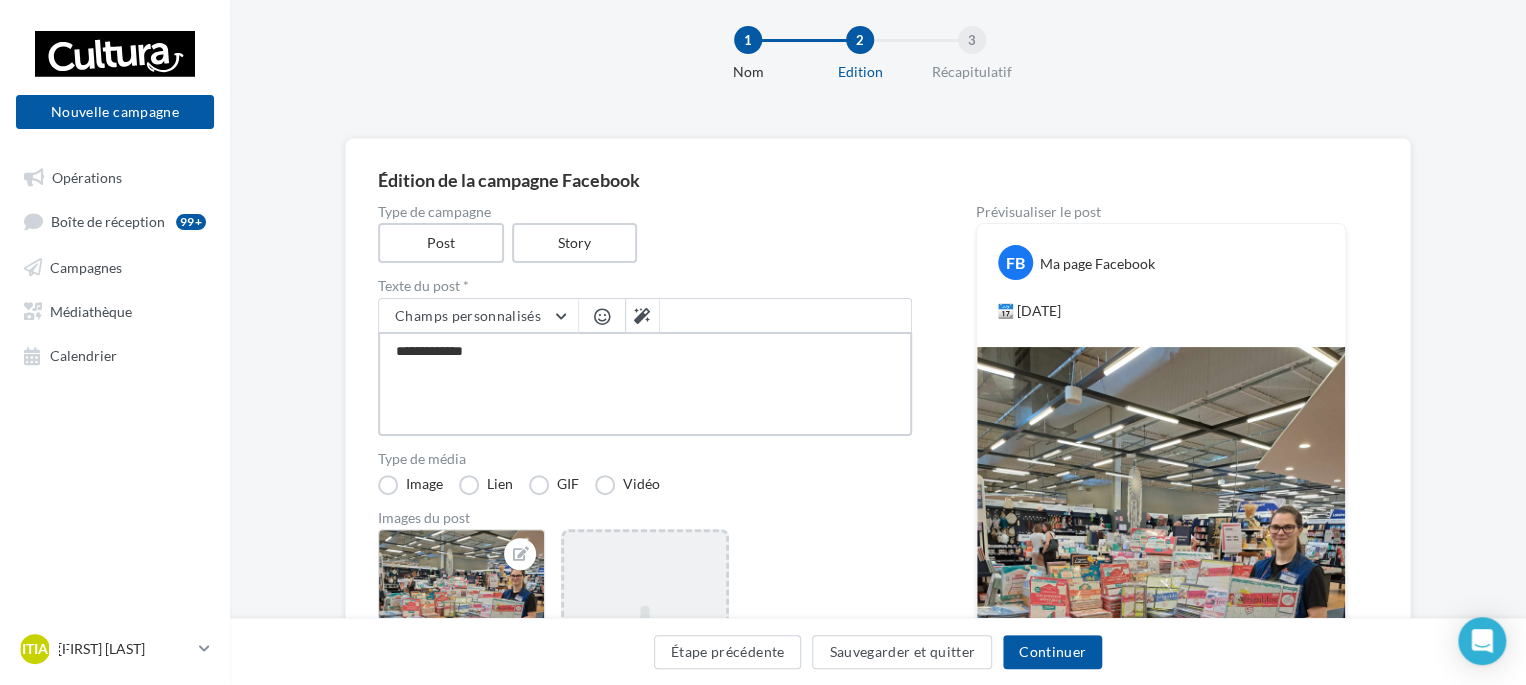 type on "**********" 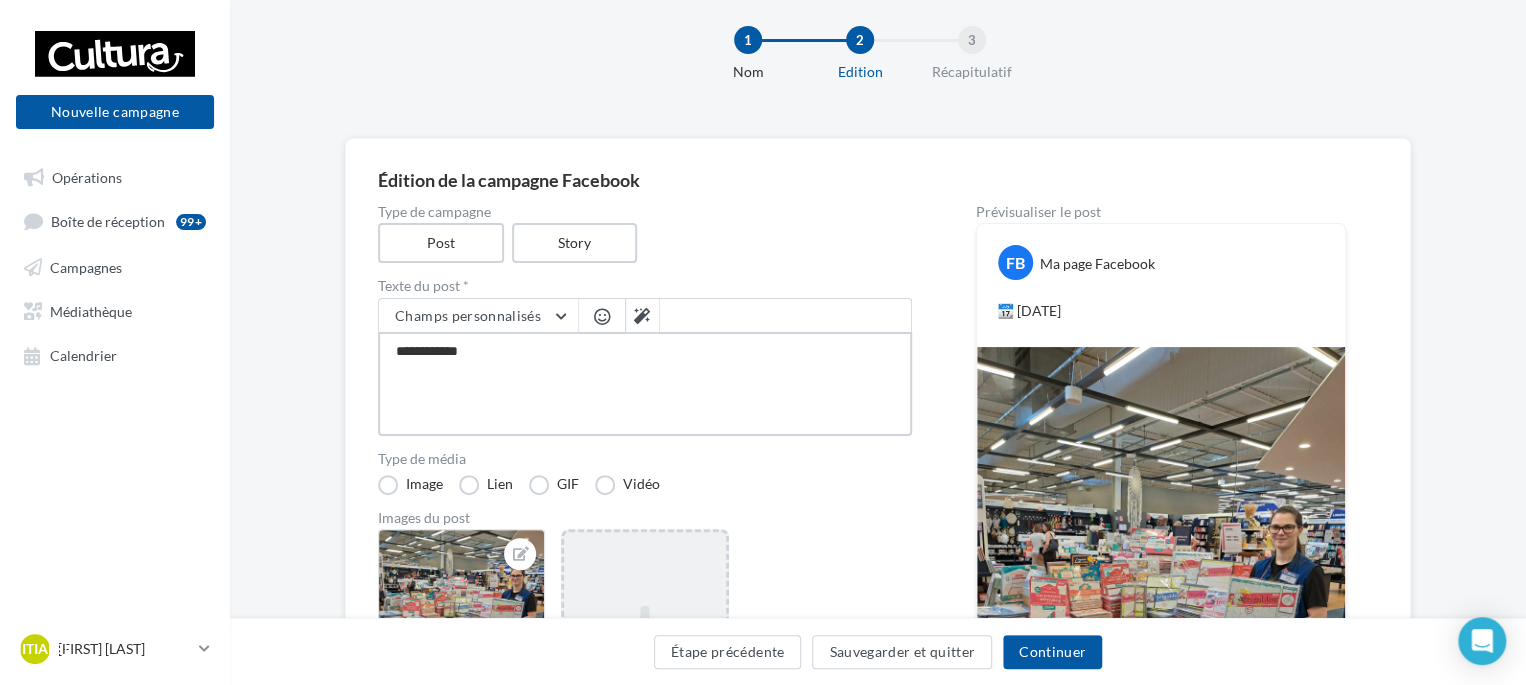 type on "**********" 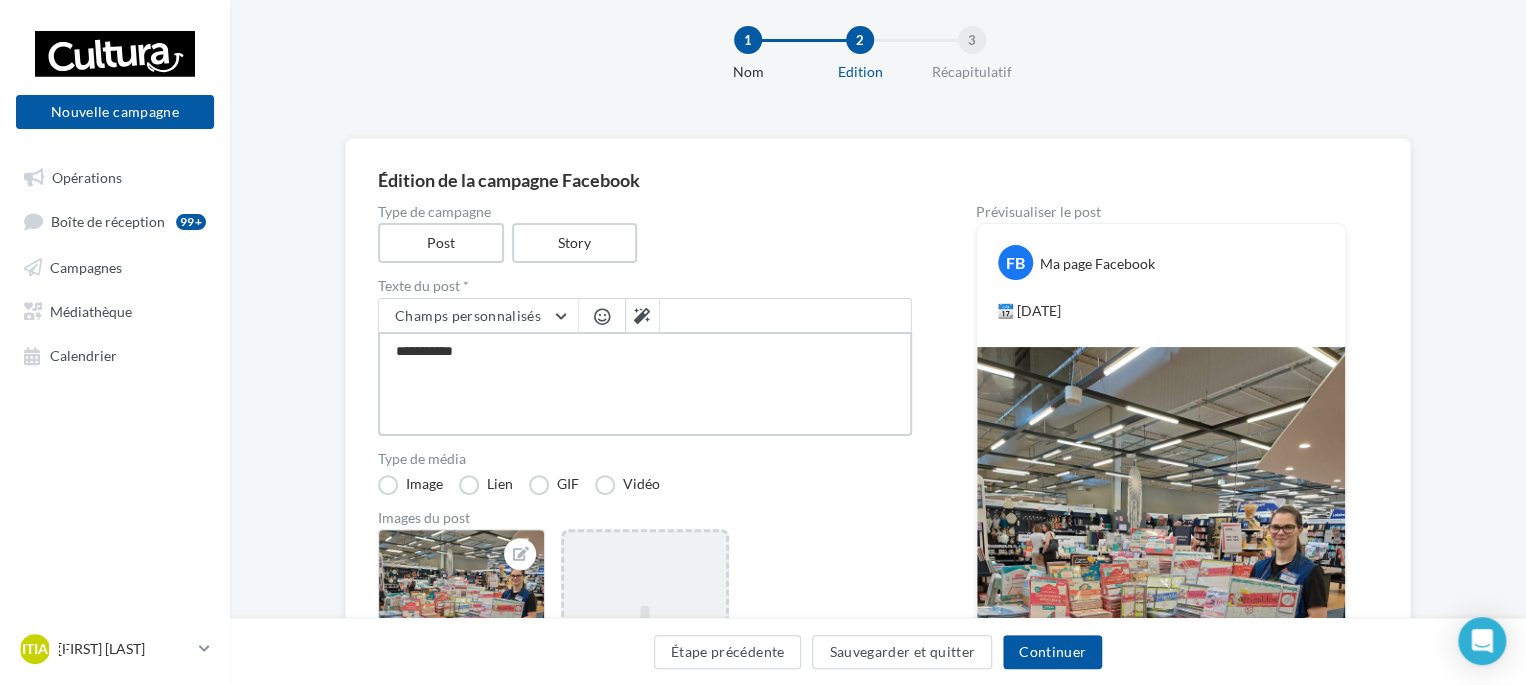 type on "**********" 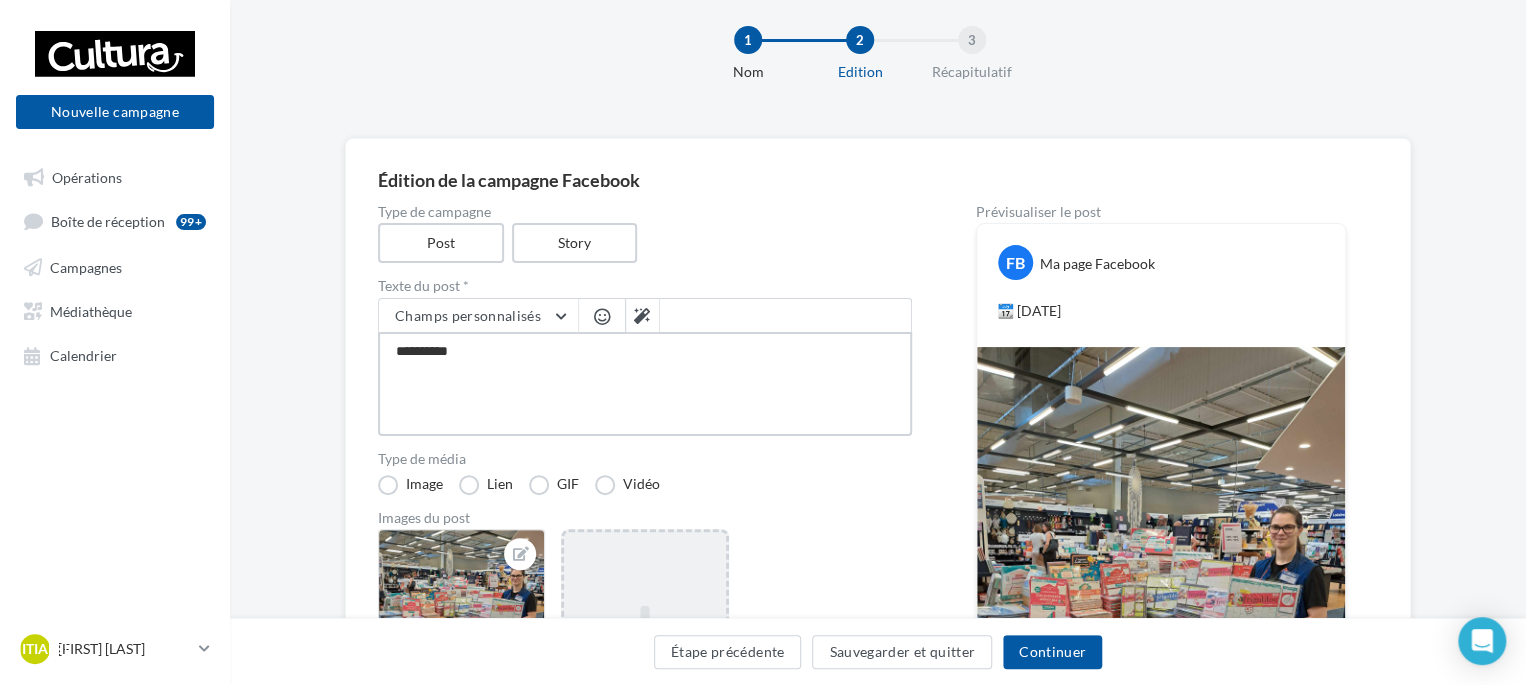 type on "**********" 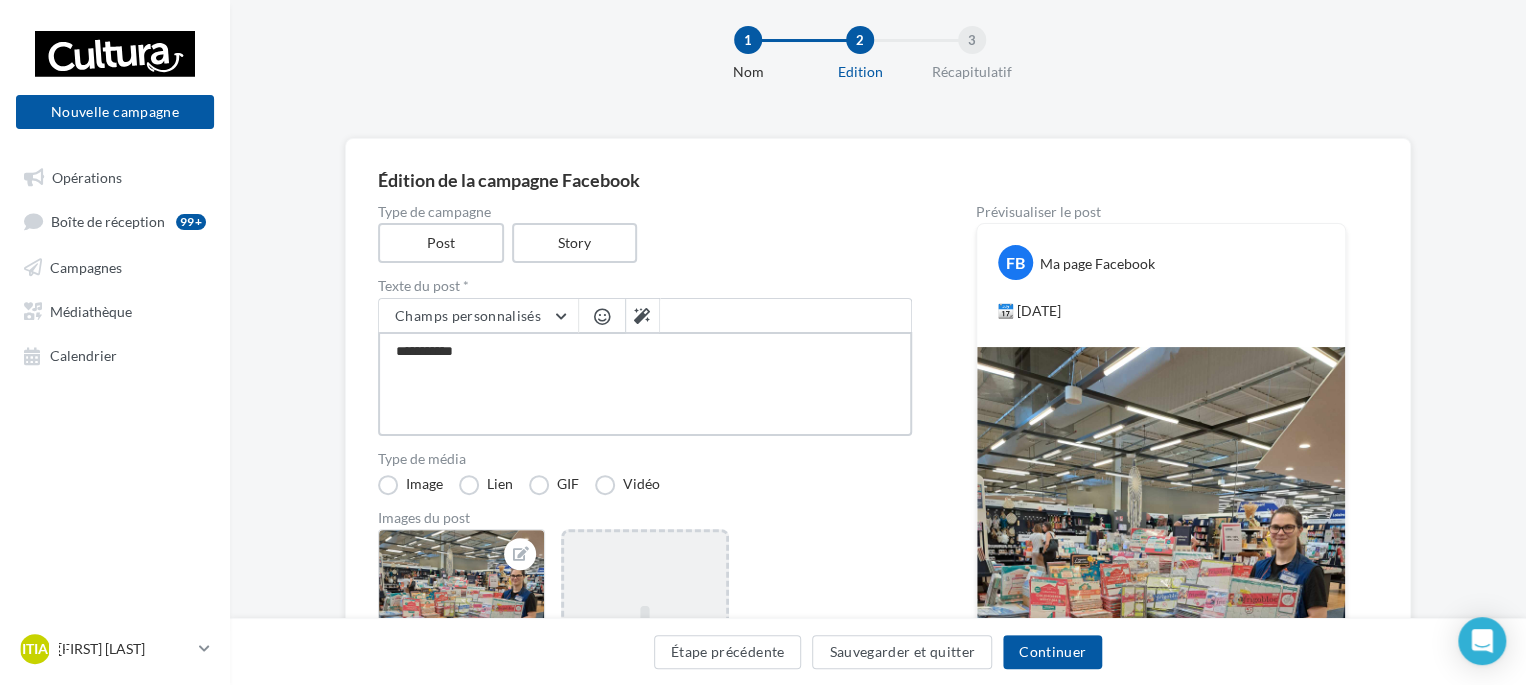 type on "**********" 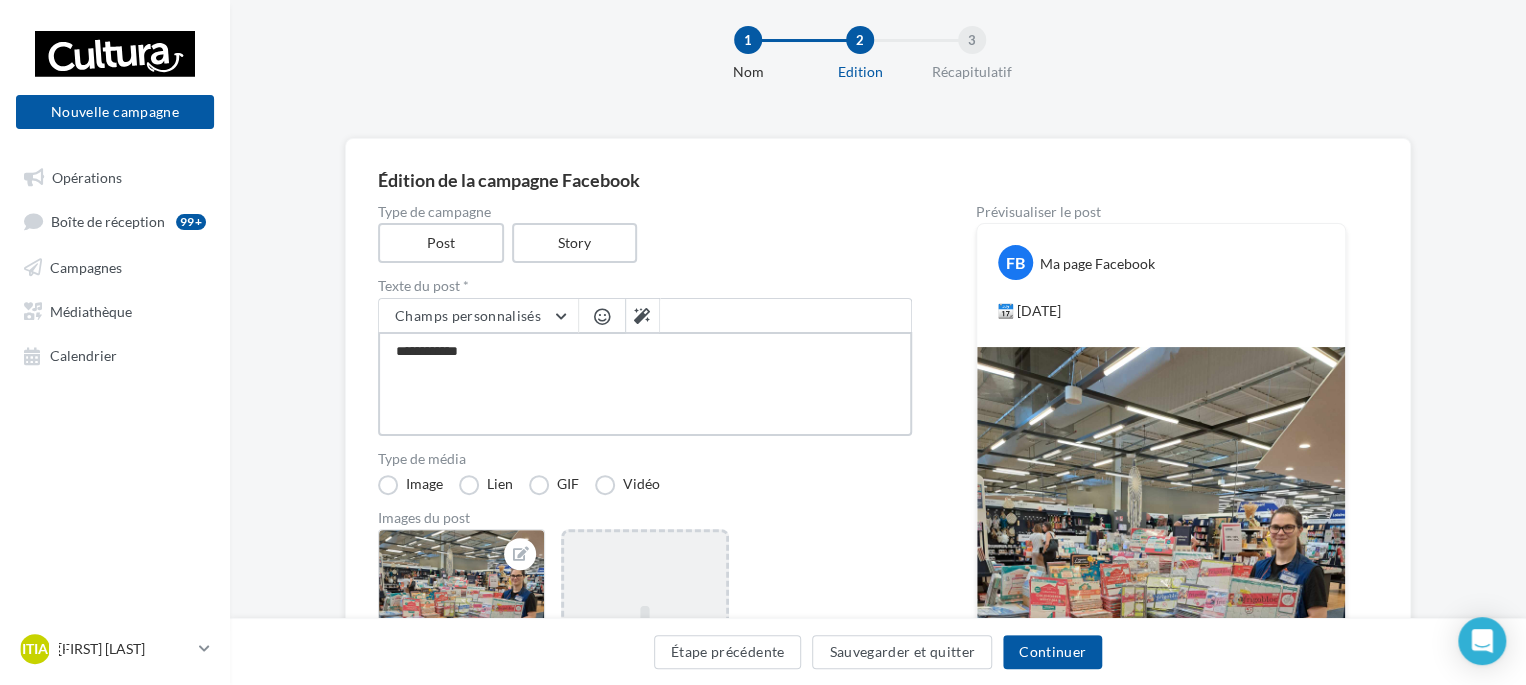 type on "**********" 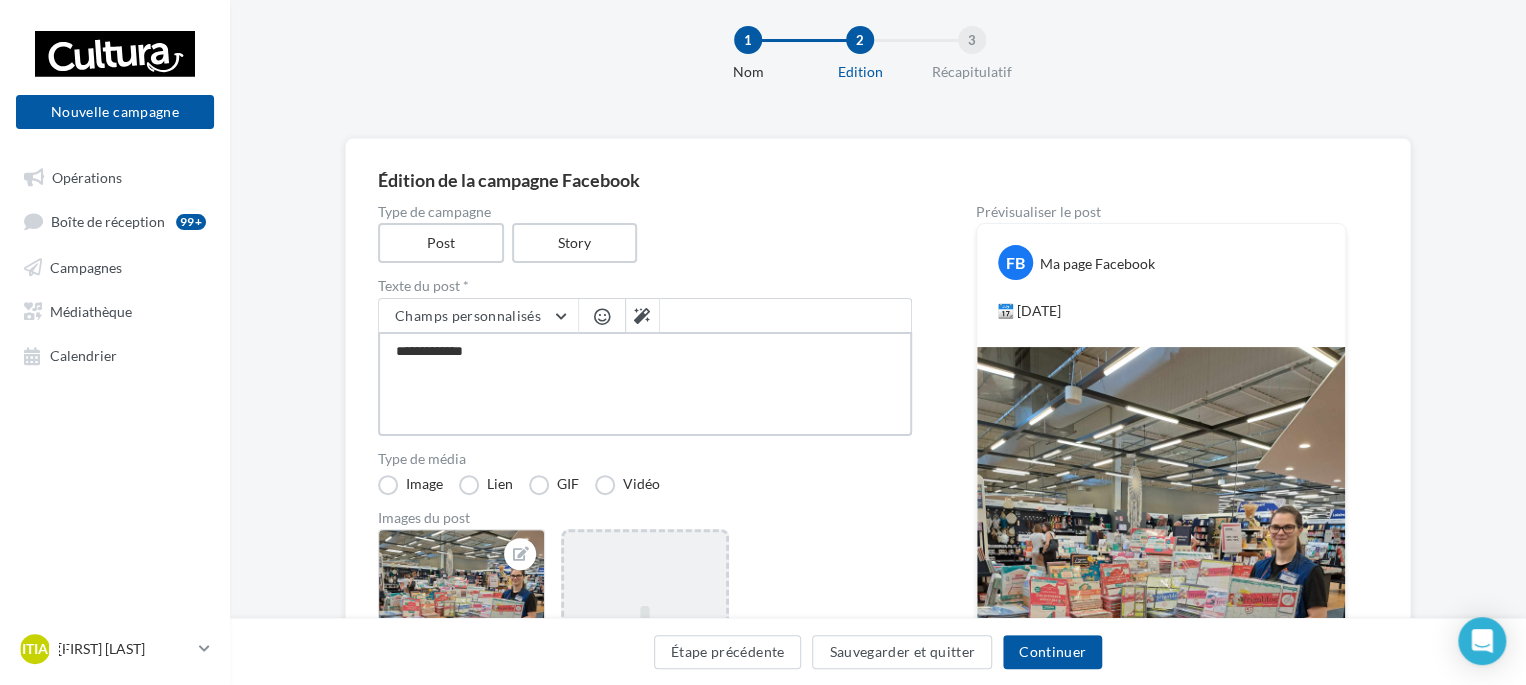 type on "**********" 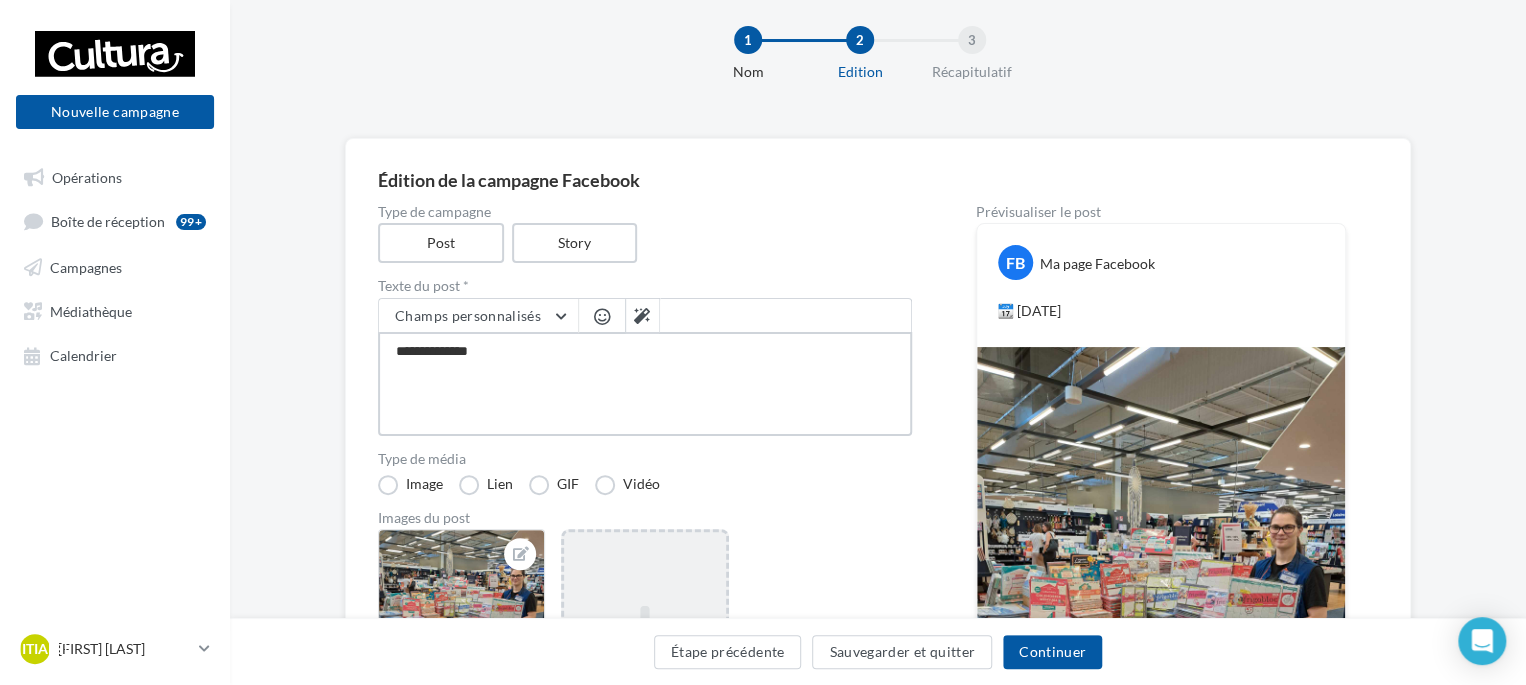type on "**********" 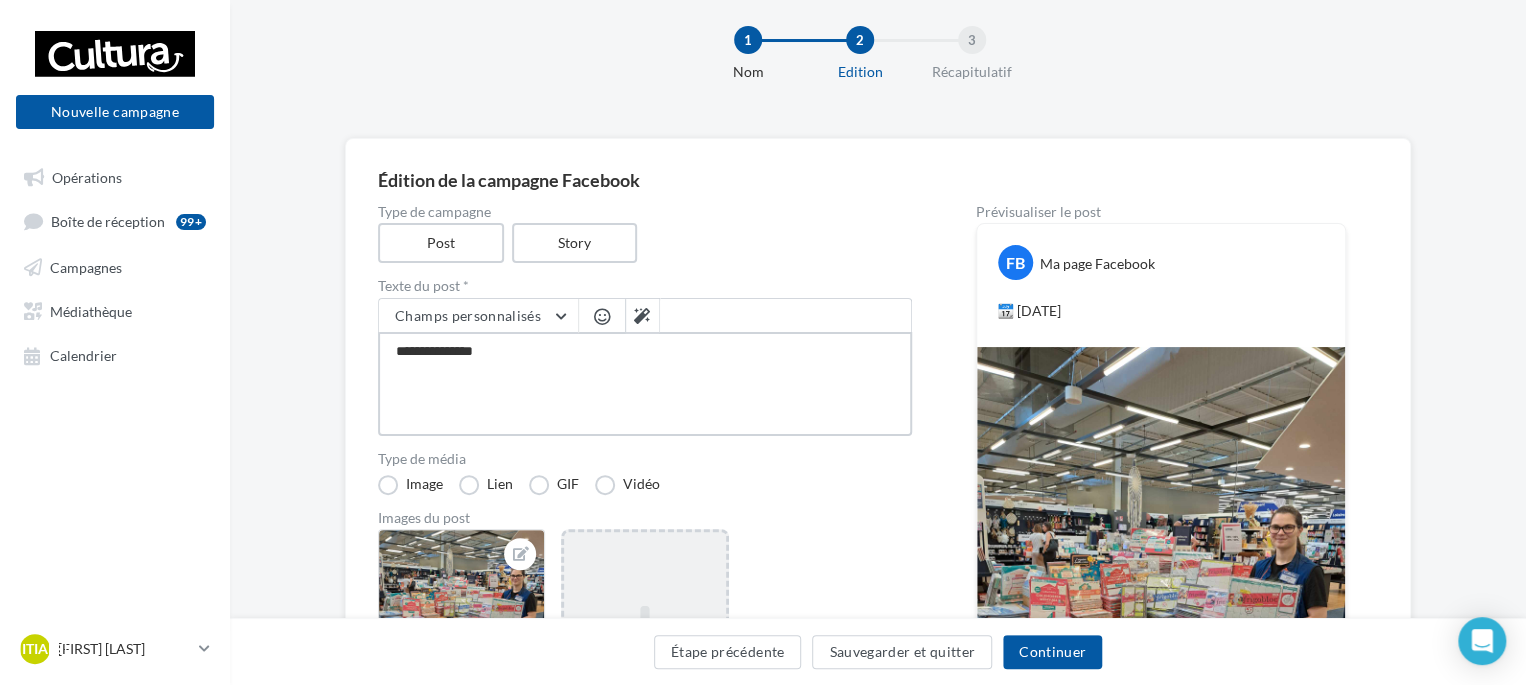 type on "**********" 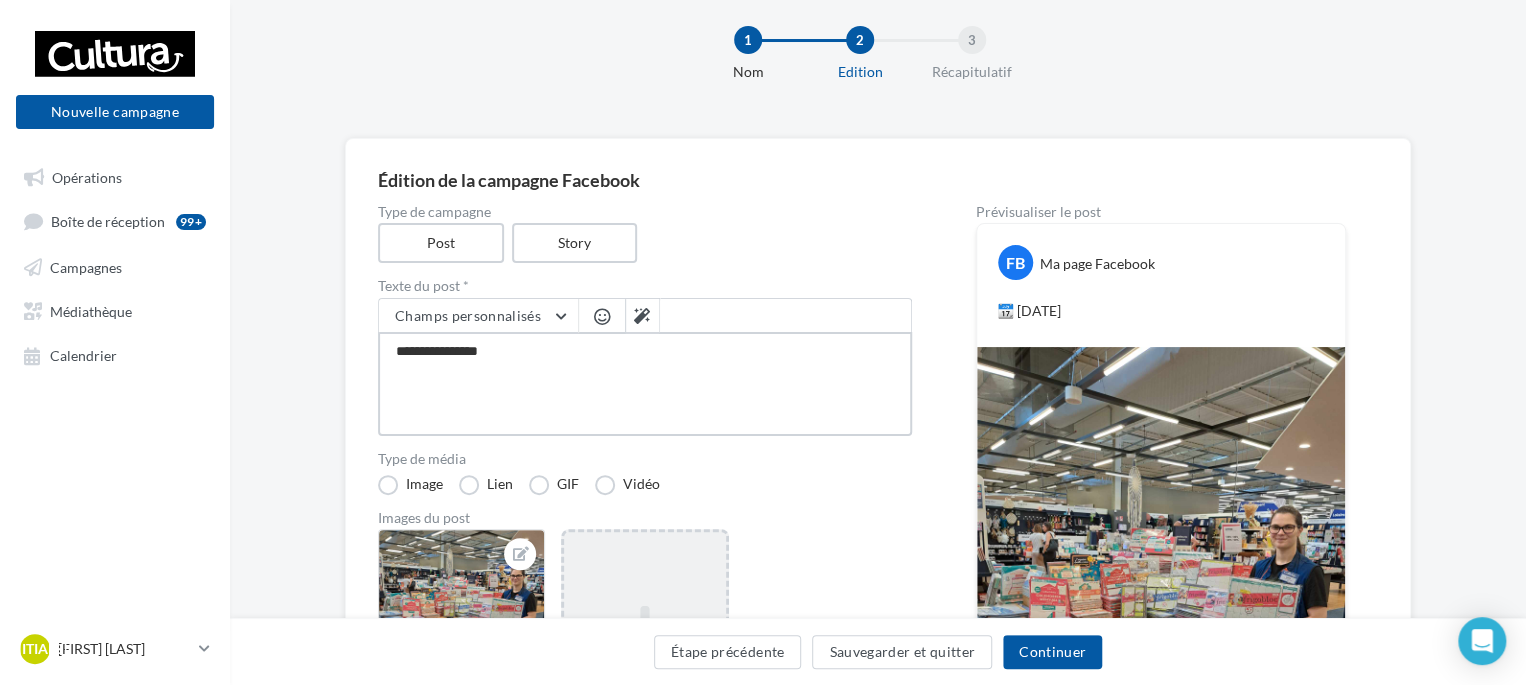 type on "**********" 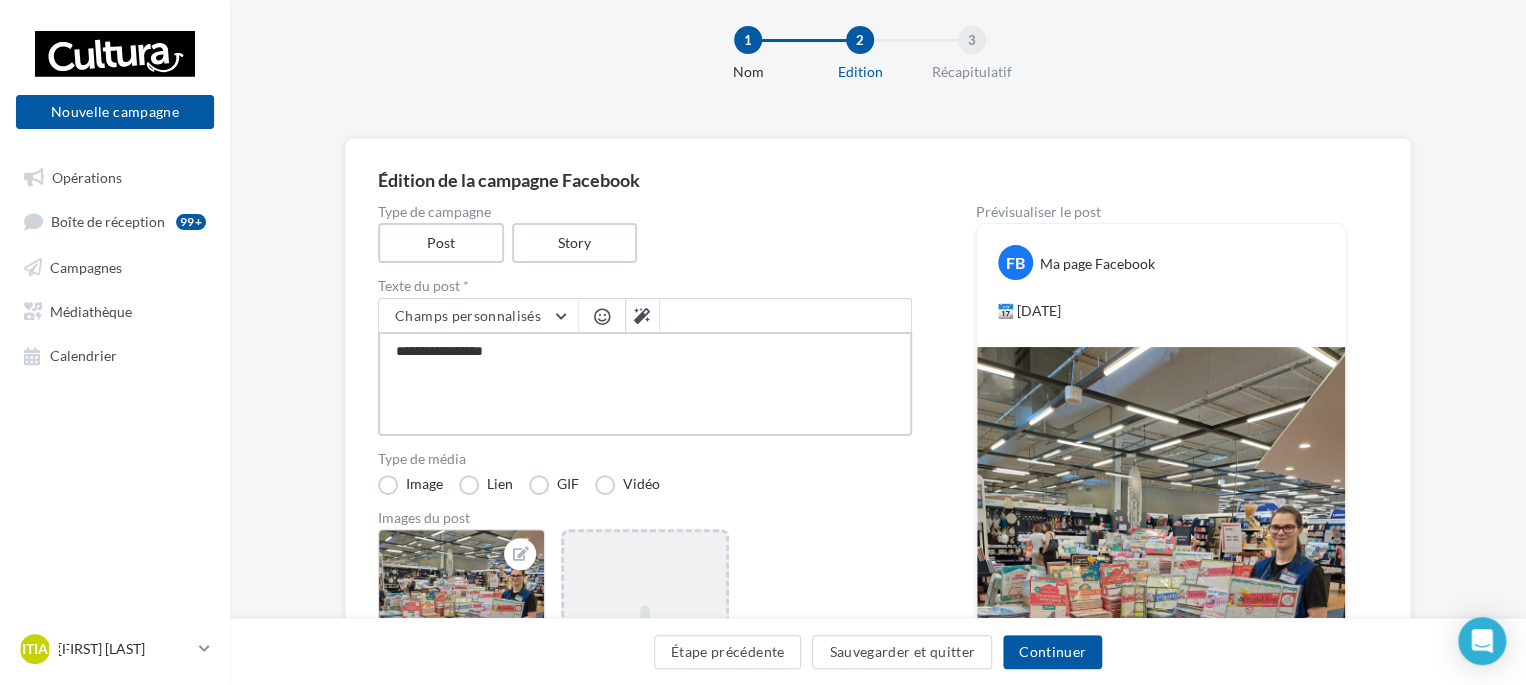type on "**********" 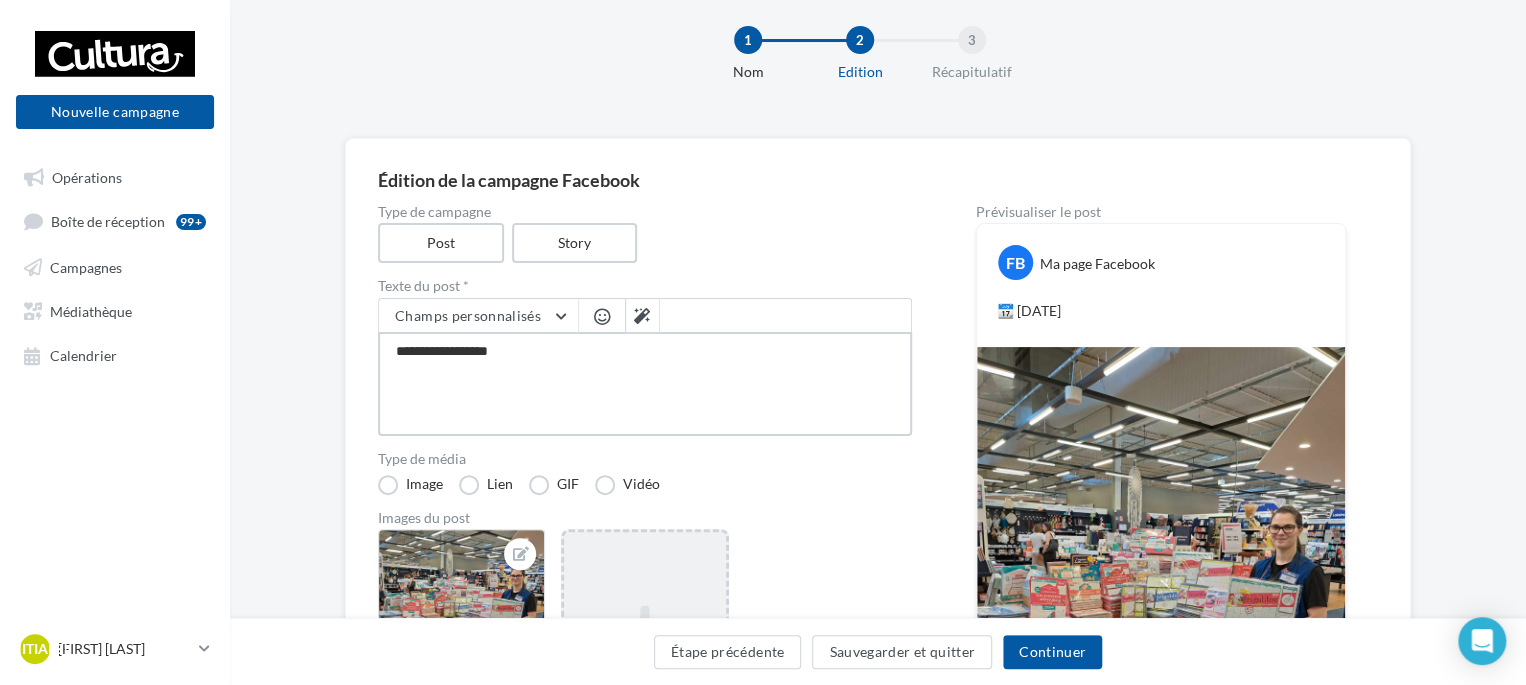 type on "**********" 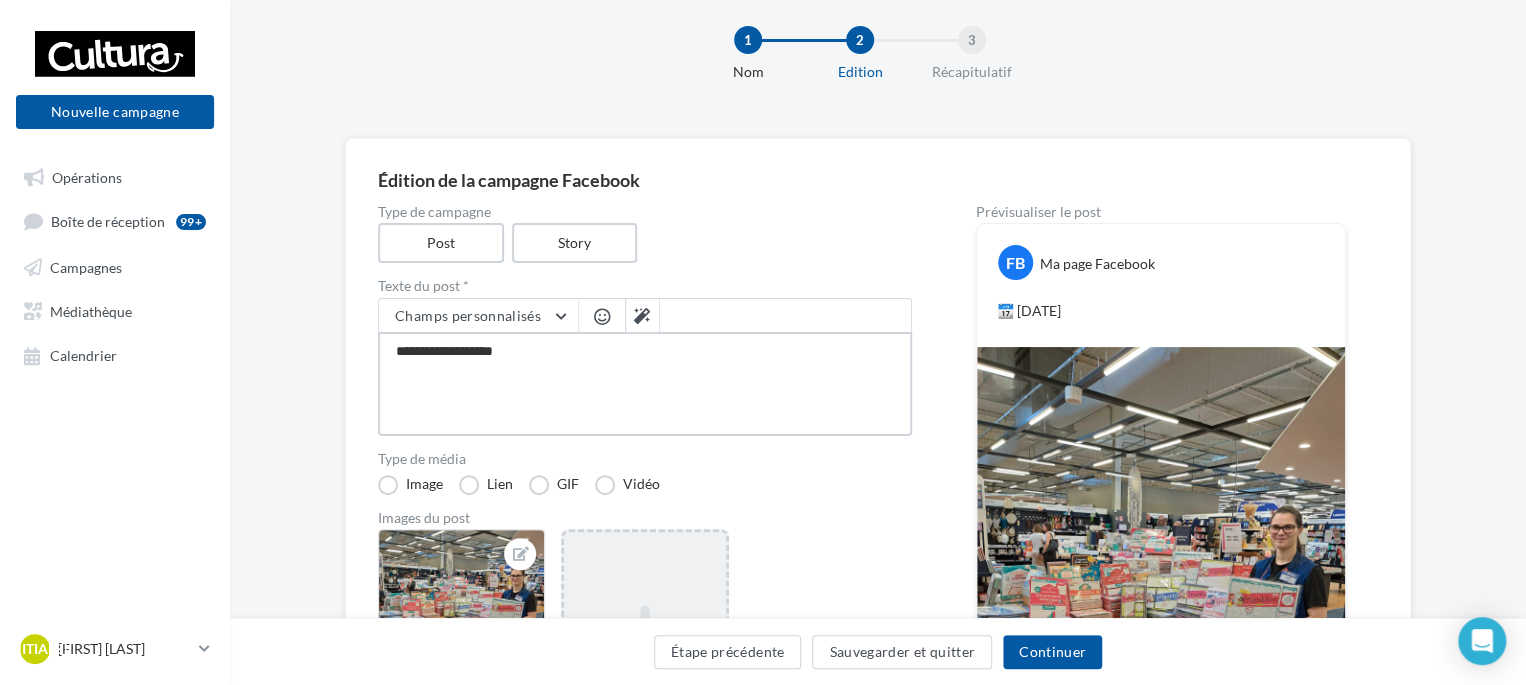 type on "**********" 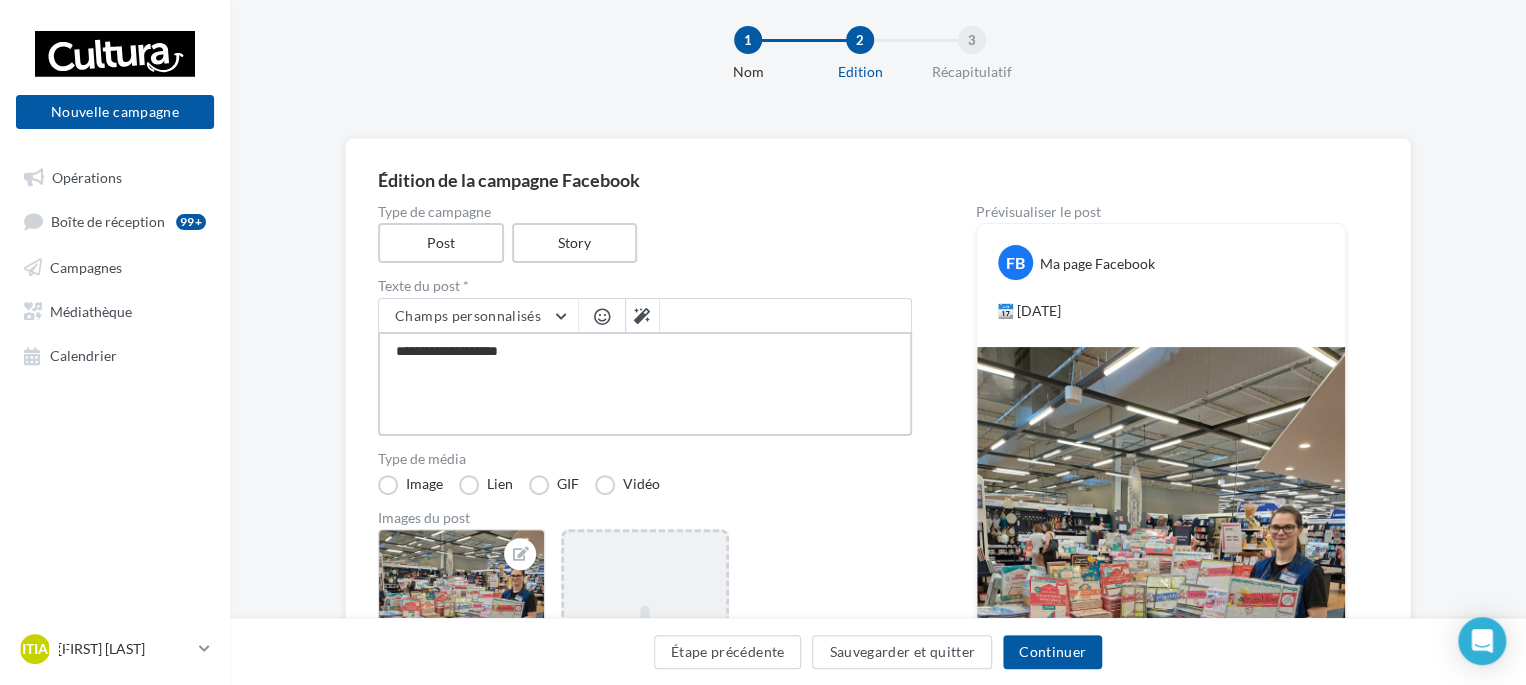 type on "**********" 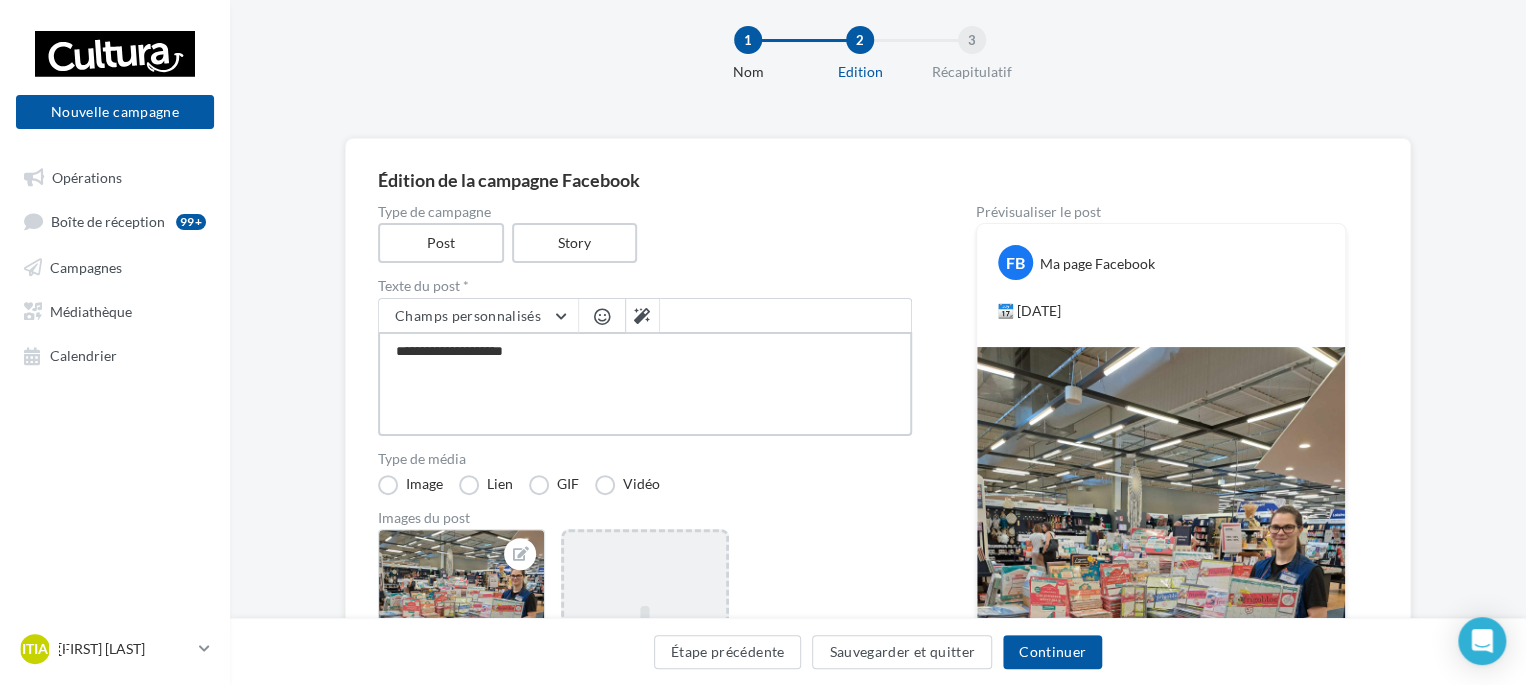 type on "**********" 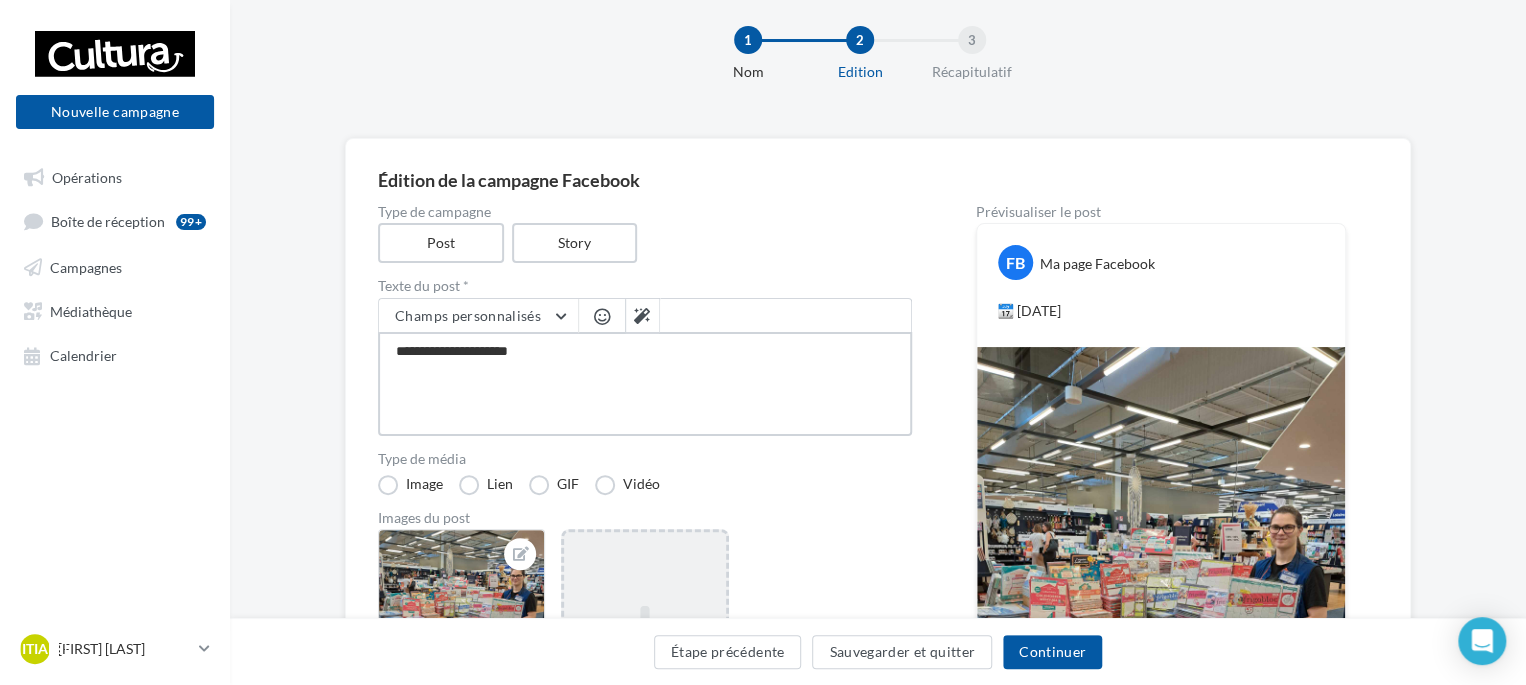 type on "**********" 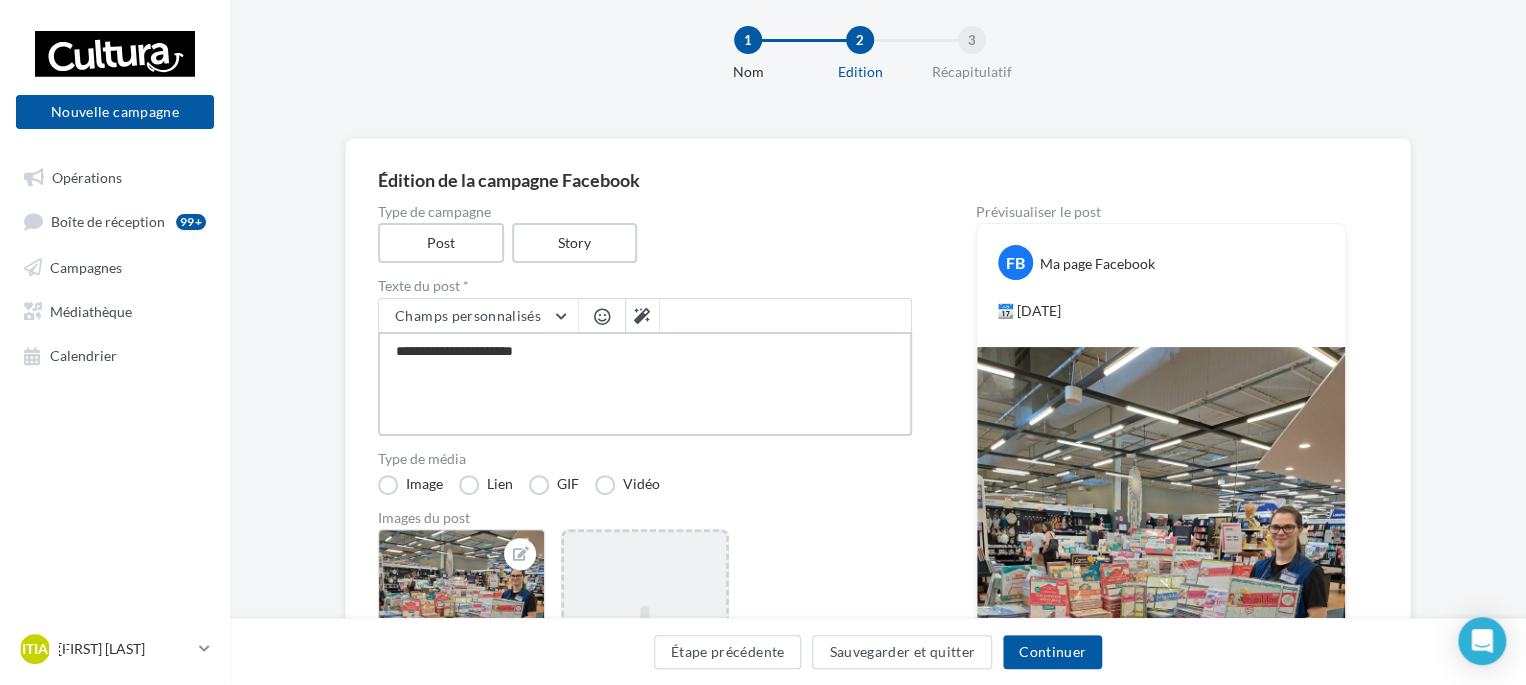 type on "**********" 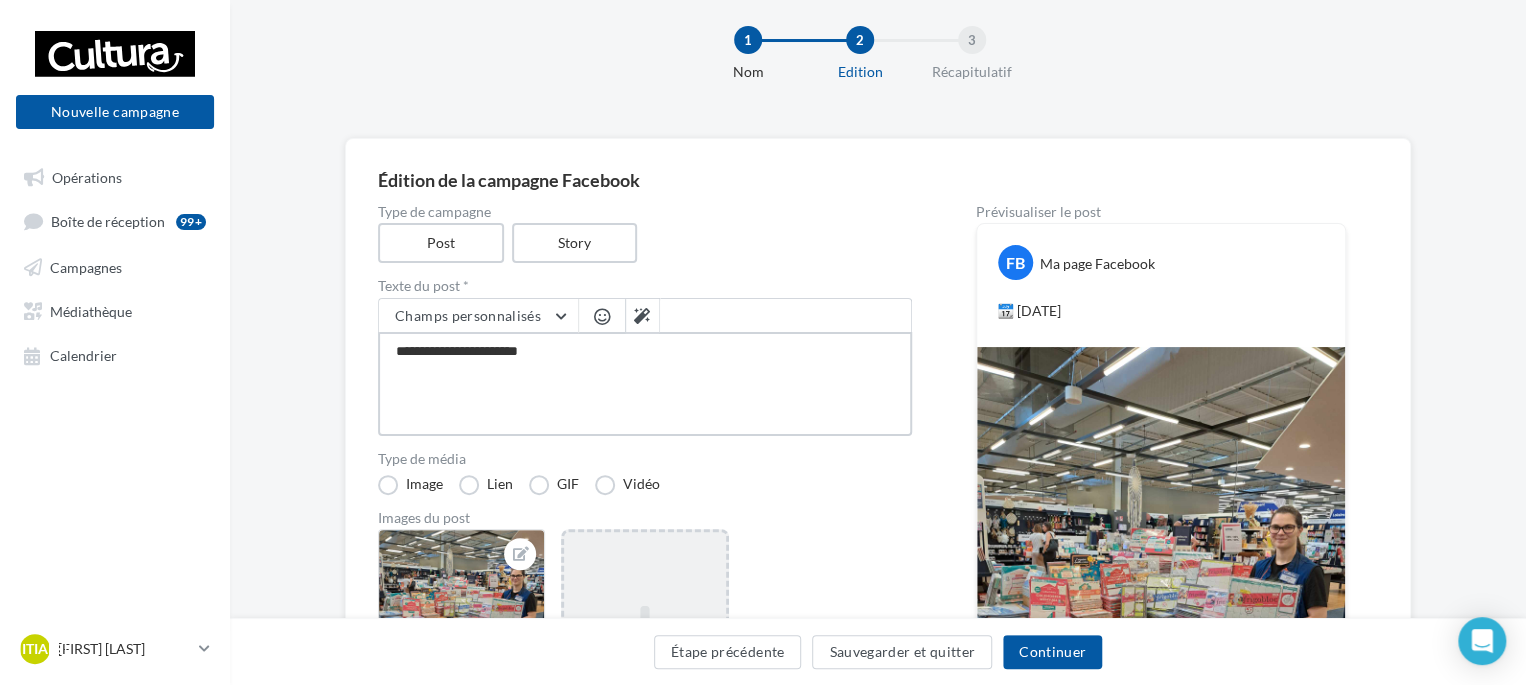 type on "**********" 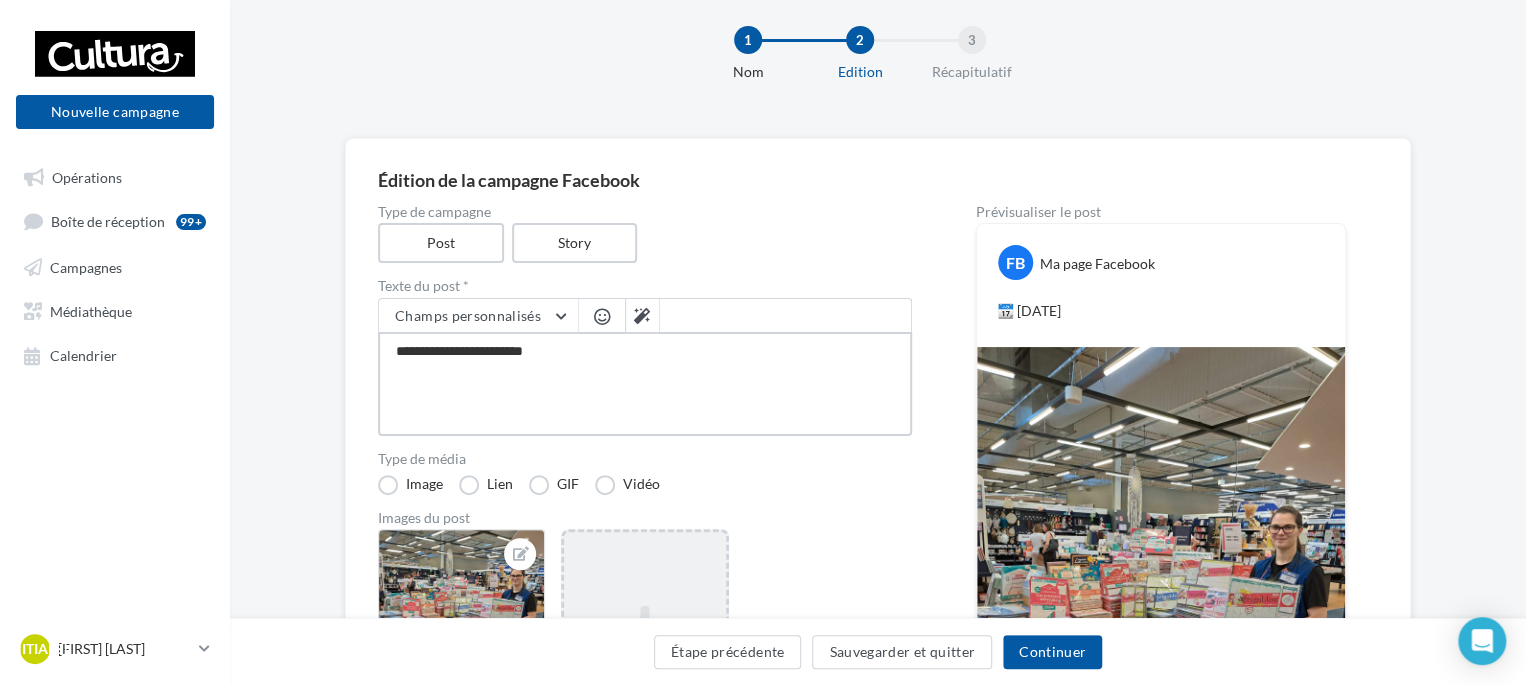 type on "**********" 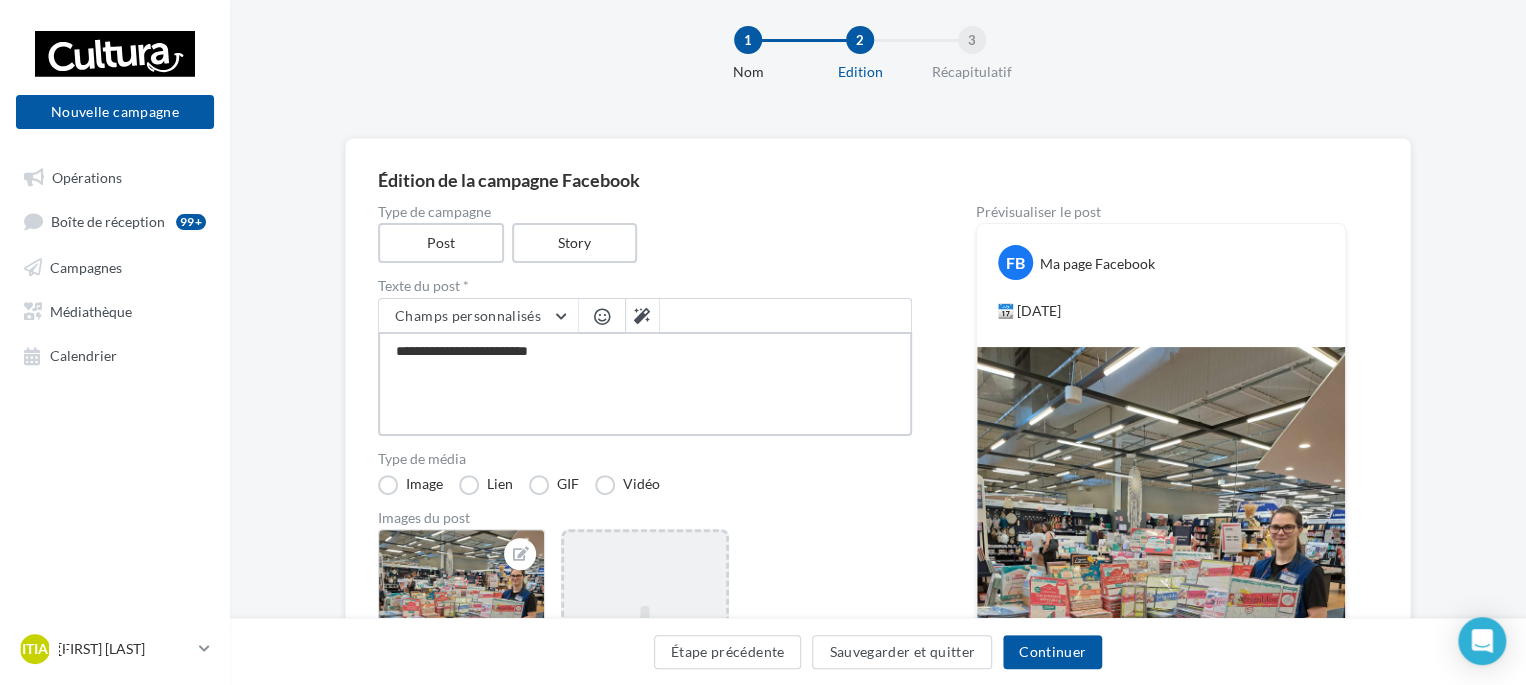 type on "**********" 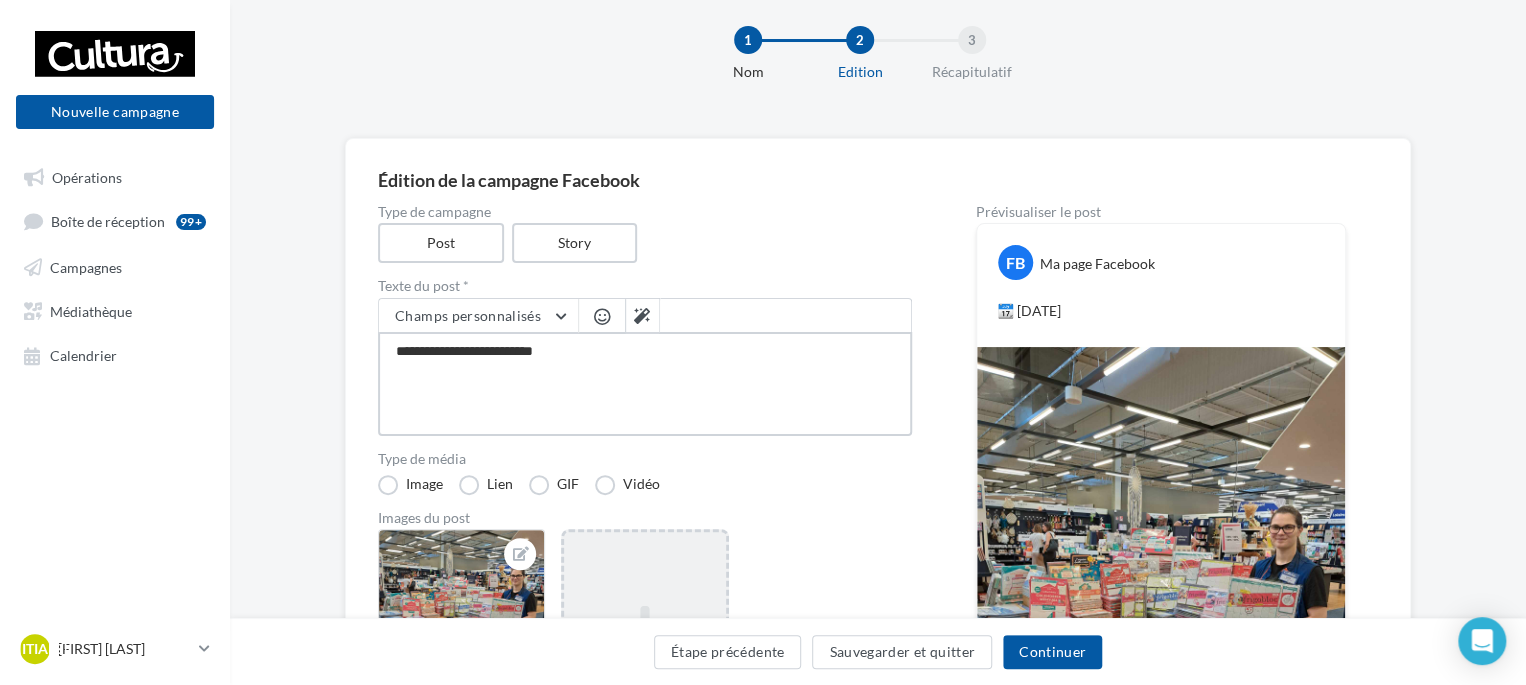 type on "**********" 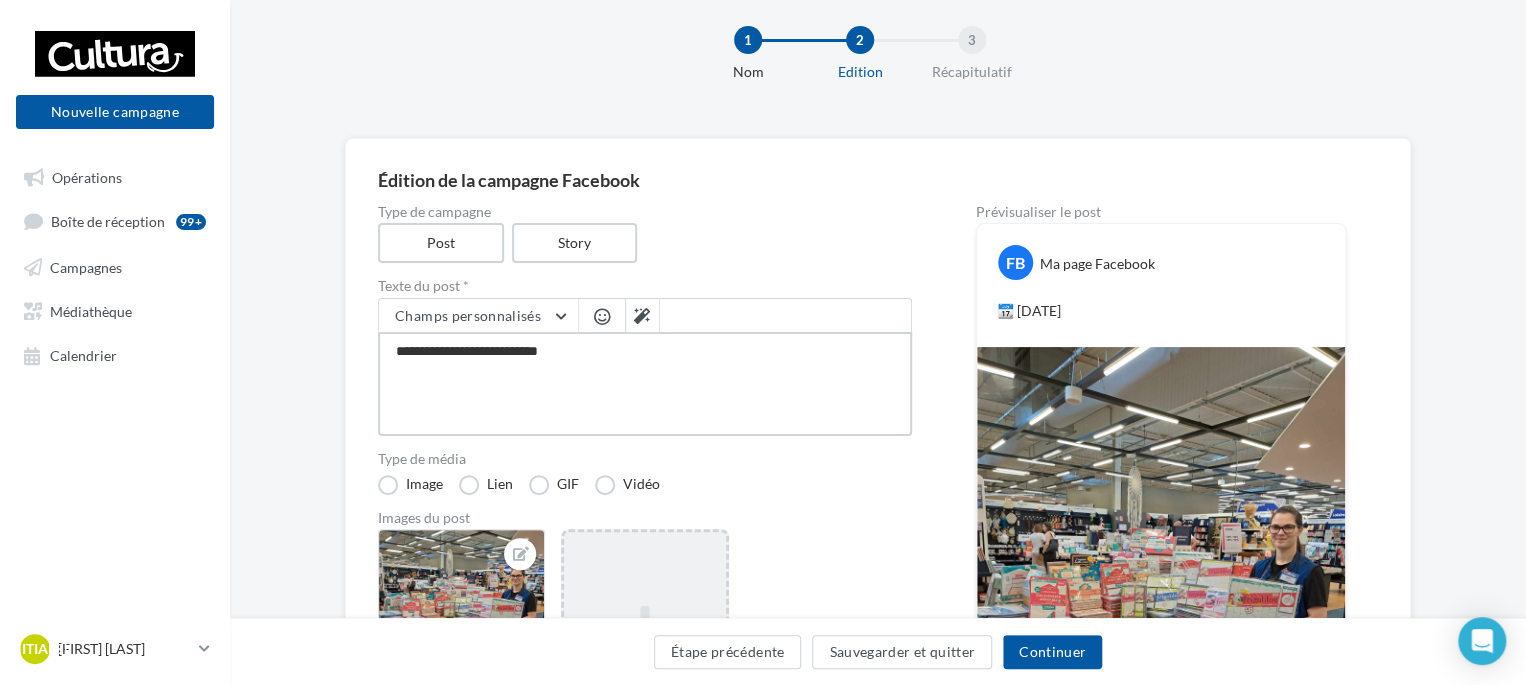 type on "**********" 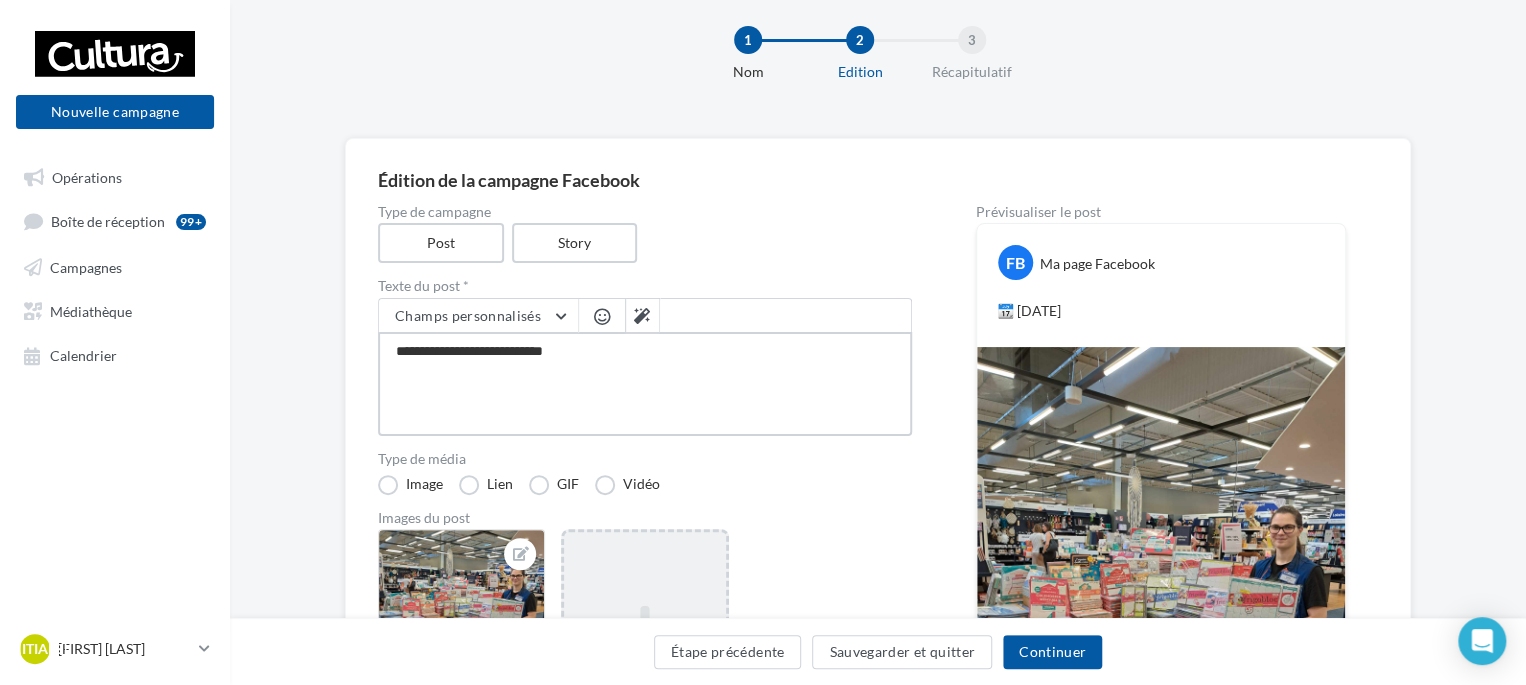 type on "**********" 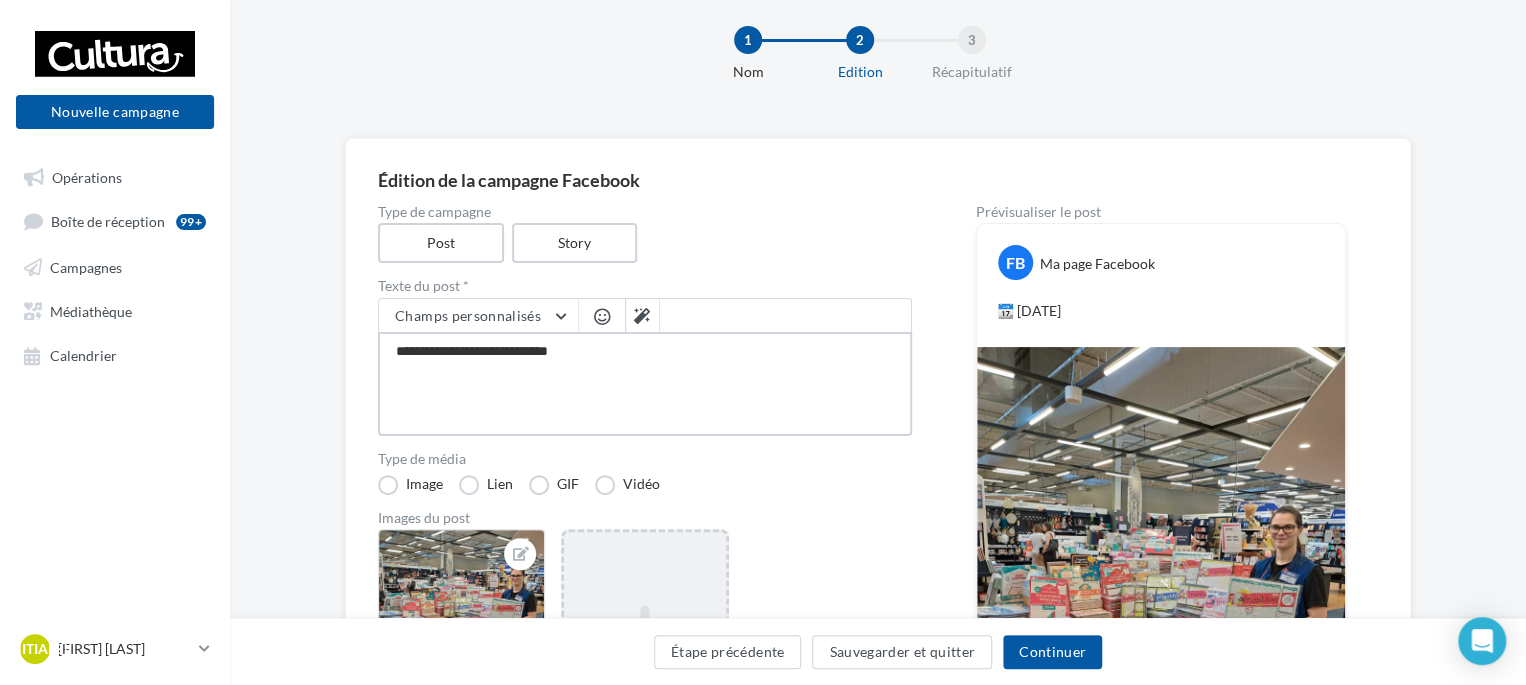 type on "**********" 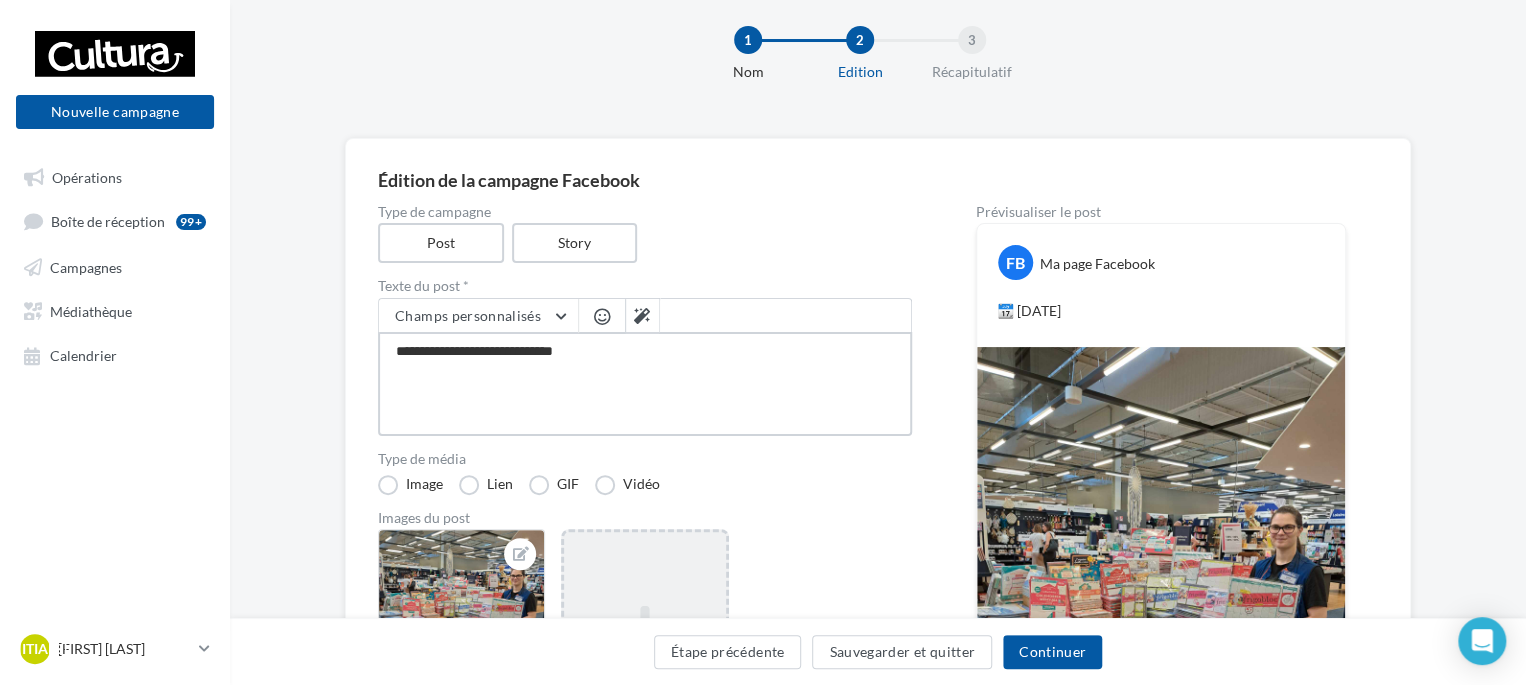 type on "**********" 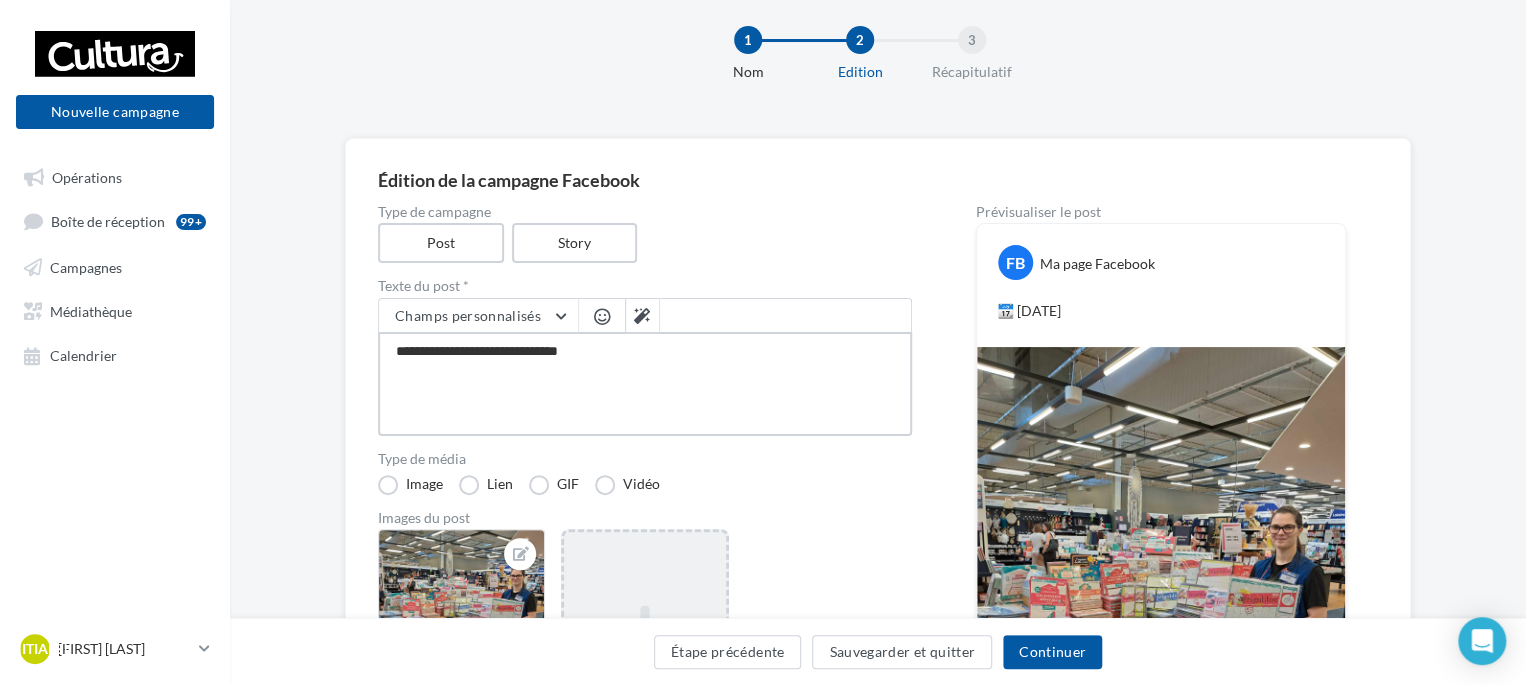 type on "**********" 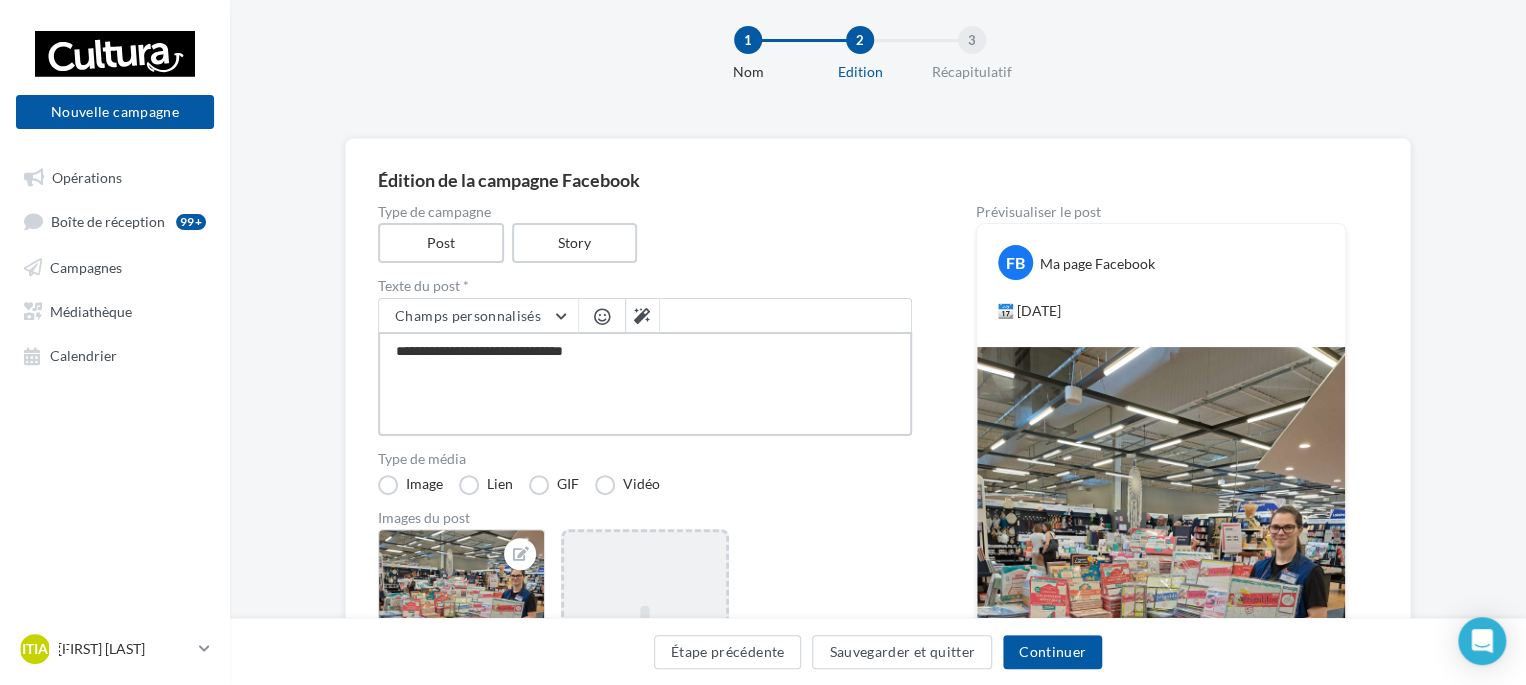 type on "**********" 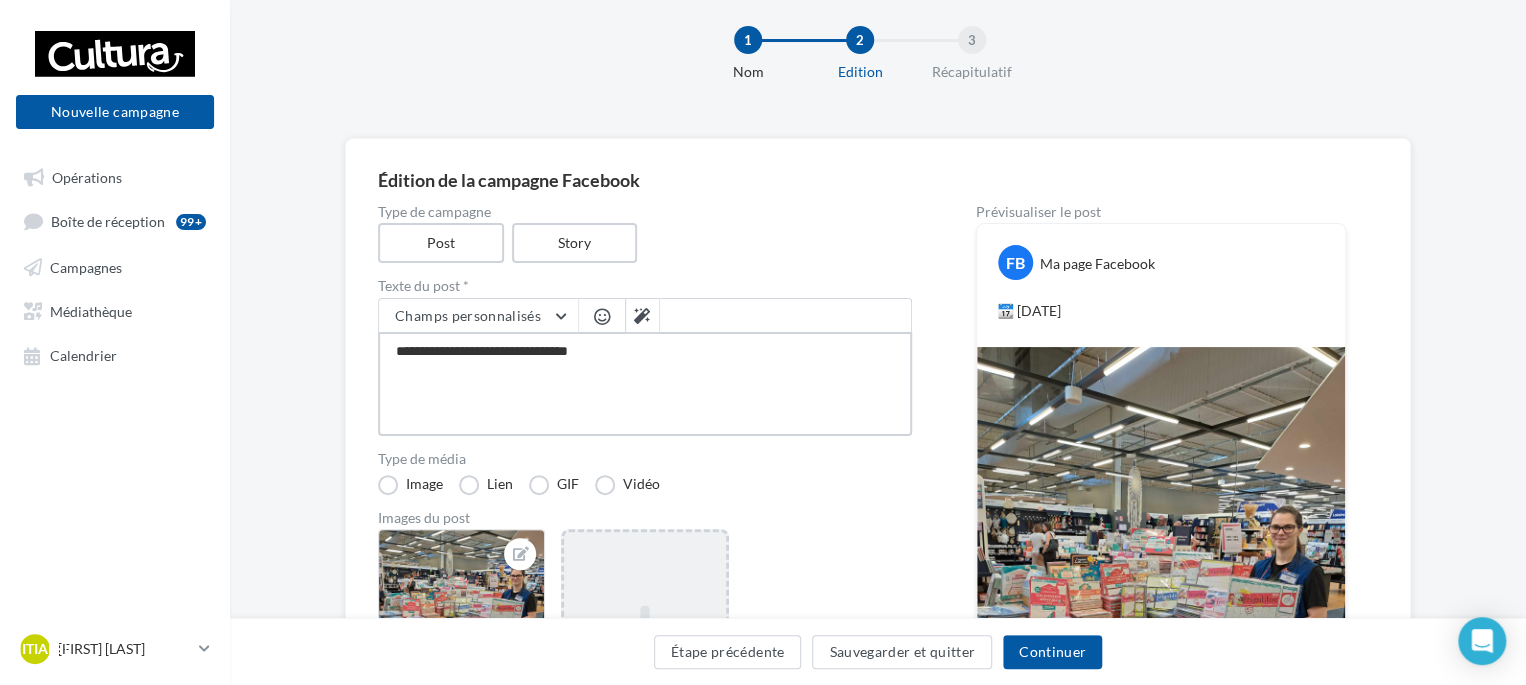 type on "**********" 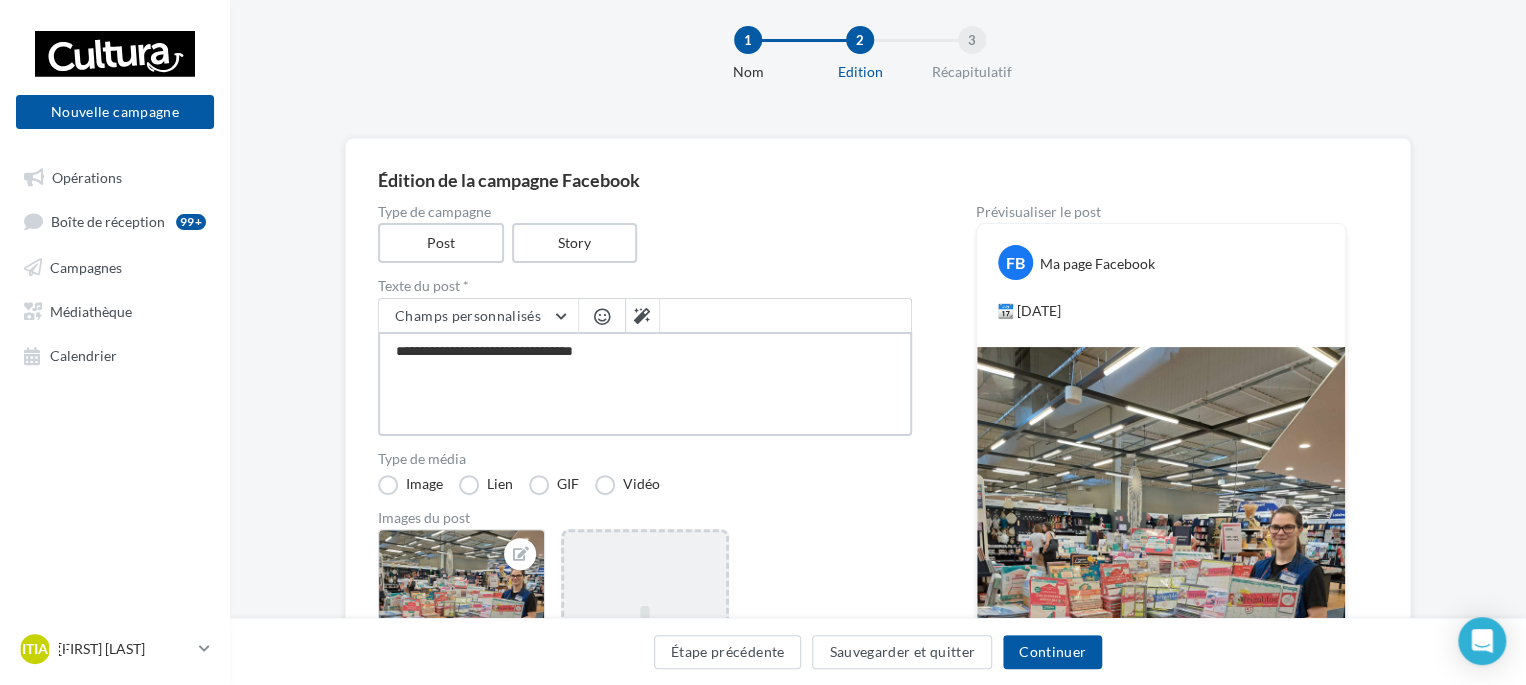 type on "**********" 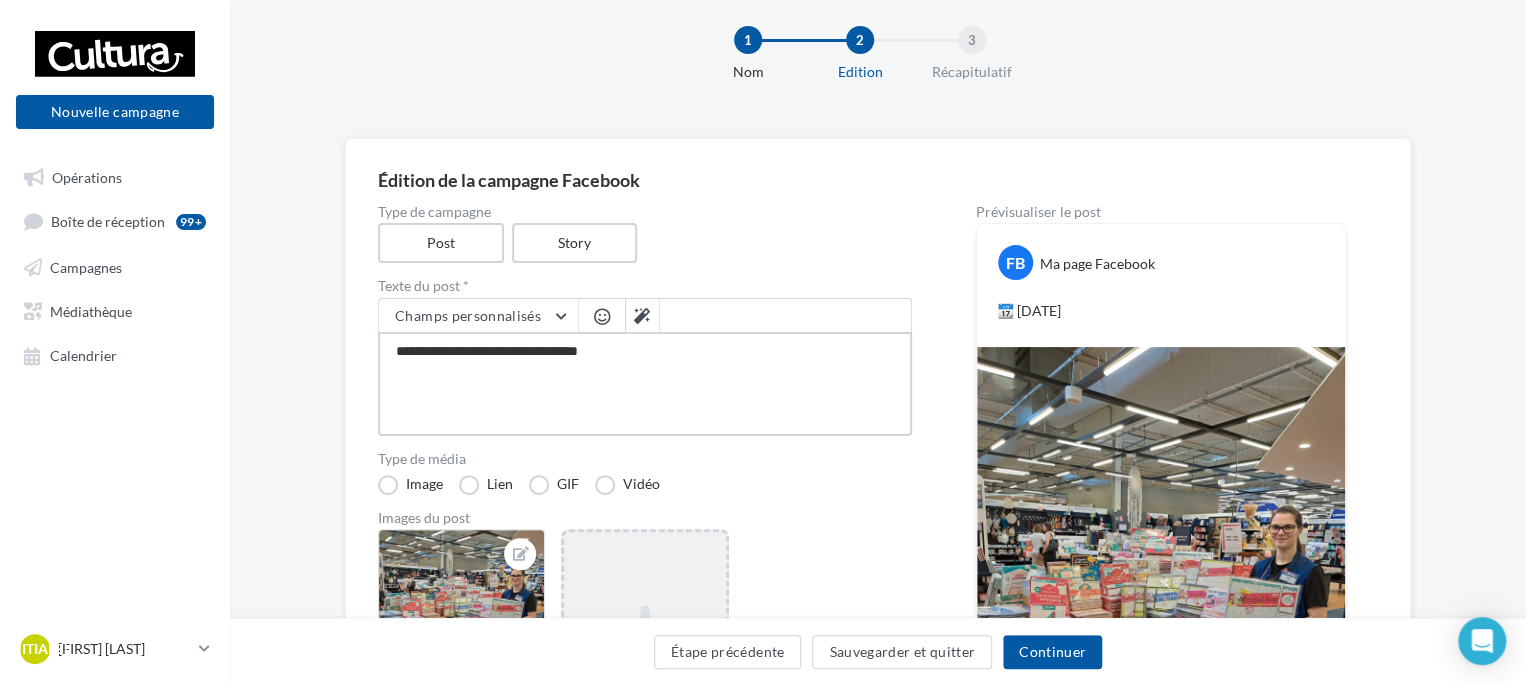 type on "**********" 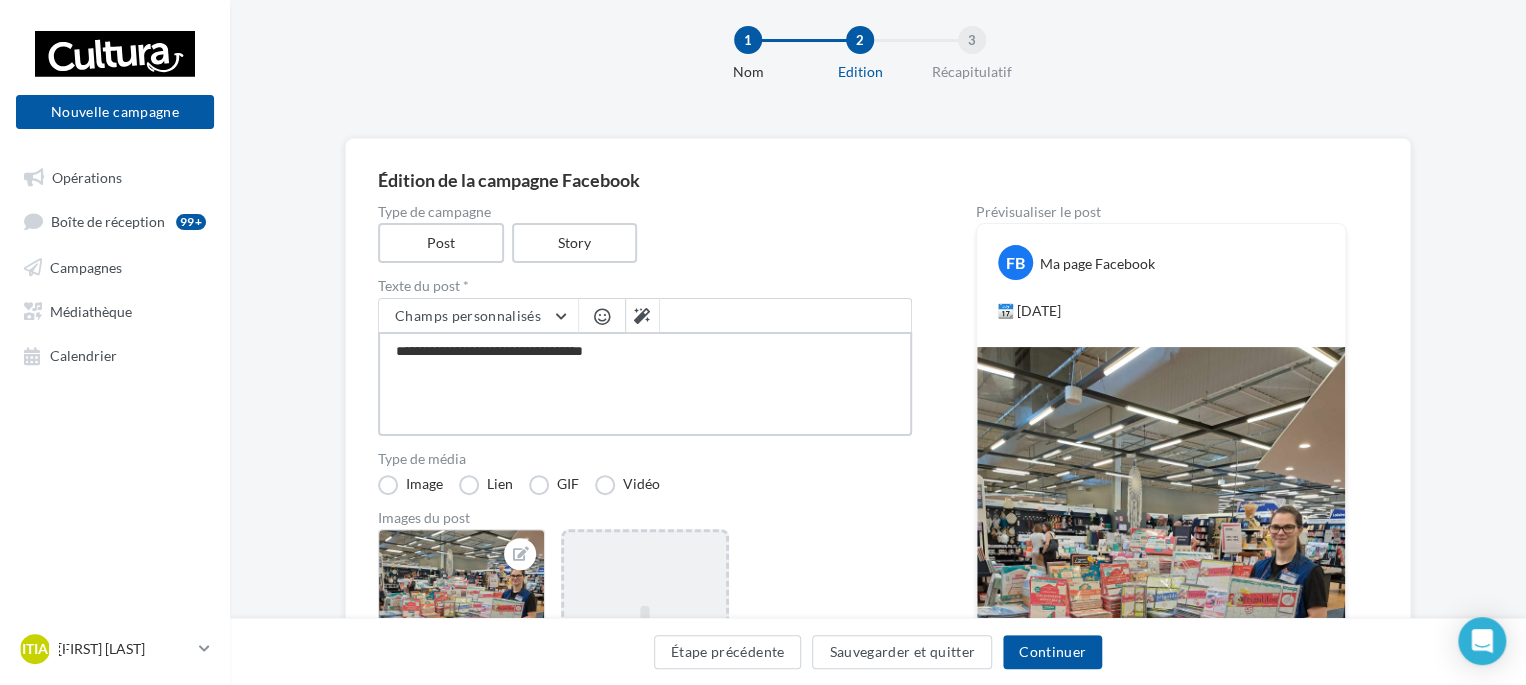 type on "**********" 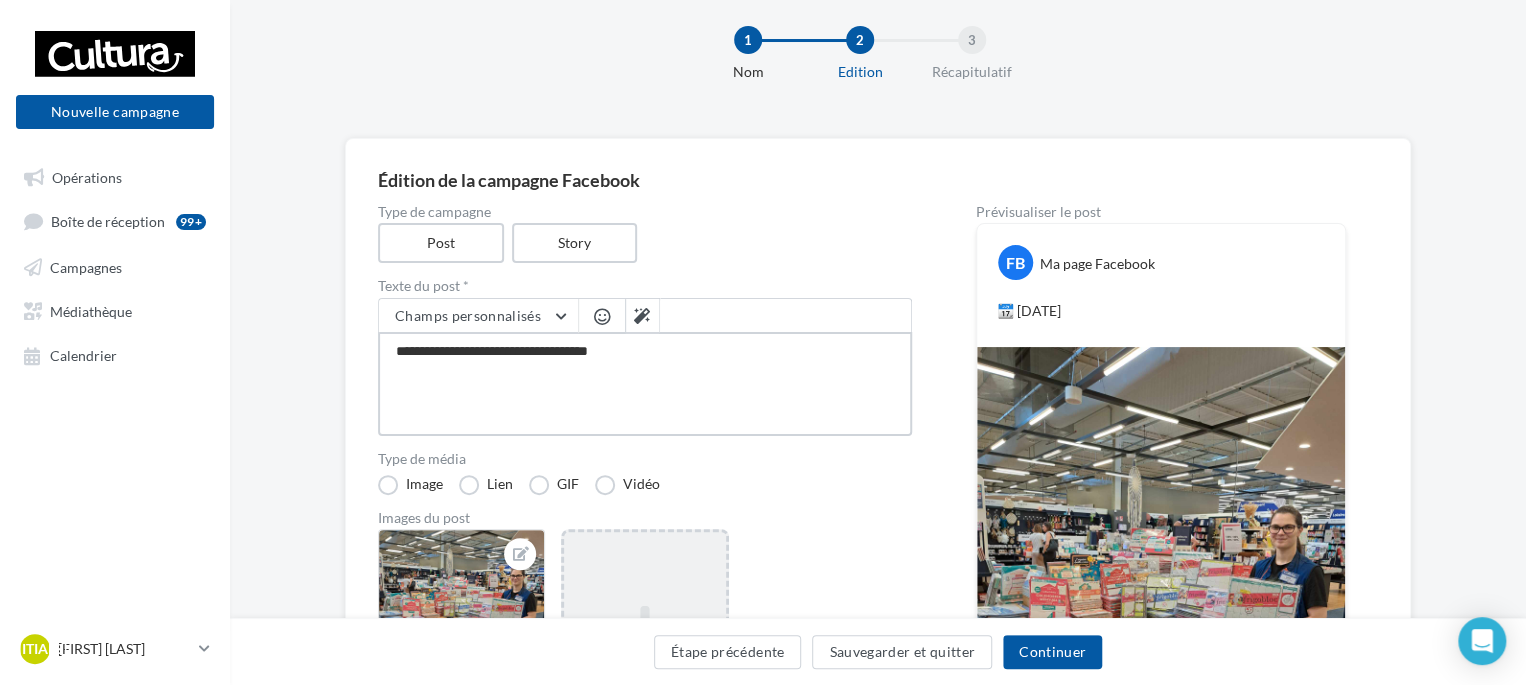 type on "**********" 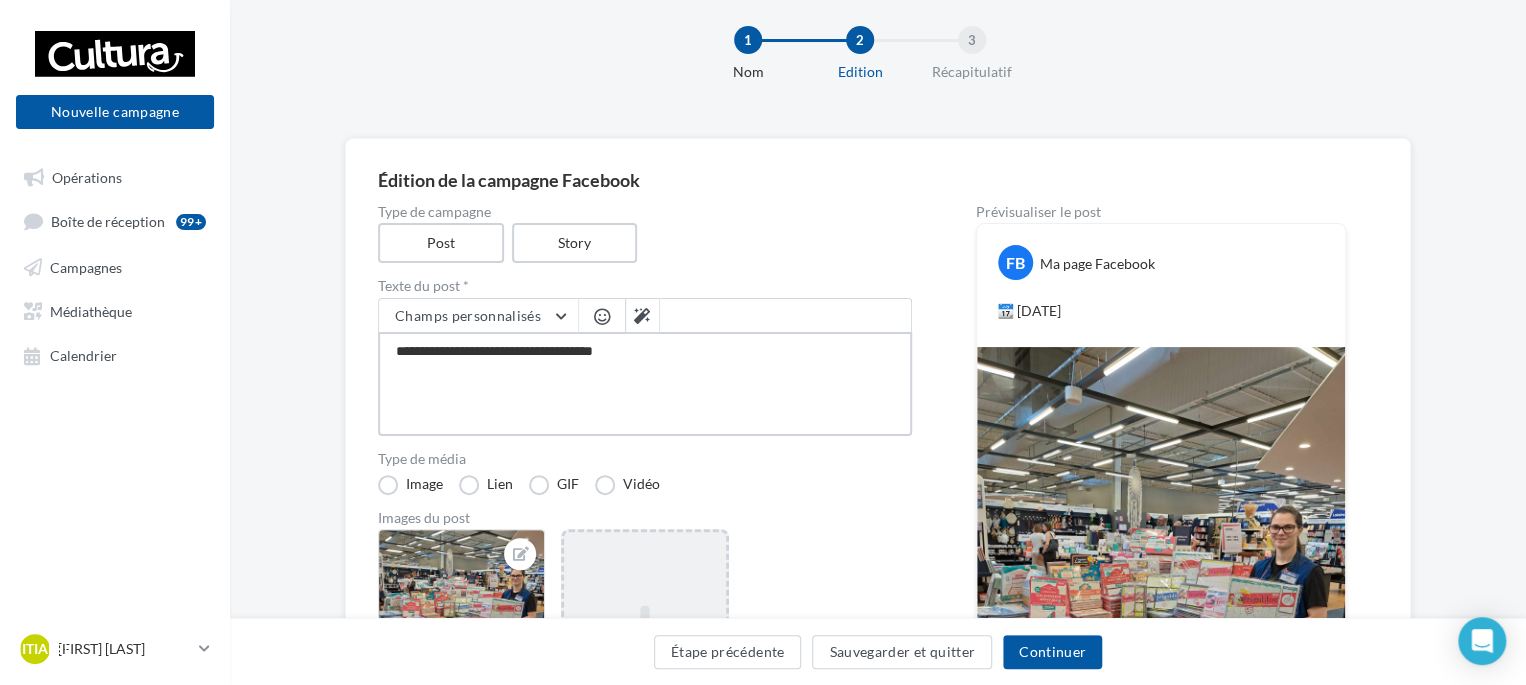 type on "**********" 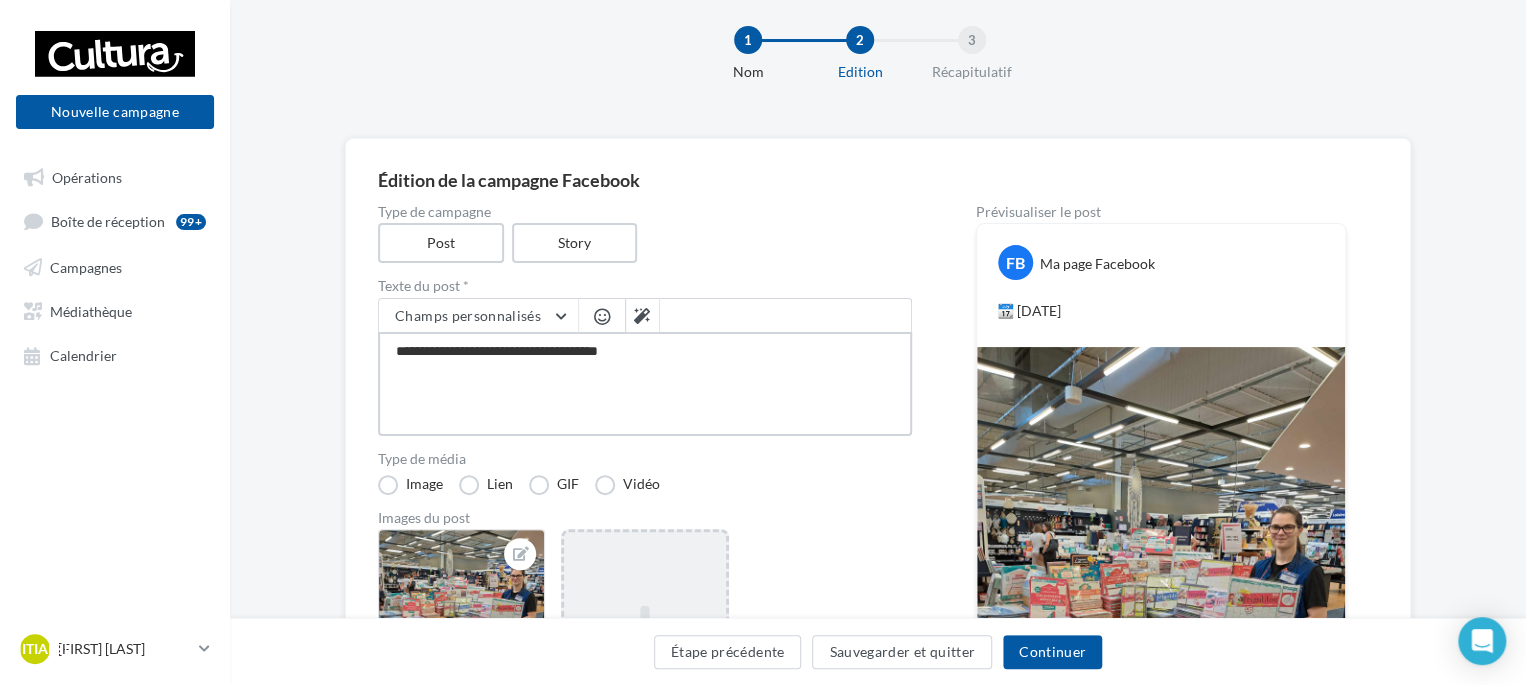 type on "**********" 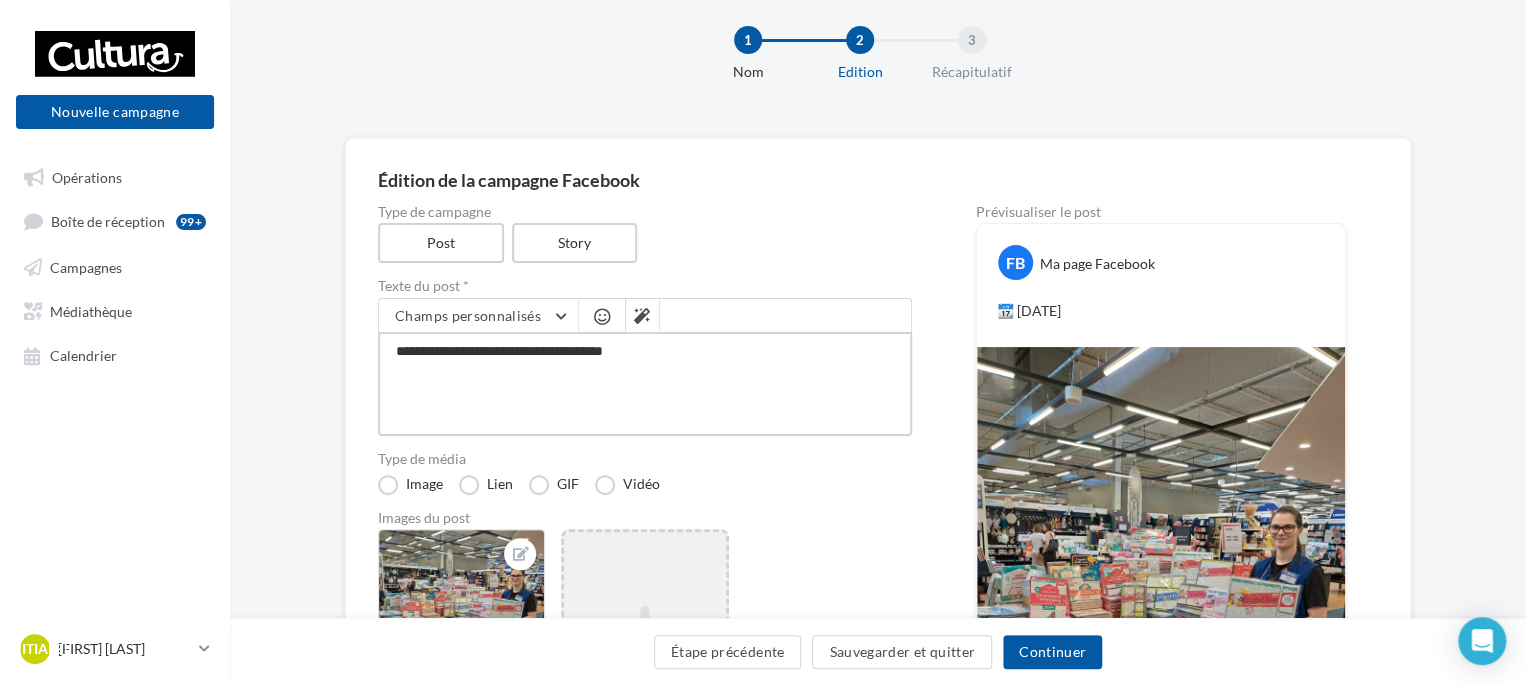 type on "**********" 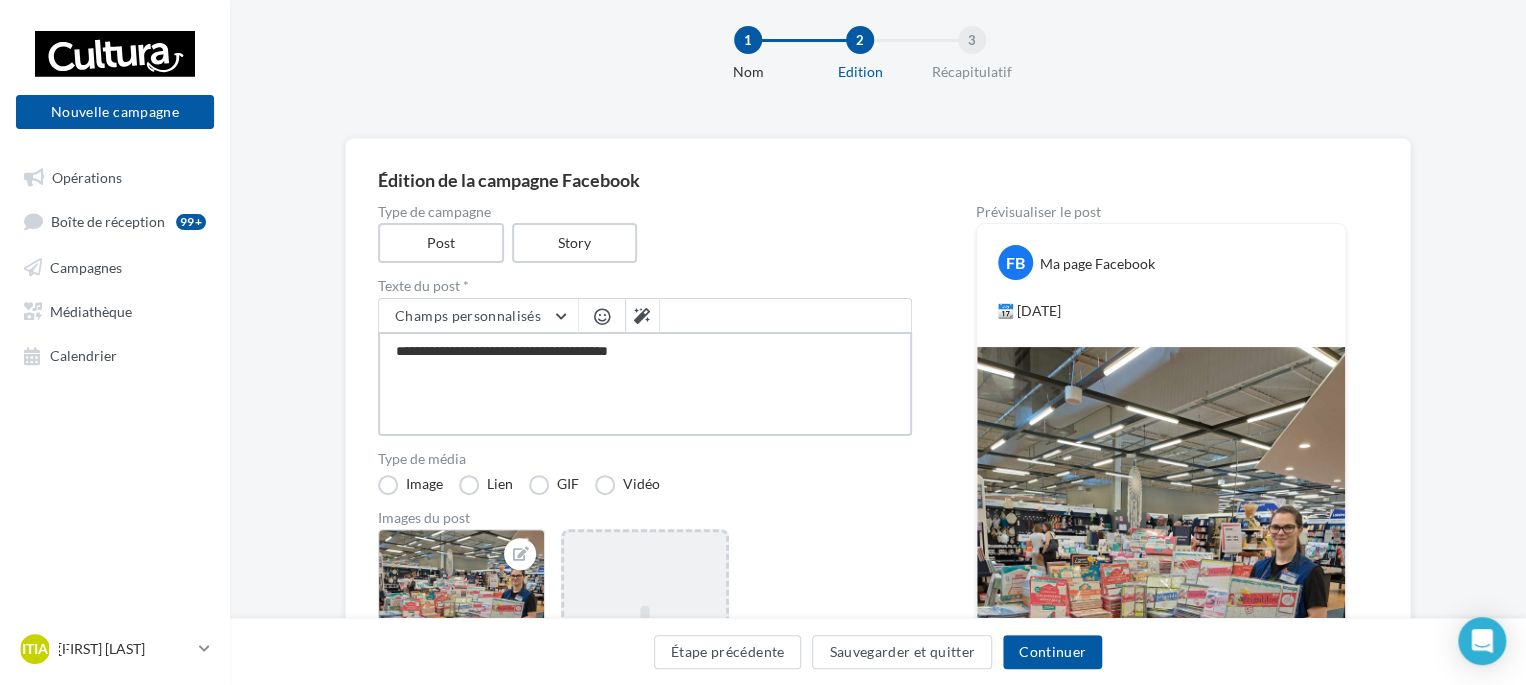 type on "**********" 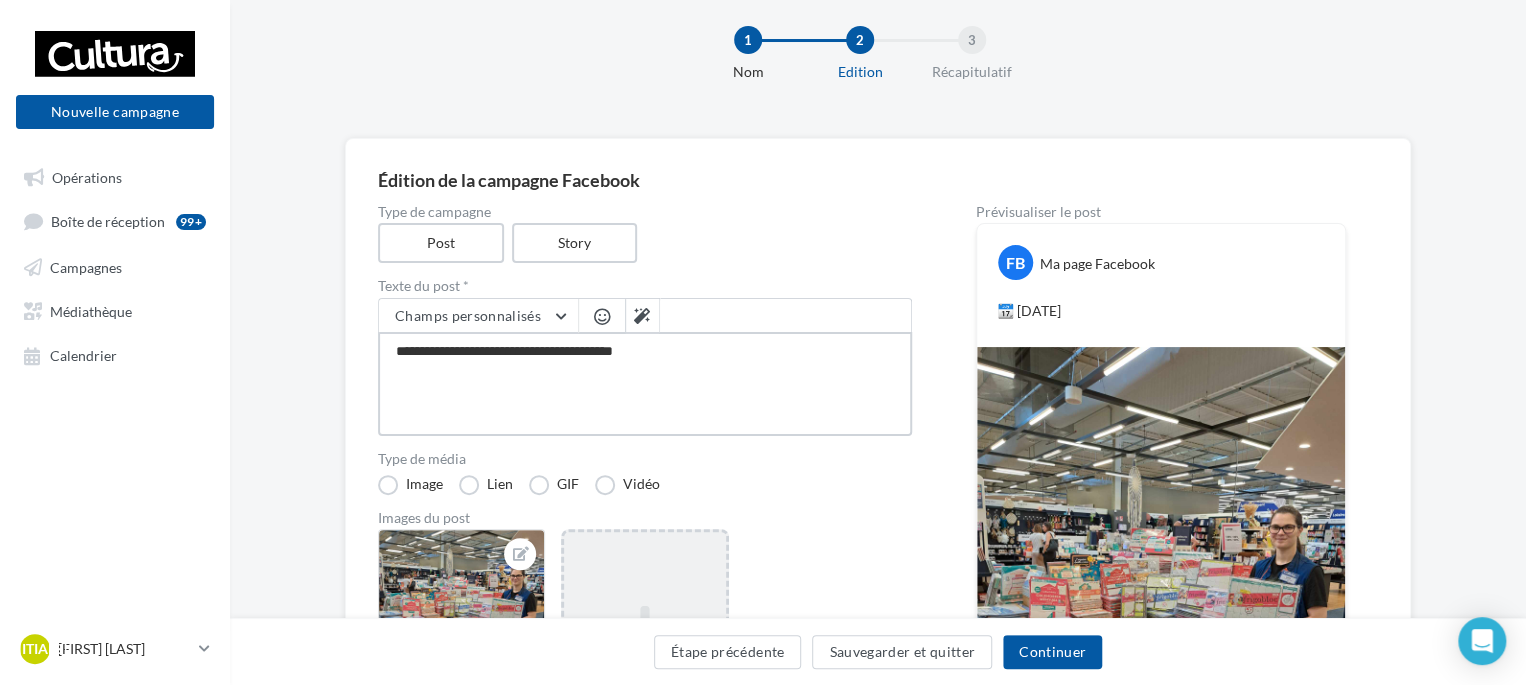 type on "**********" 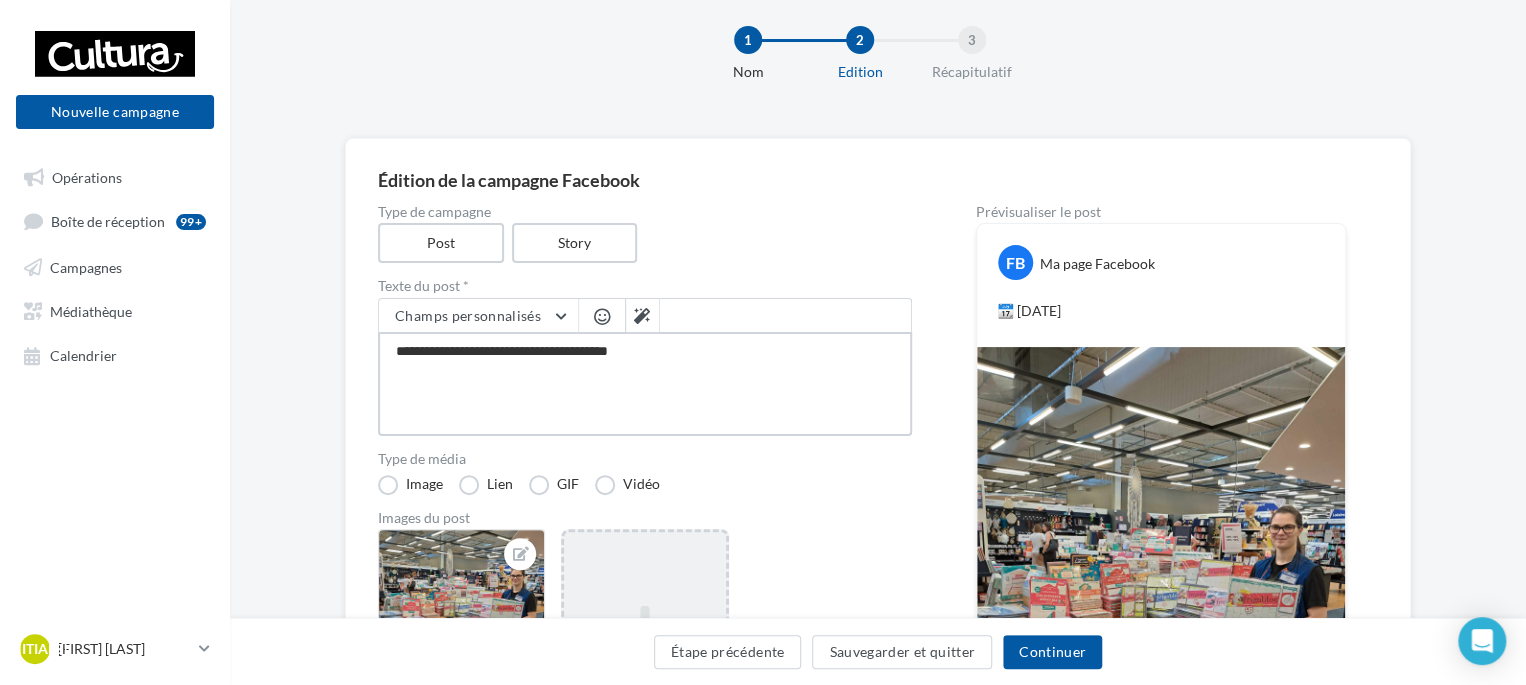 type on "**********" 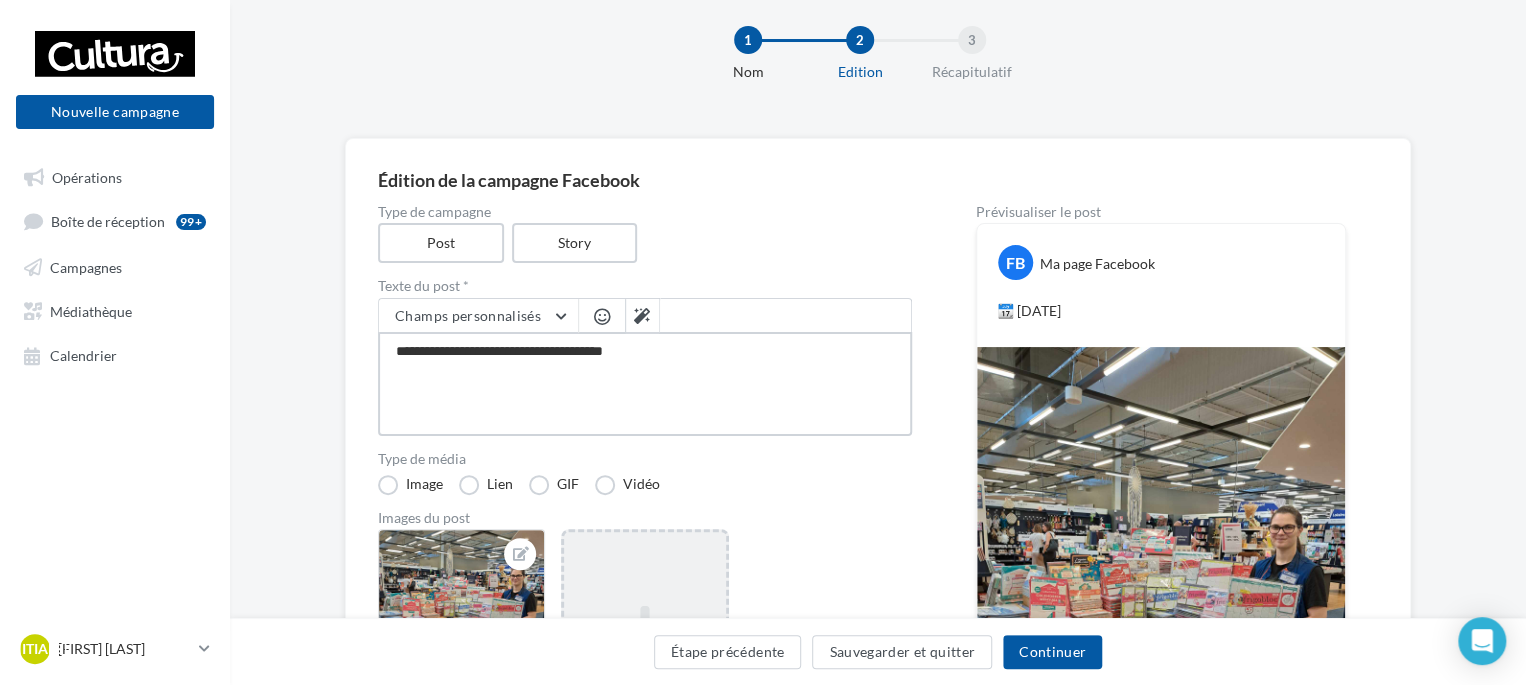 type on "**********" 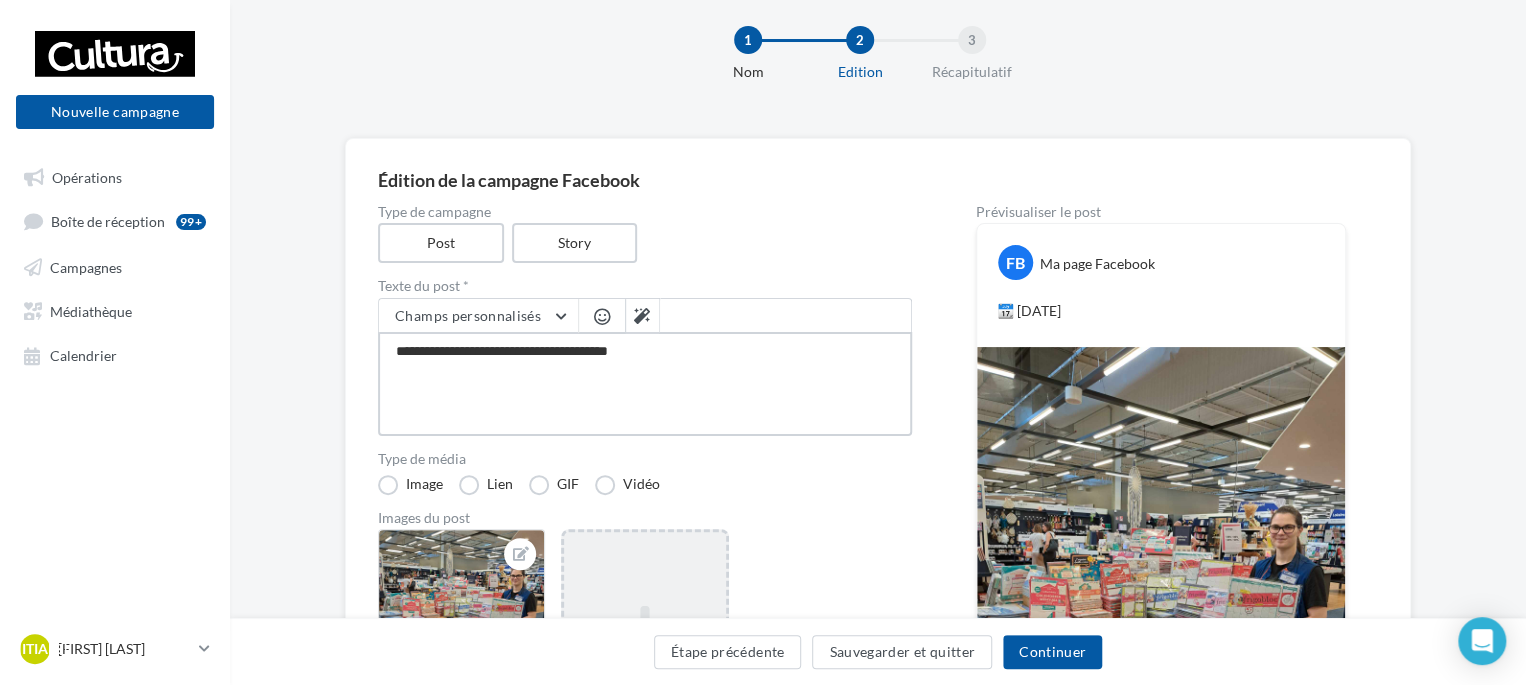 type on "**********" 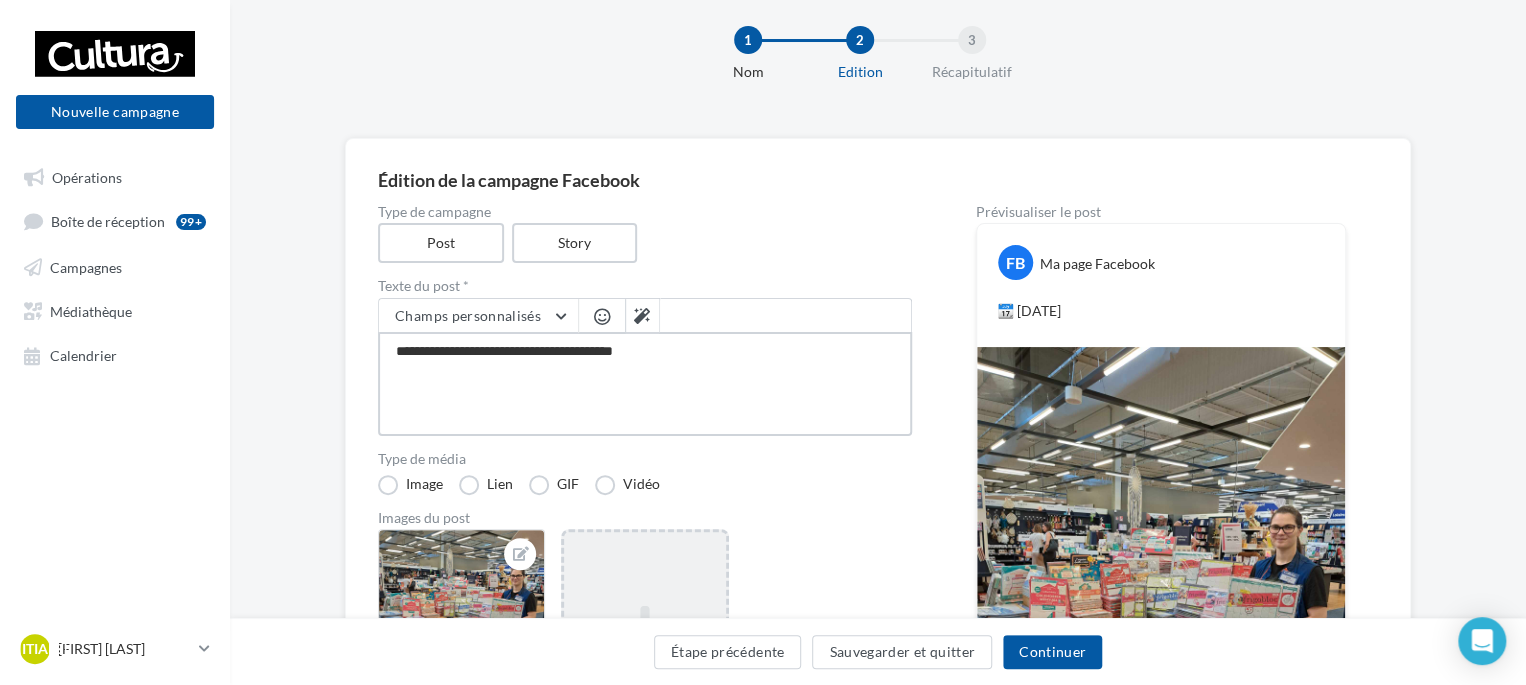 type on "**********" 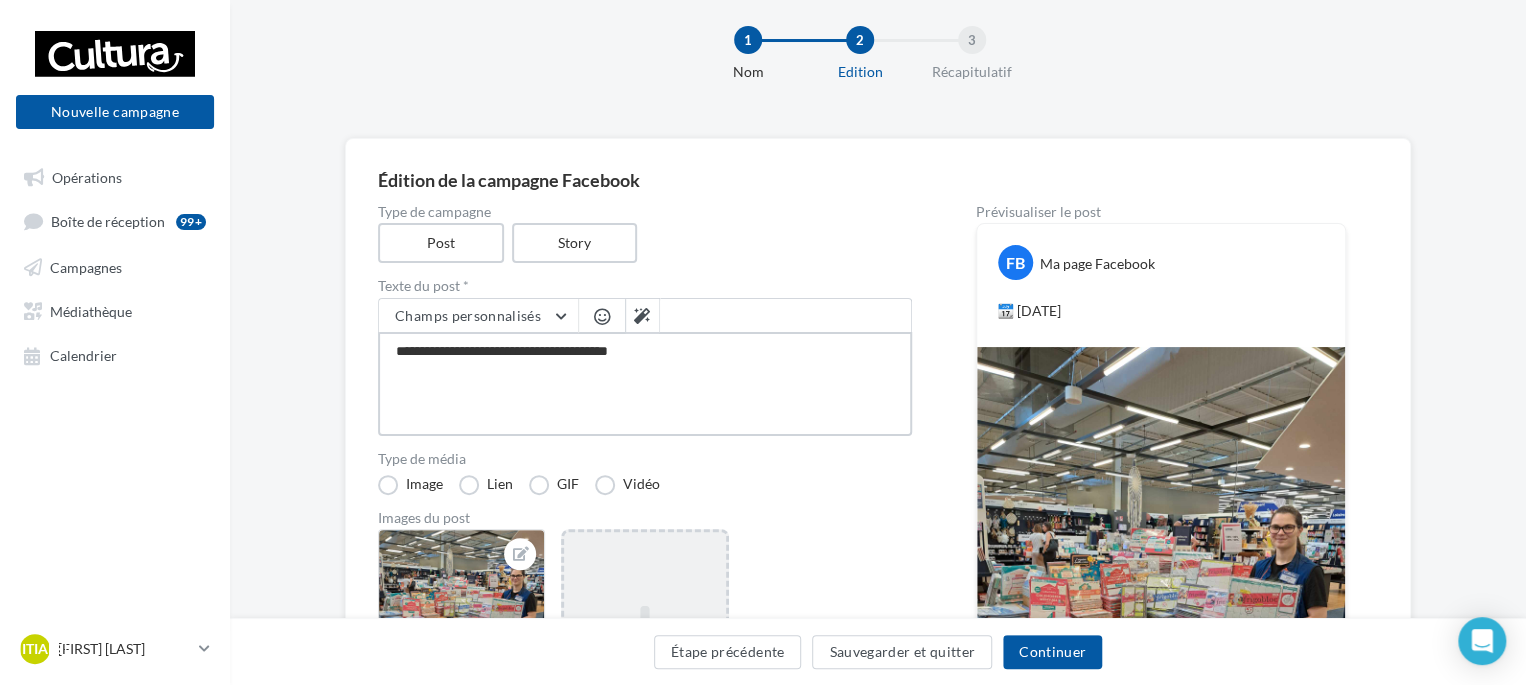 type on "**********" 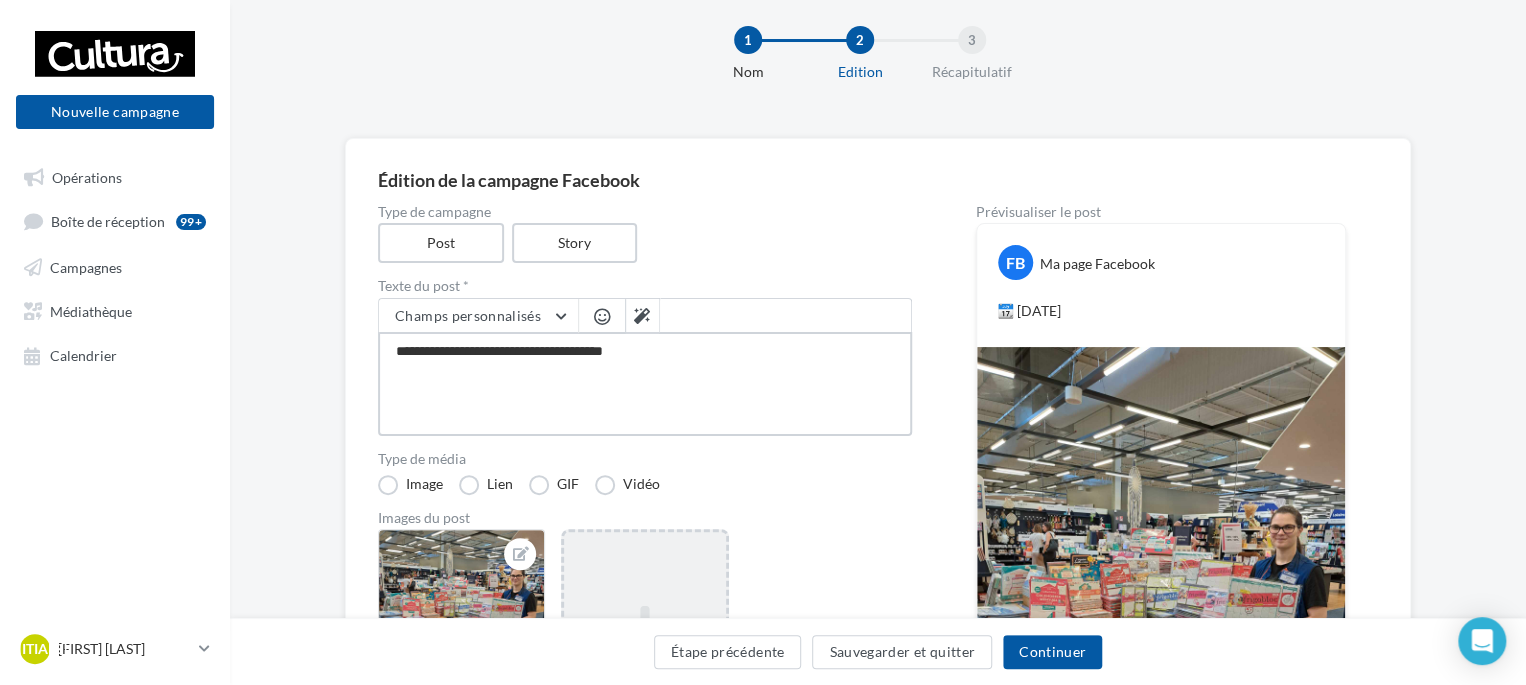 type on "**********" 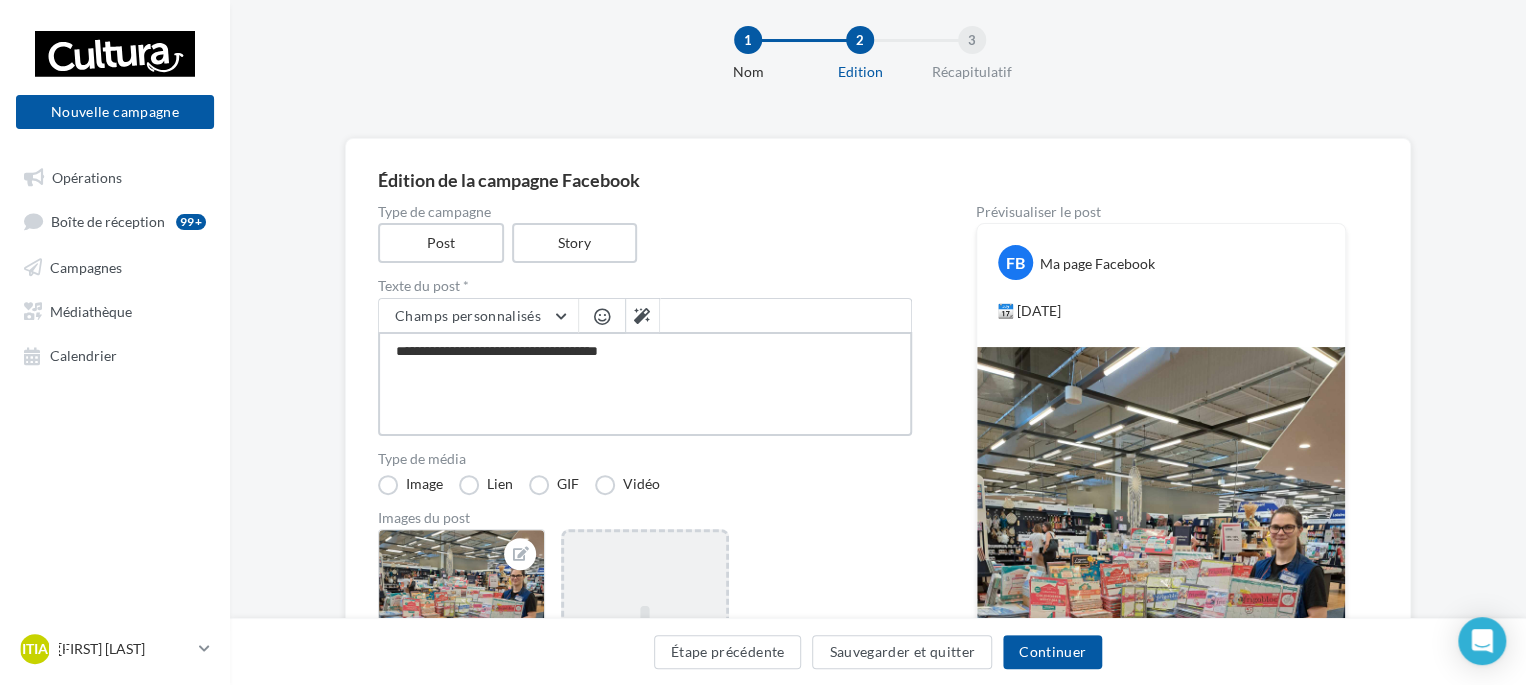type on "**********" 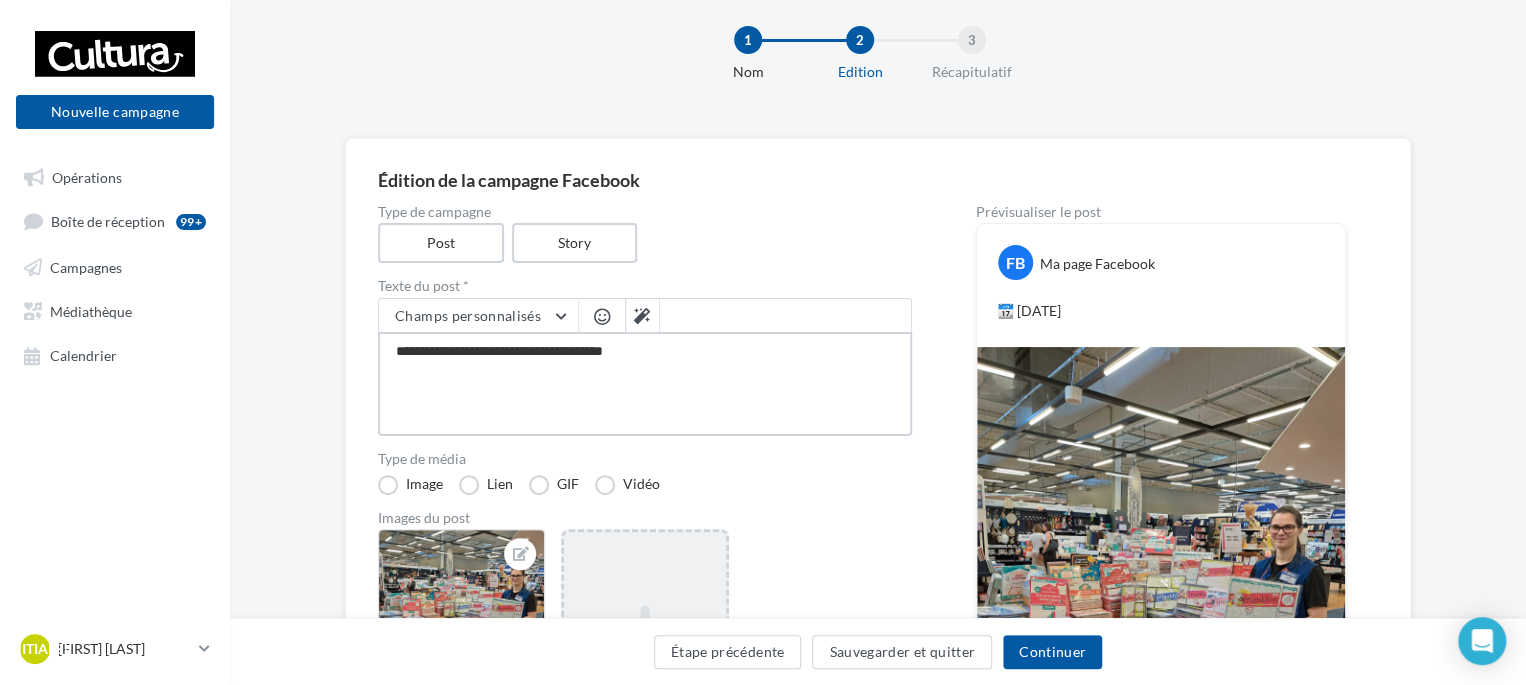 type on "**********" 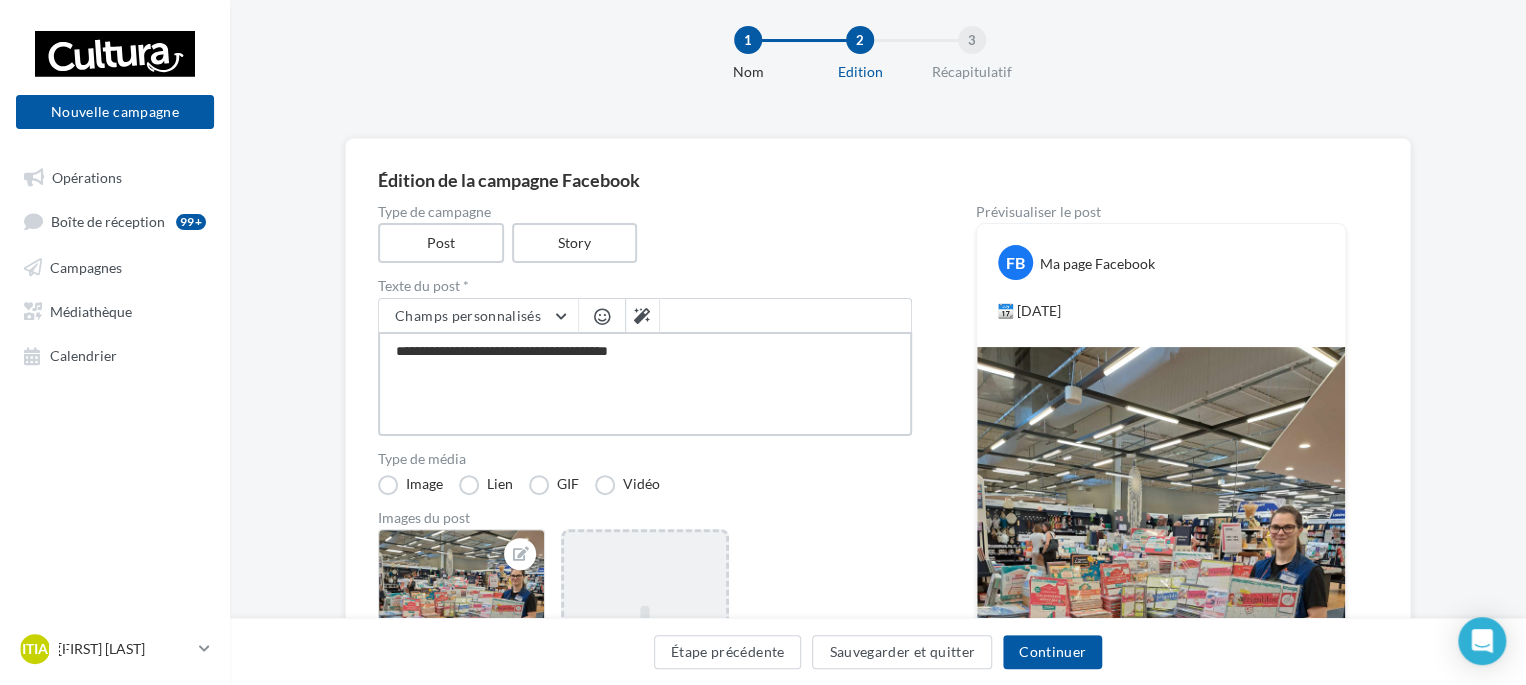 type on "**********" 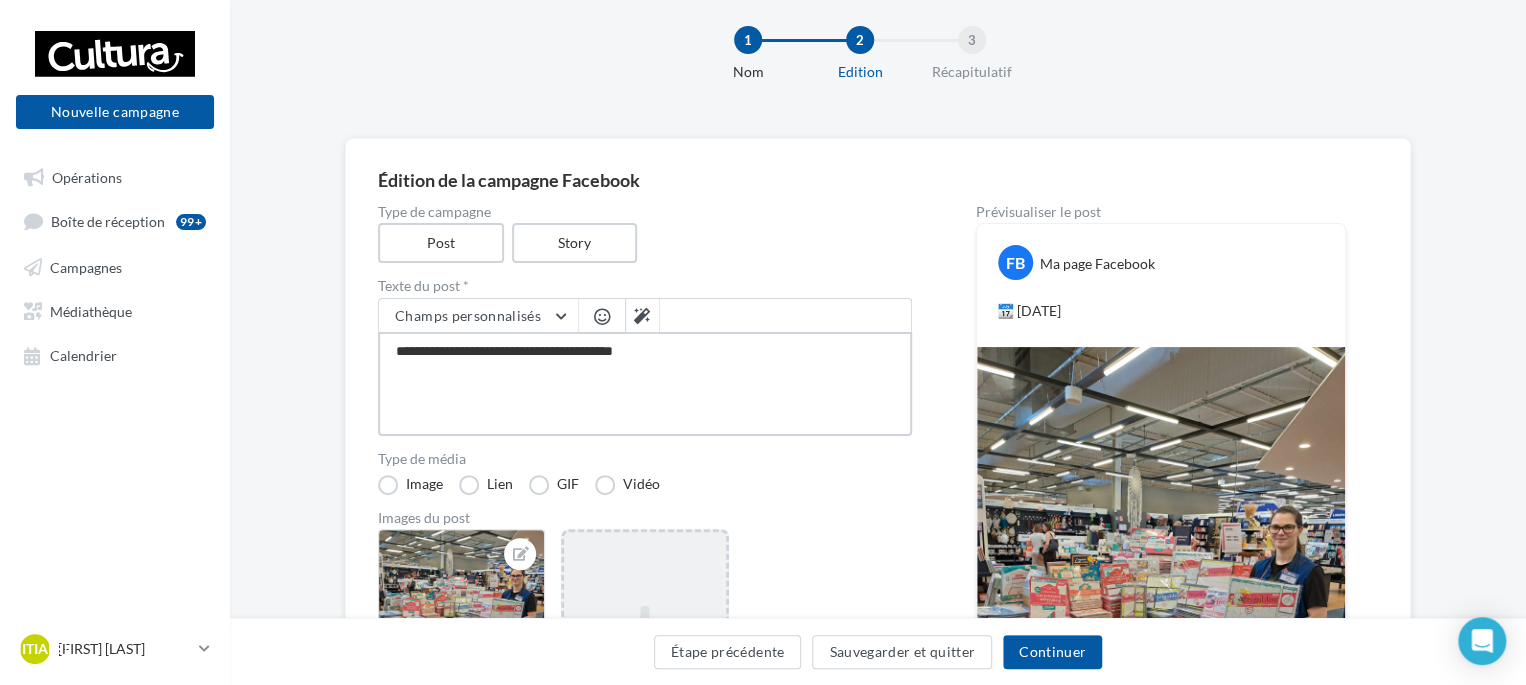 type on "**********" 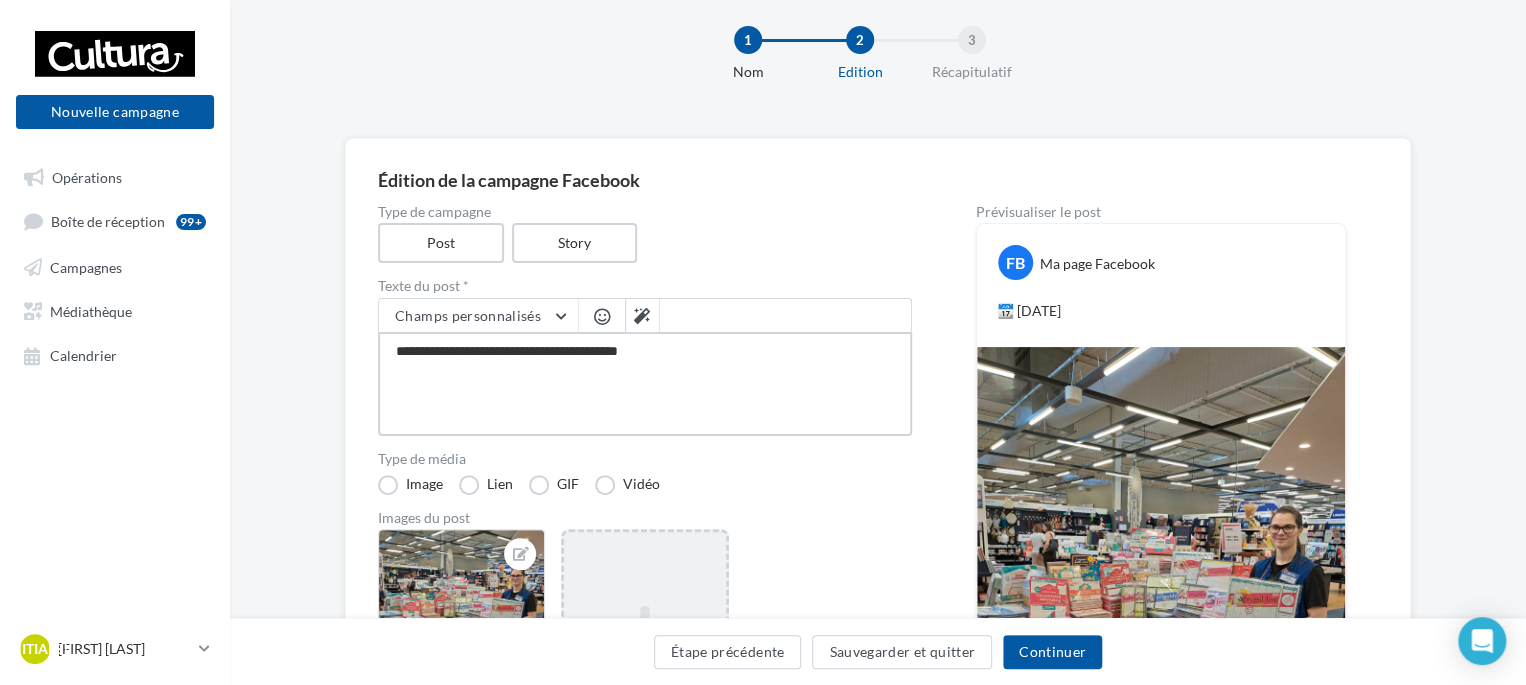 type on "**********" 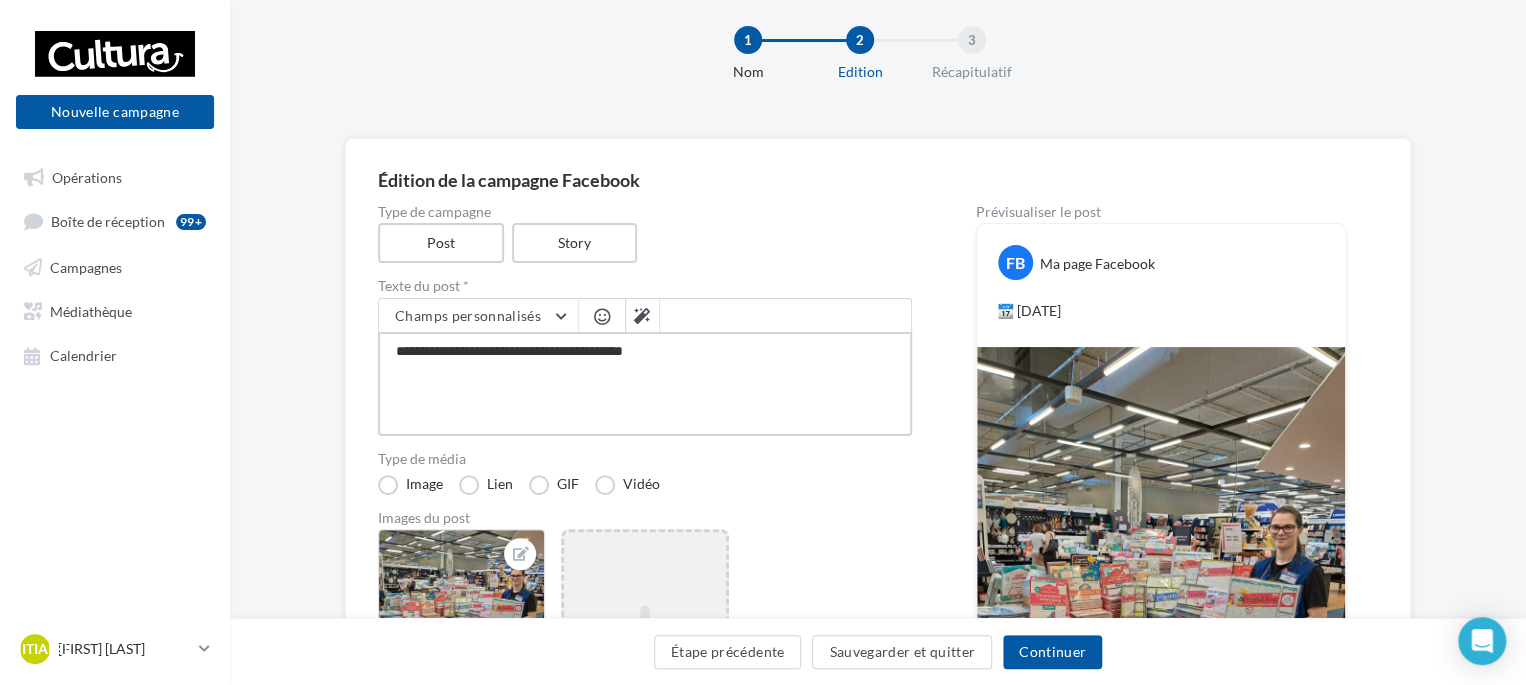 type on "**********" 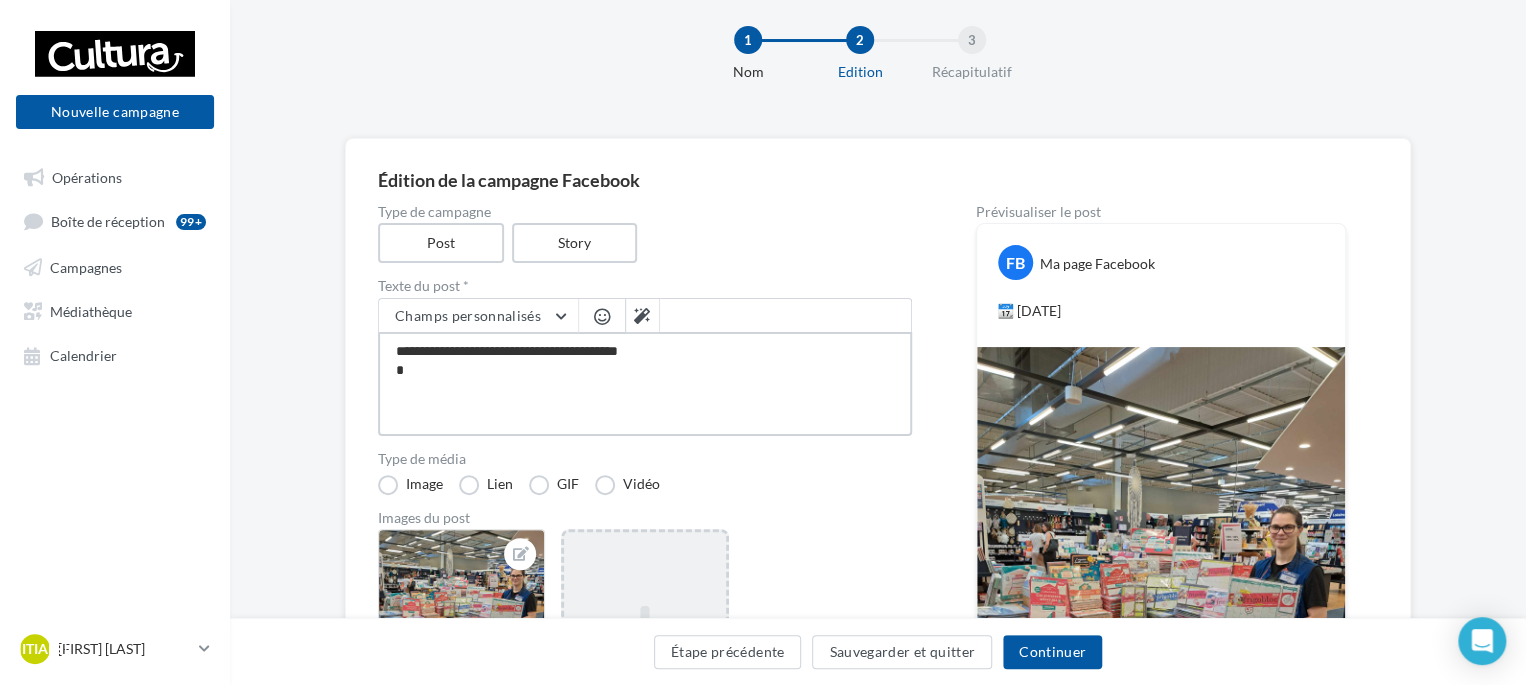 type on "**********" 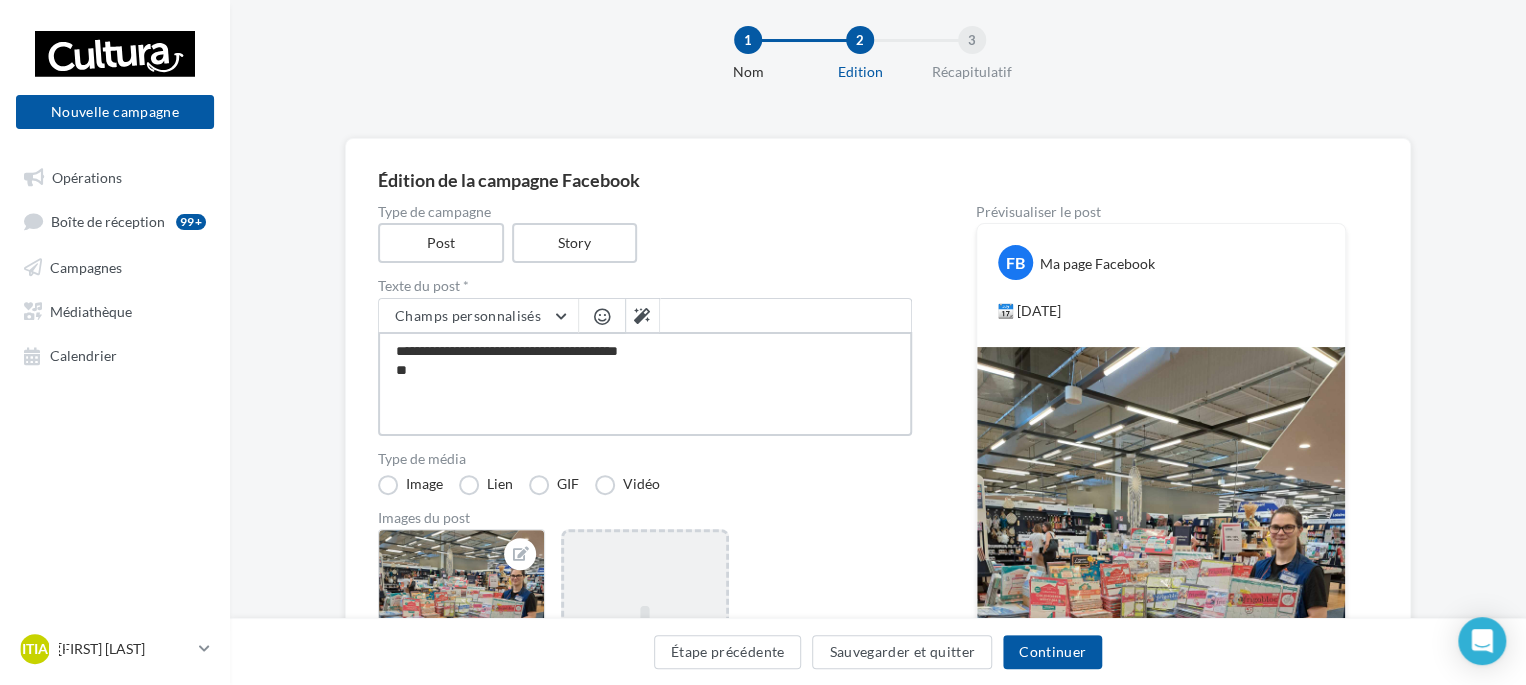 type on "**********" 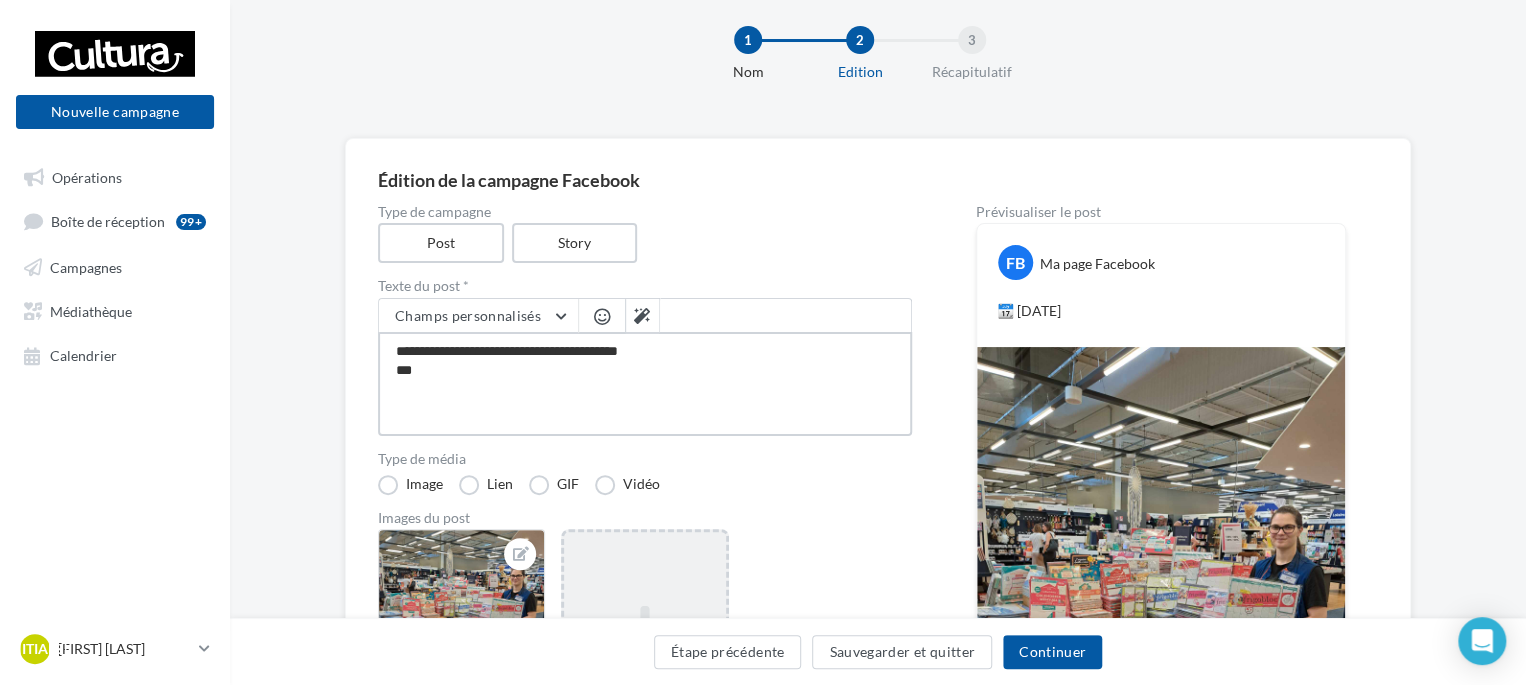 type on "**********" 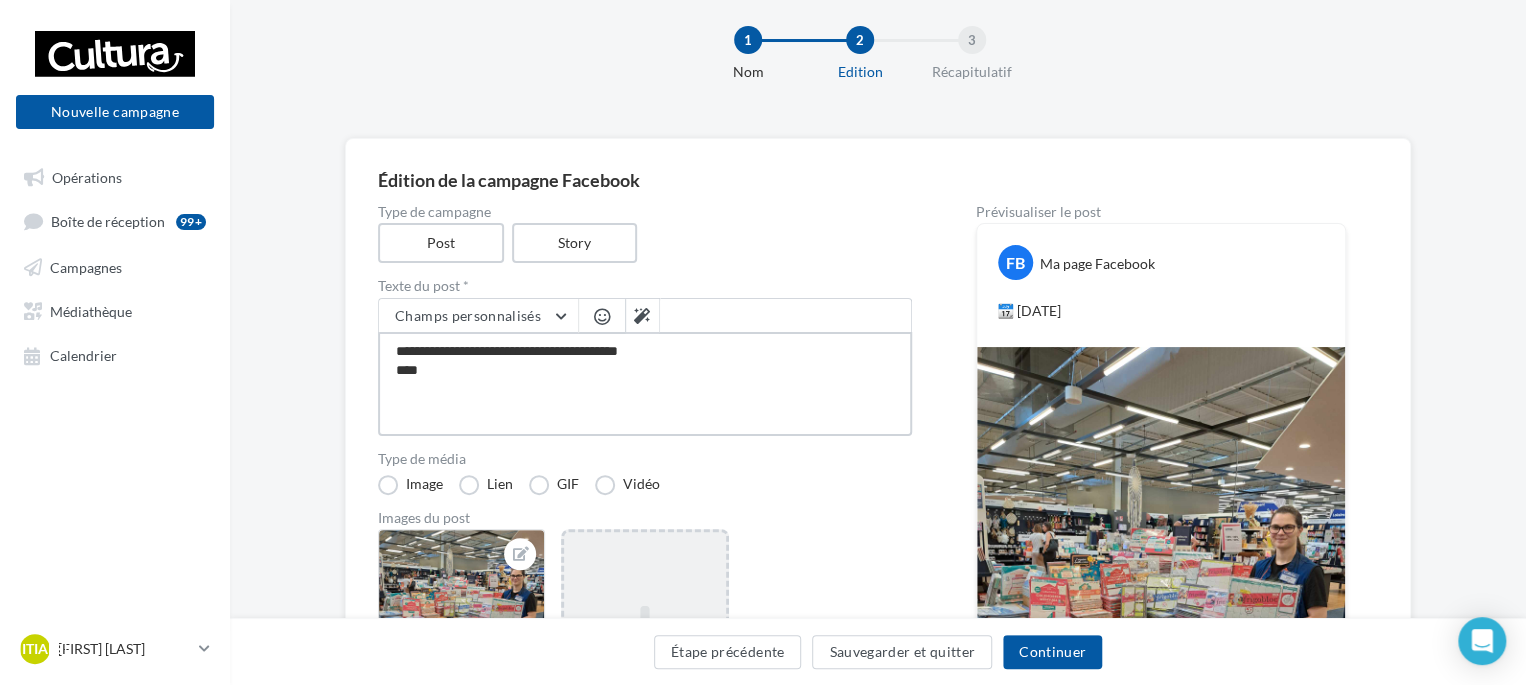 type on "**********" 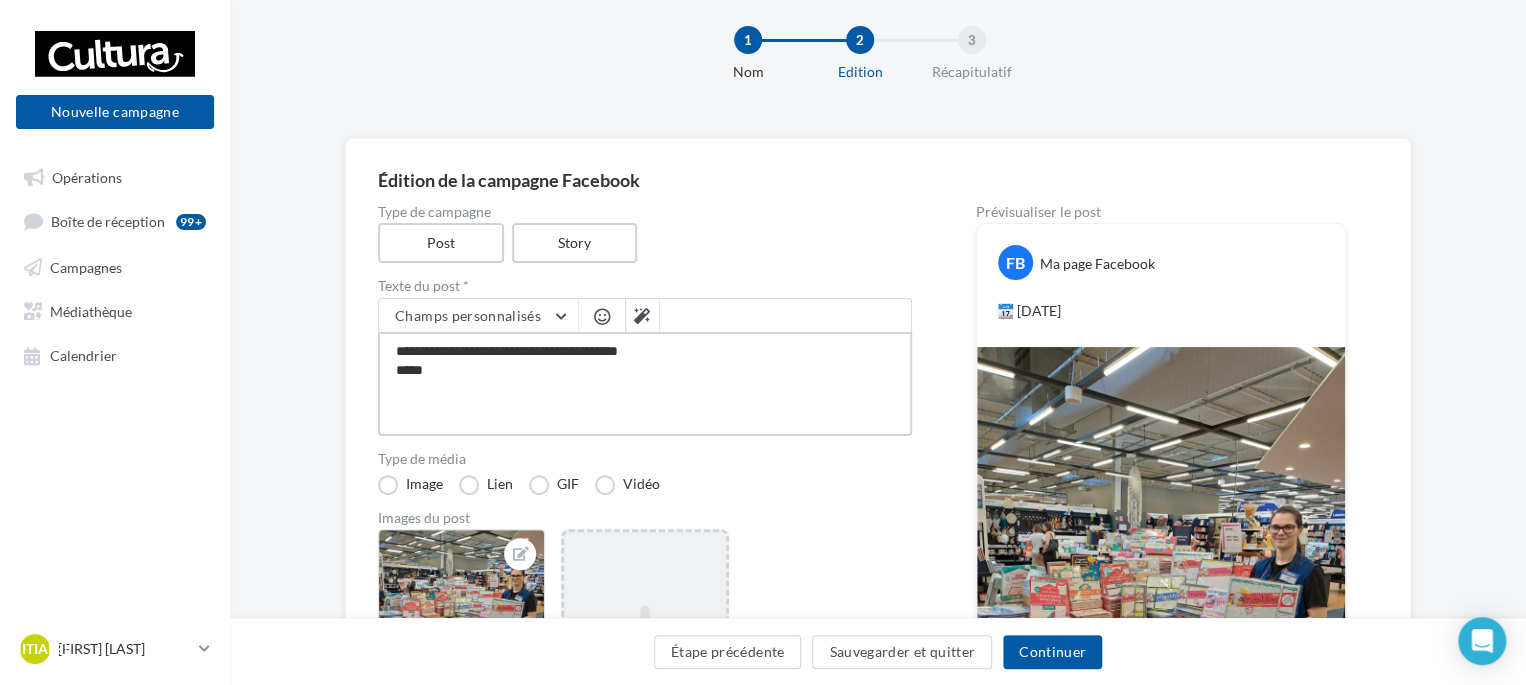 type on "**********" 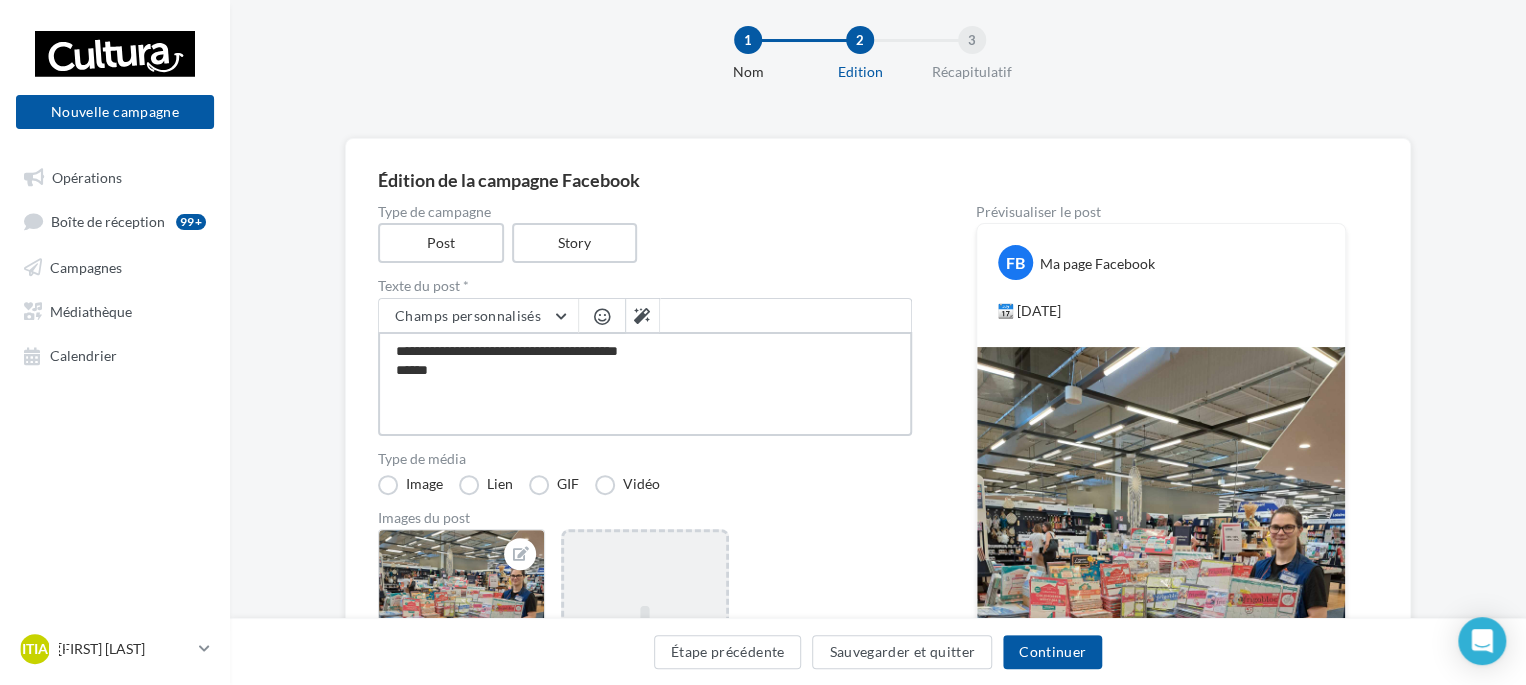type on "**********" 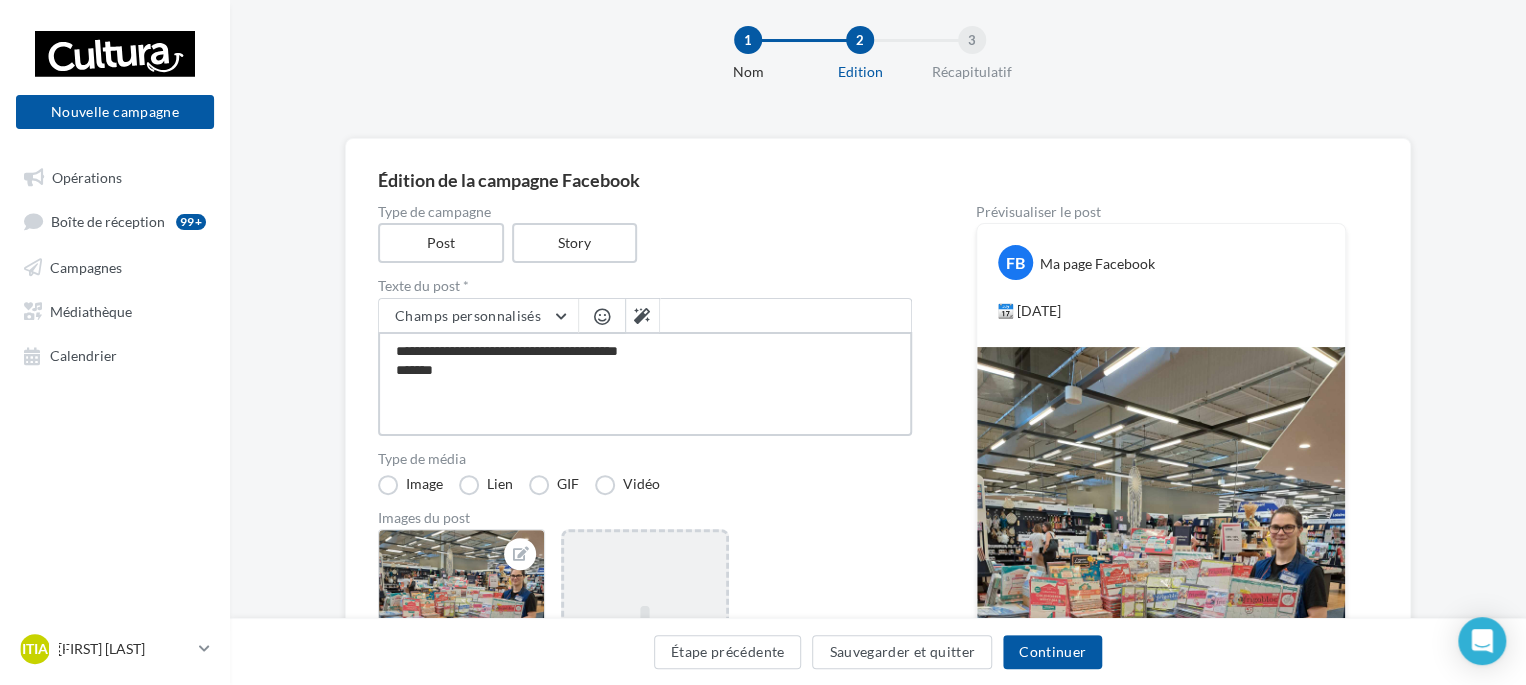 type on "**********" 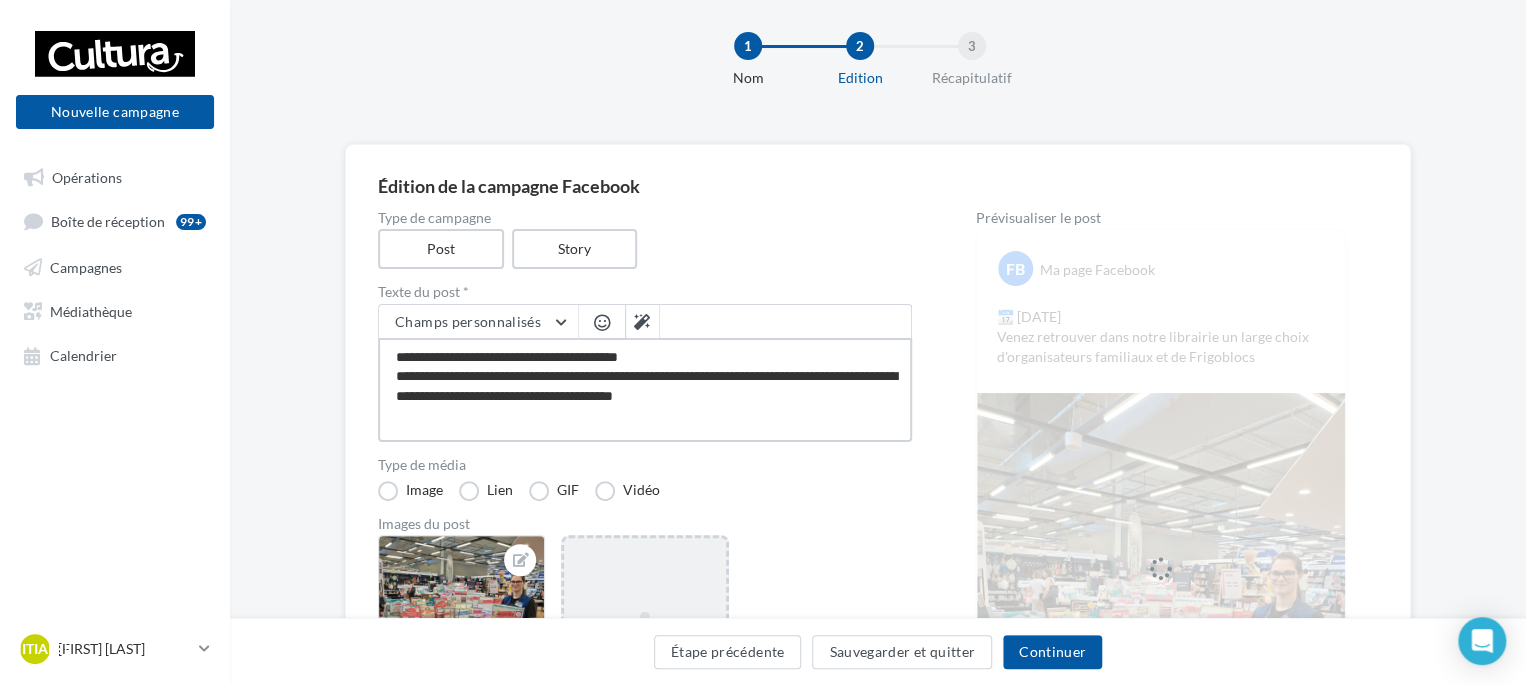 scroll, scrollTop: 16, scrollLeft: 0, axis: vertical 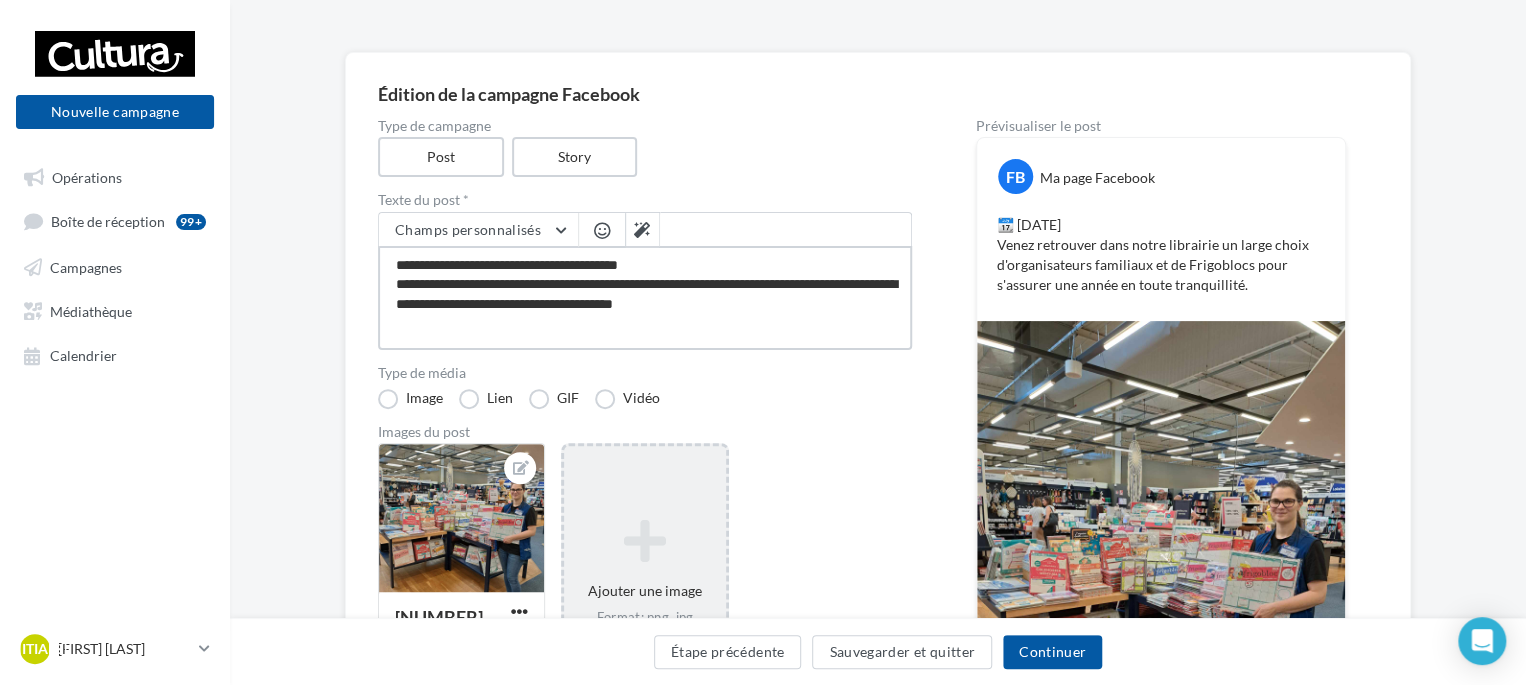 drag, startPoint x: 673, startPoint y: 260, endPoint x: 420, endPoint y: 266, distance: 253.07114 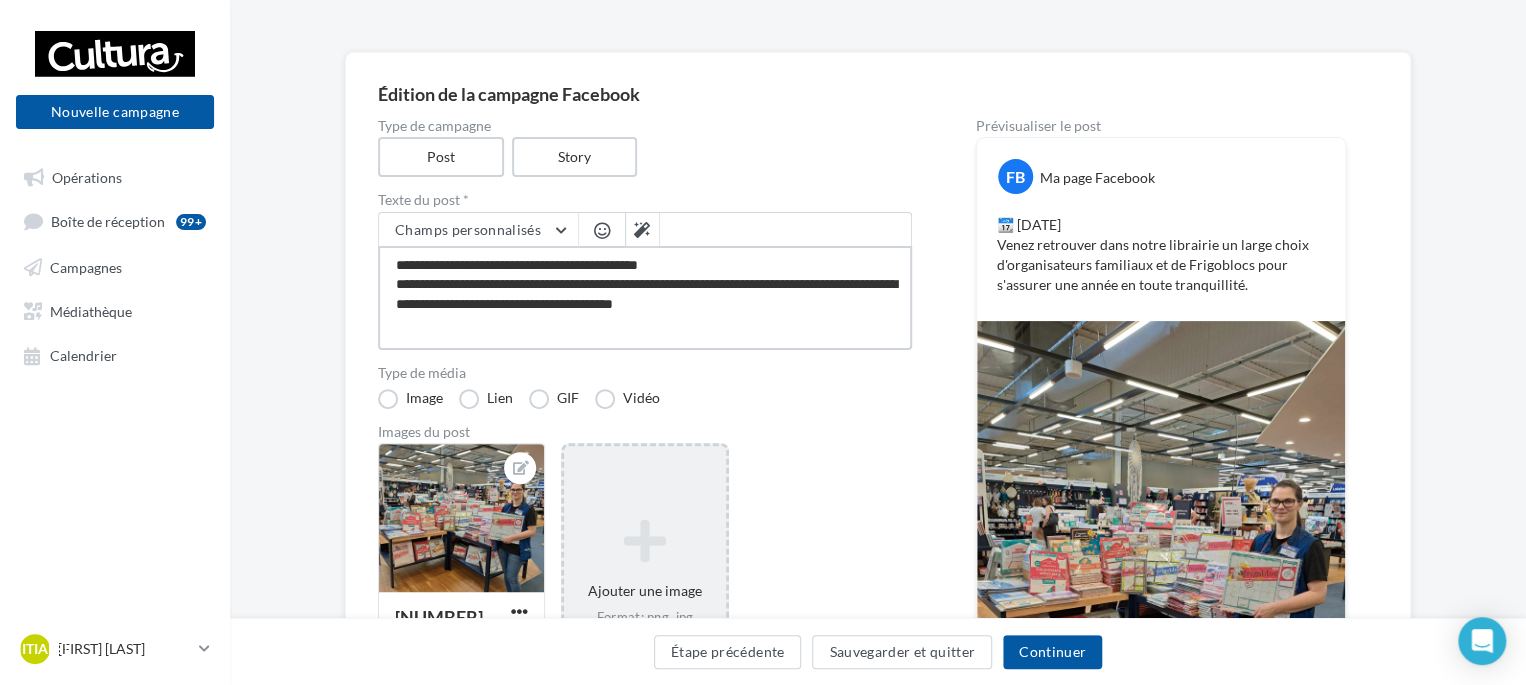 click on "**********" at bounding box center [645, 298] 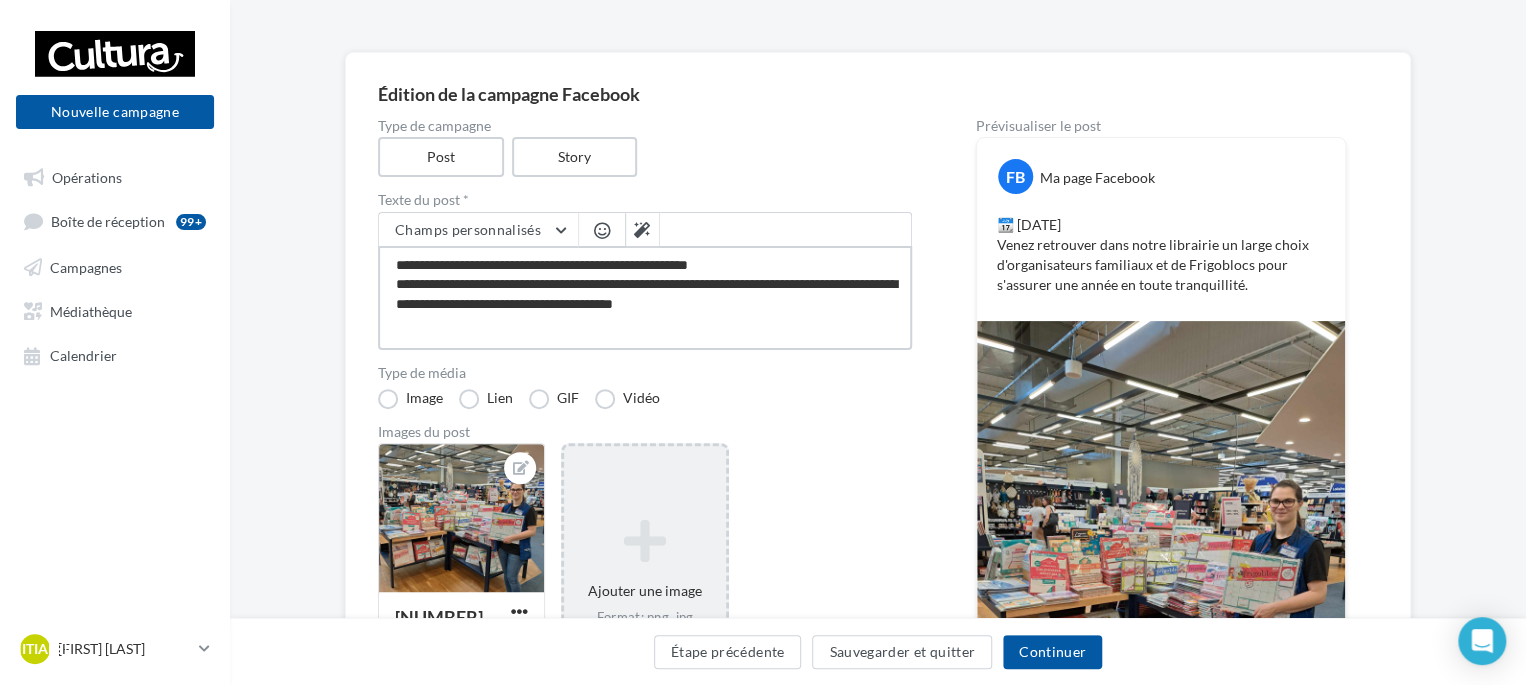 click on "**********" at bounding box center [645, 298] 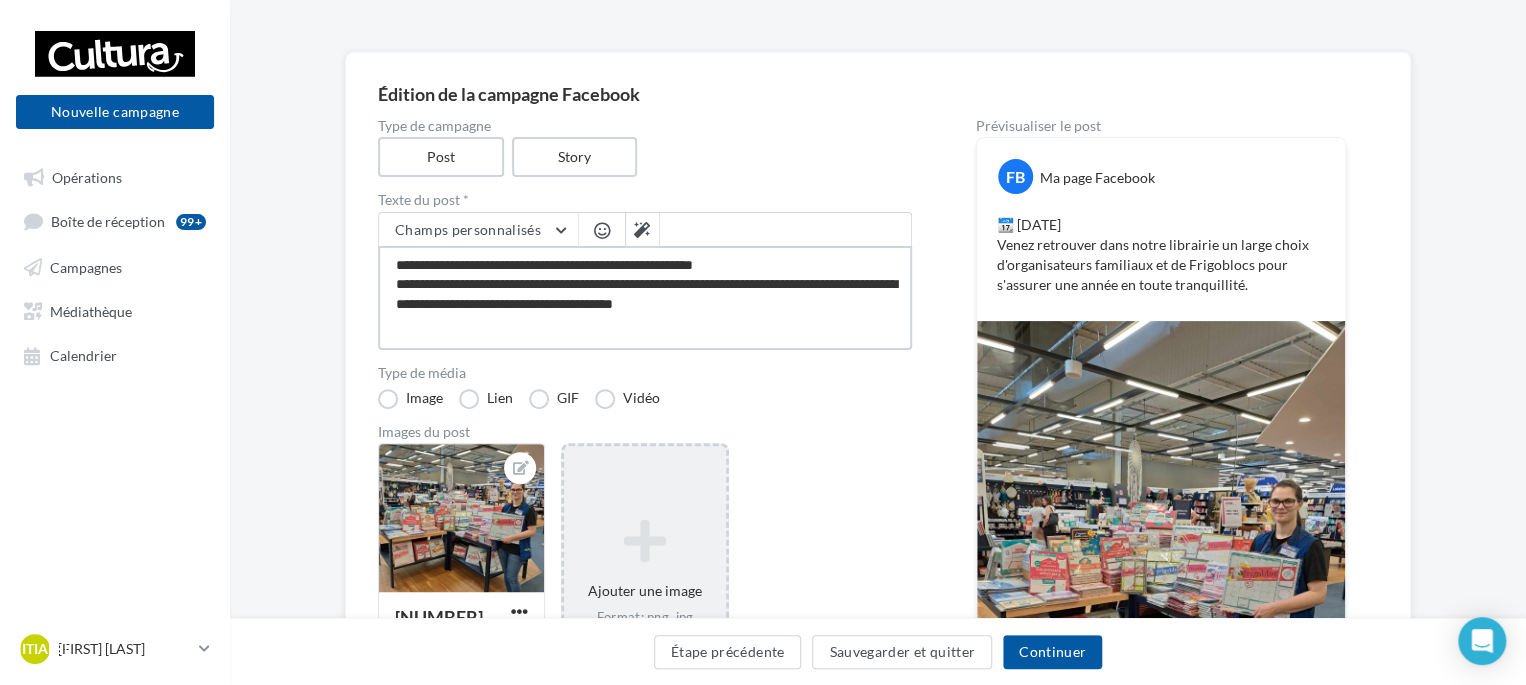 click on "**********" at bounding box center [645, 298] 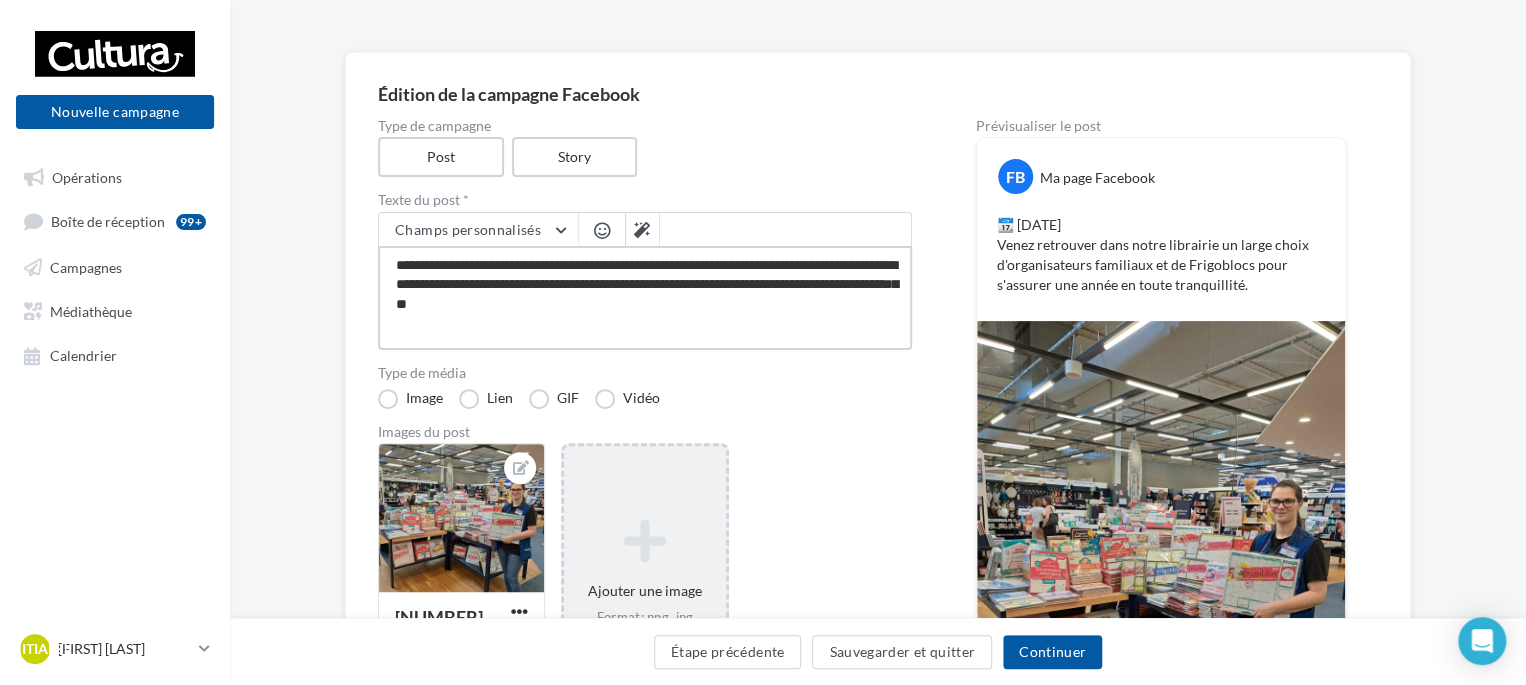 click on "**********" at bounding box center [645, 298] 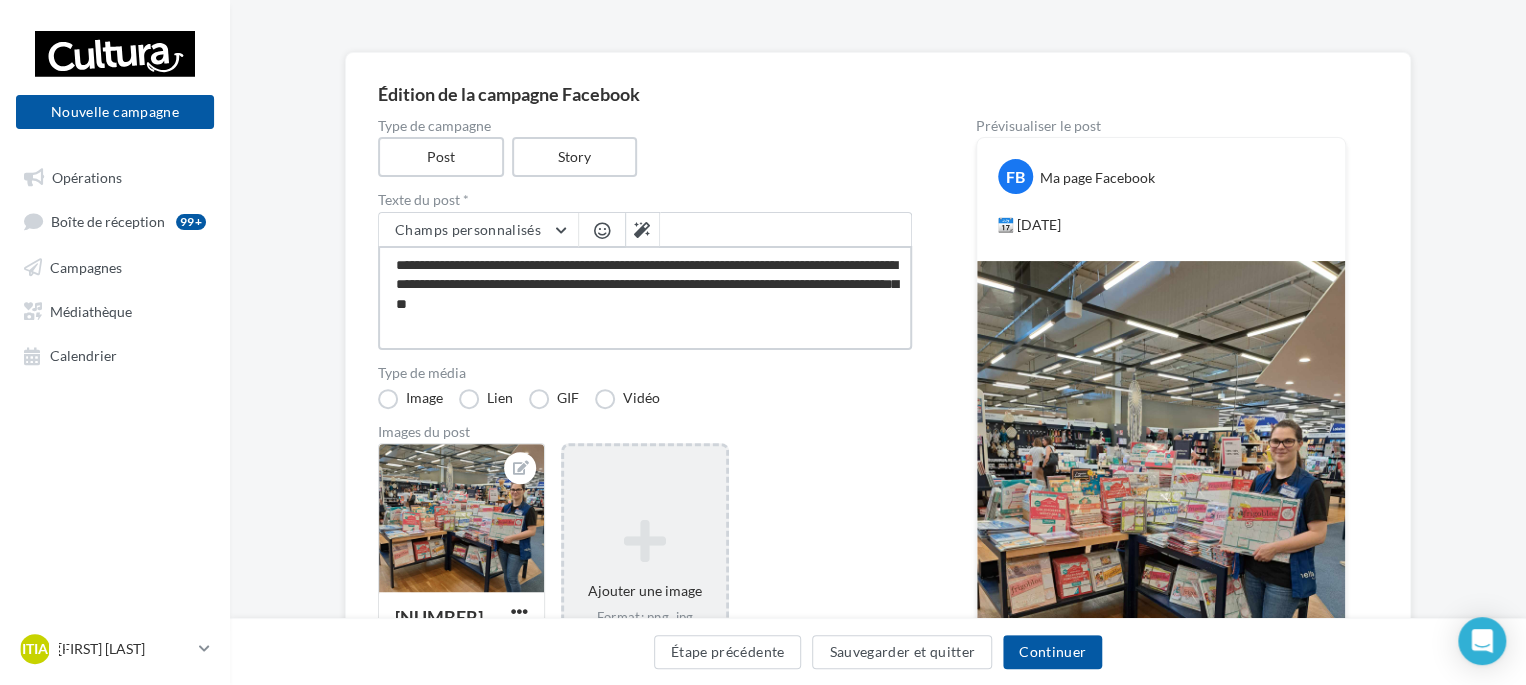 click on "**********" at bounding box center [645, 298] 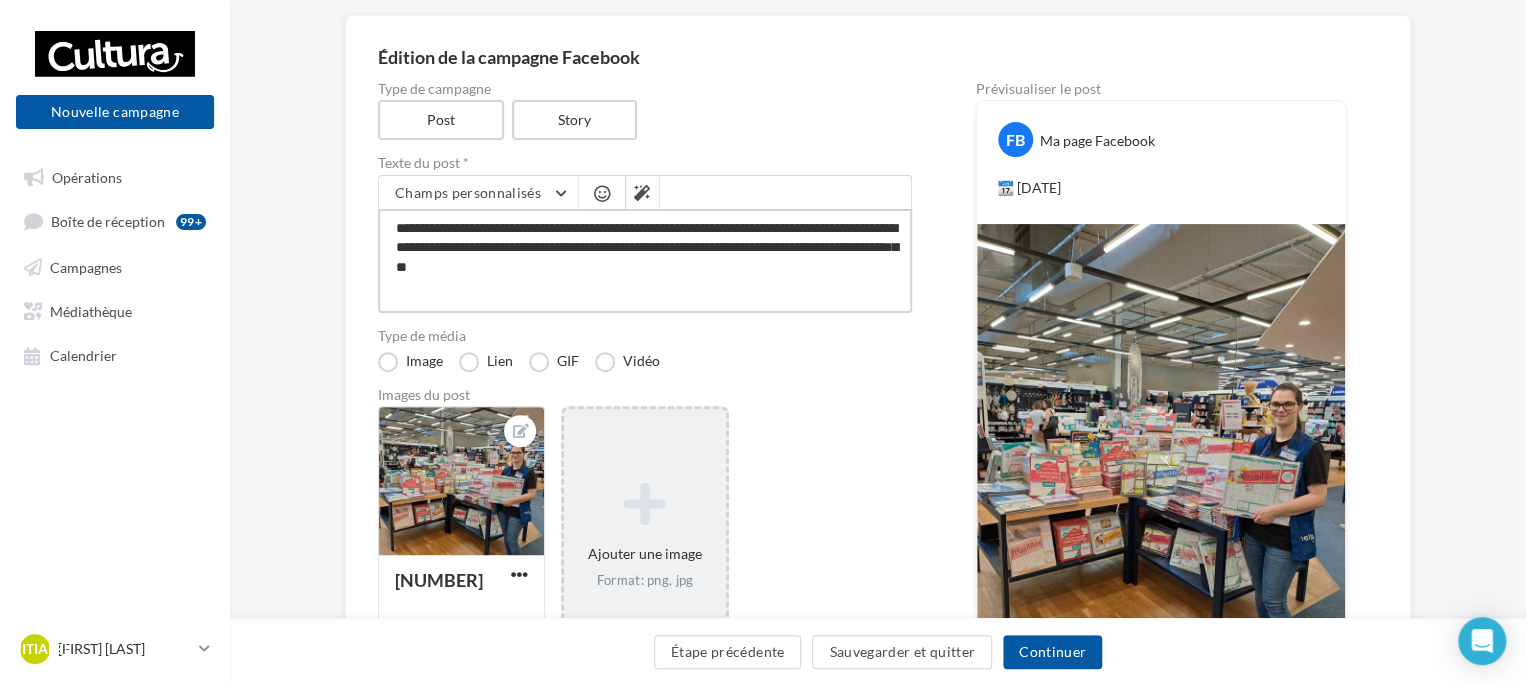 scroll, scrollTop: 216, scrollLeft: 0, axis: vertical 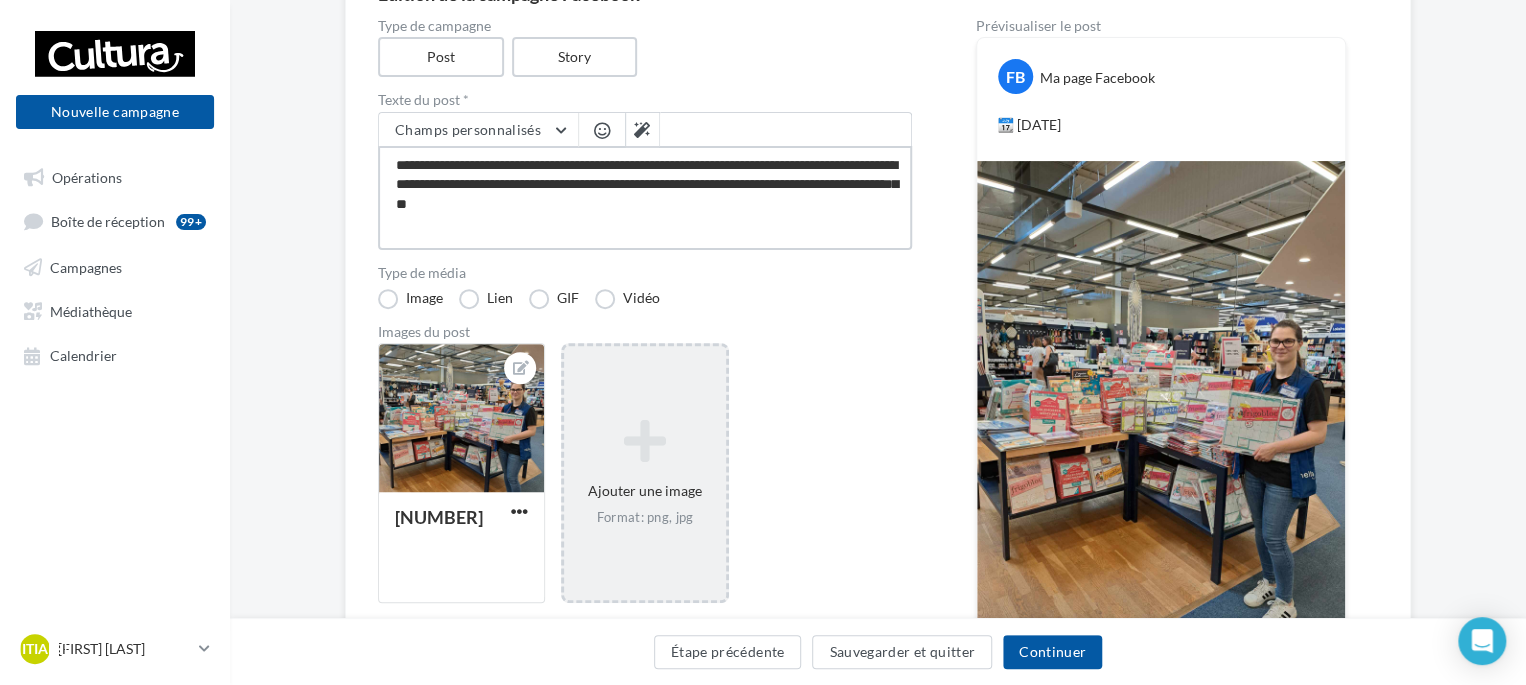 click on "**********" at bounding box center [645, 198] 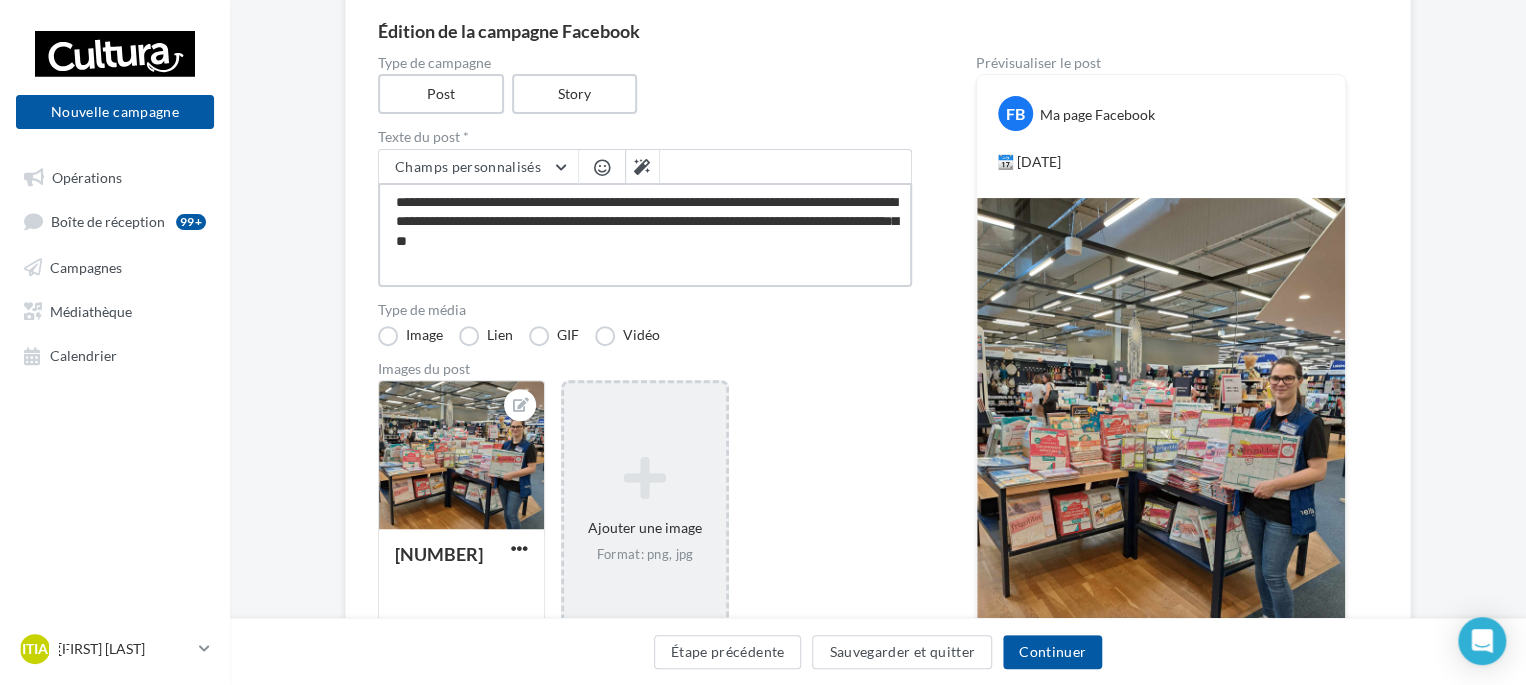 scroll, scrollTop: 200, scrollLeft: 0, axis: vertical 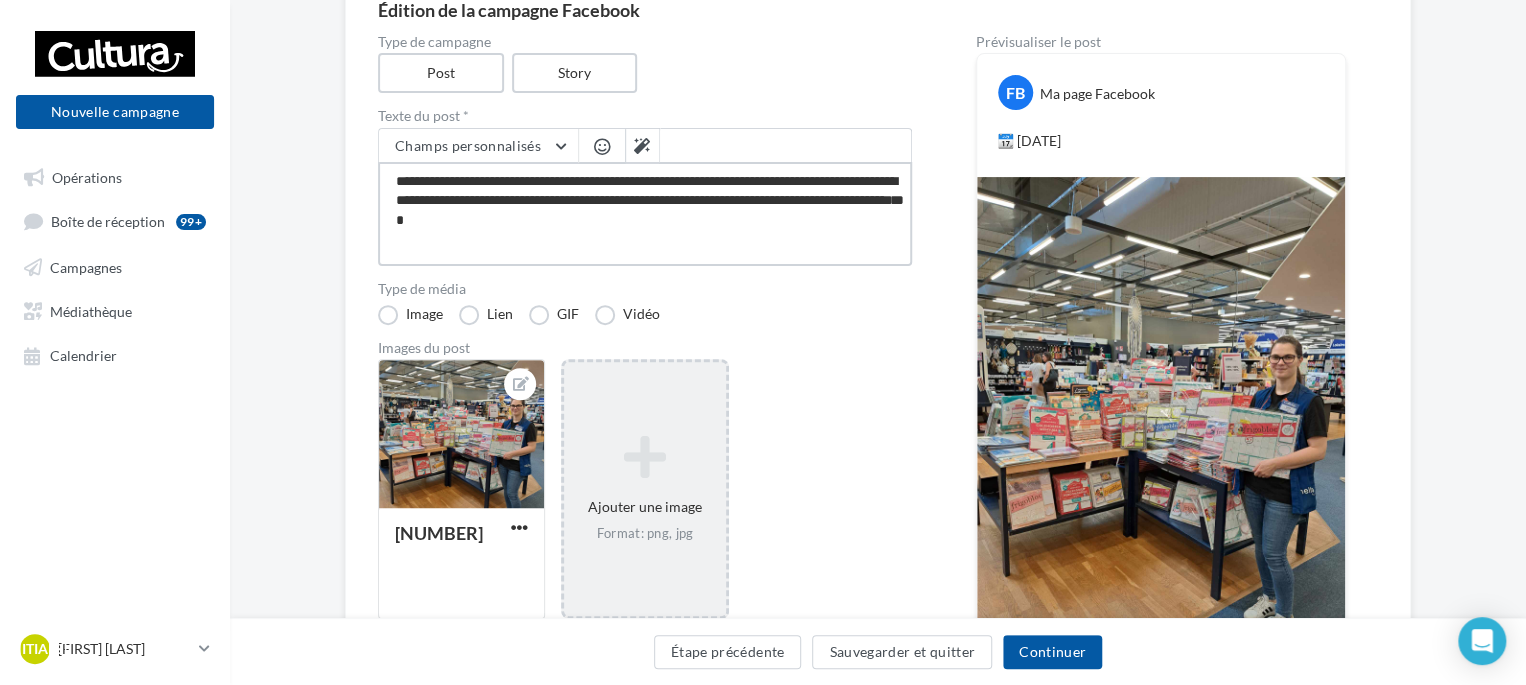 click on "**********" at bounding box center (645, 214) 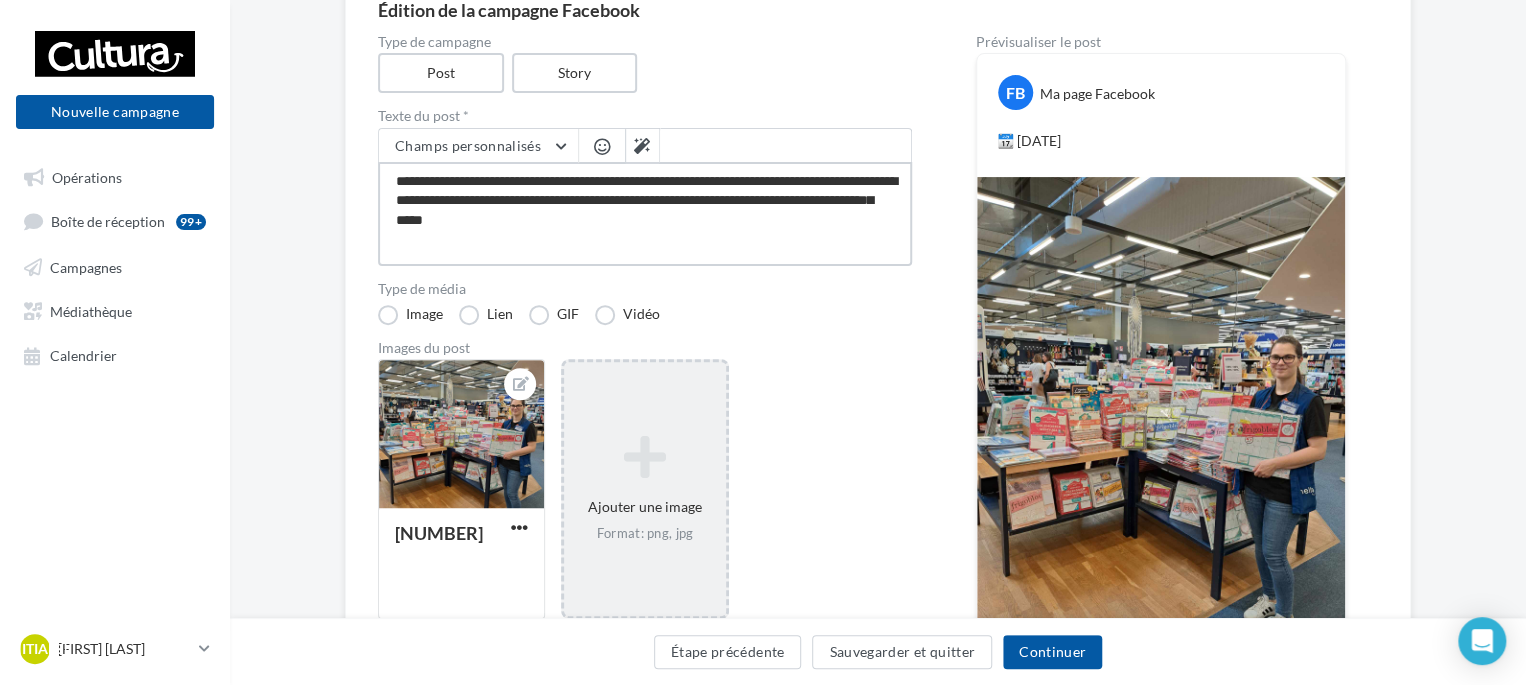 click on "**********" at bounding box center [645, 214] 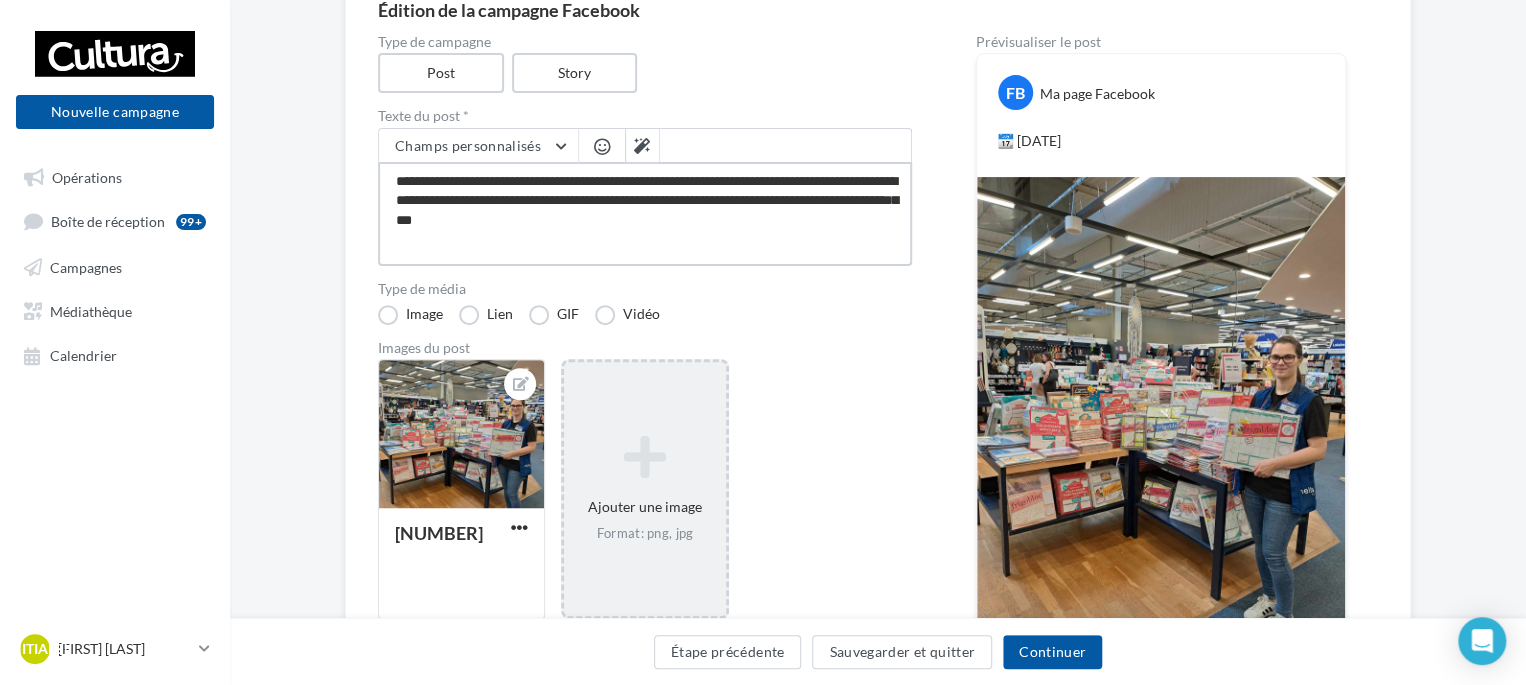 click on "**********" at bounding box center (645, 214) 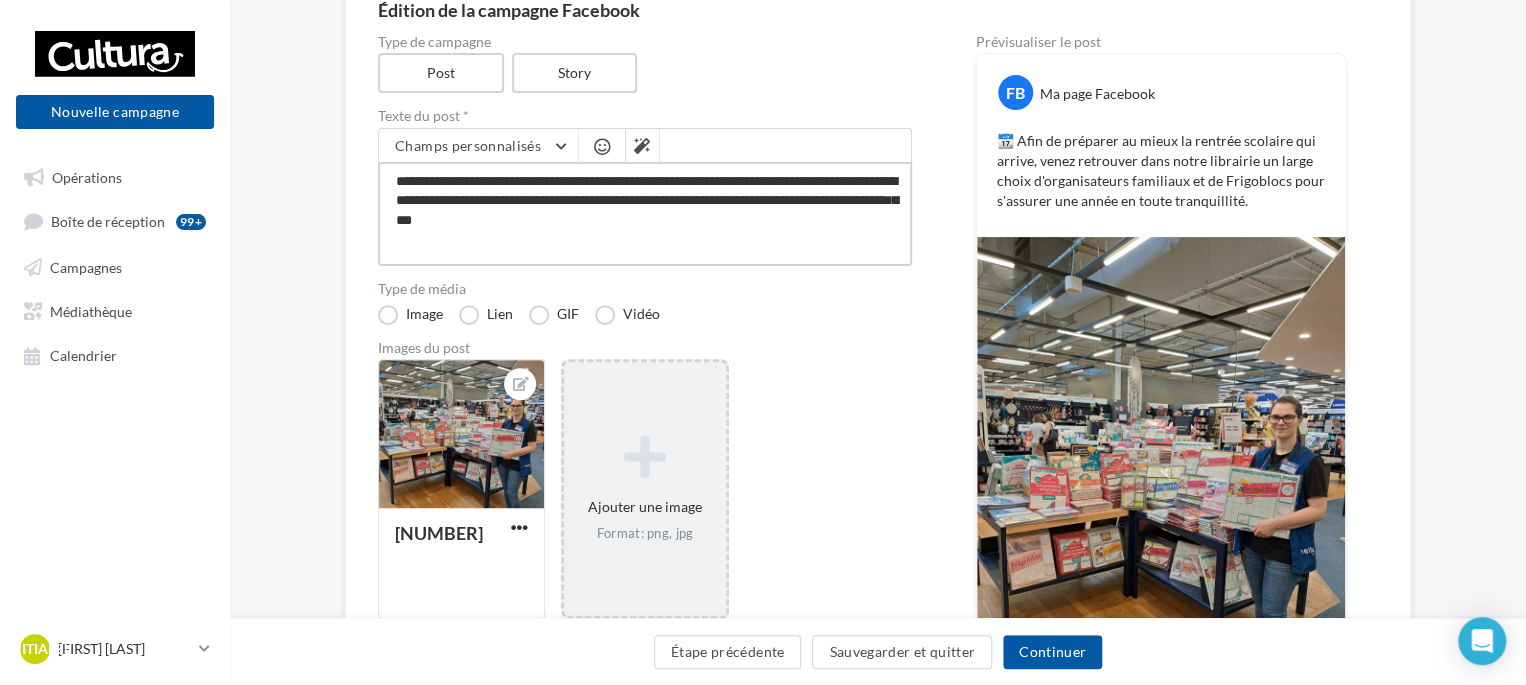 click on "**********" at bounding box center (645, 214) 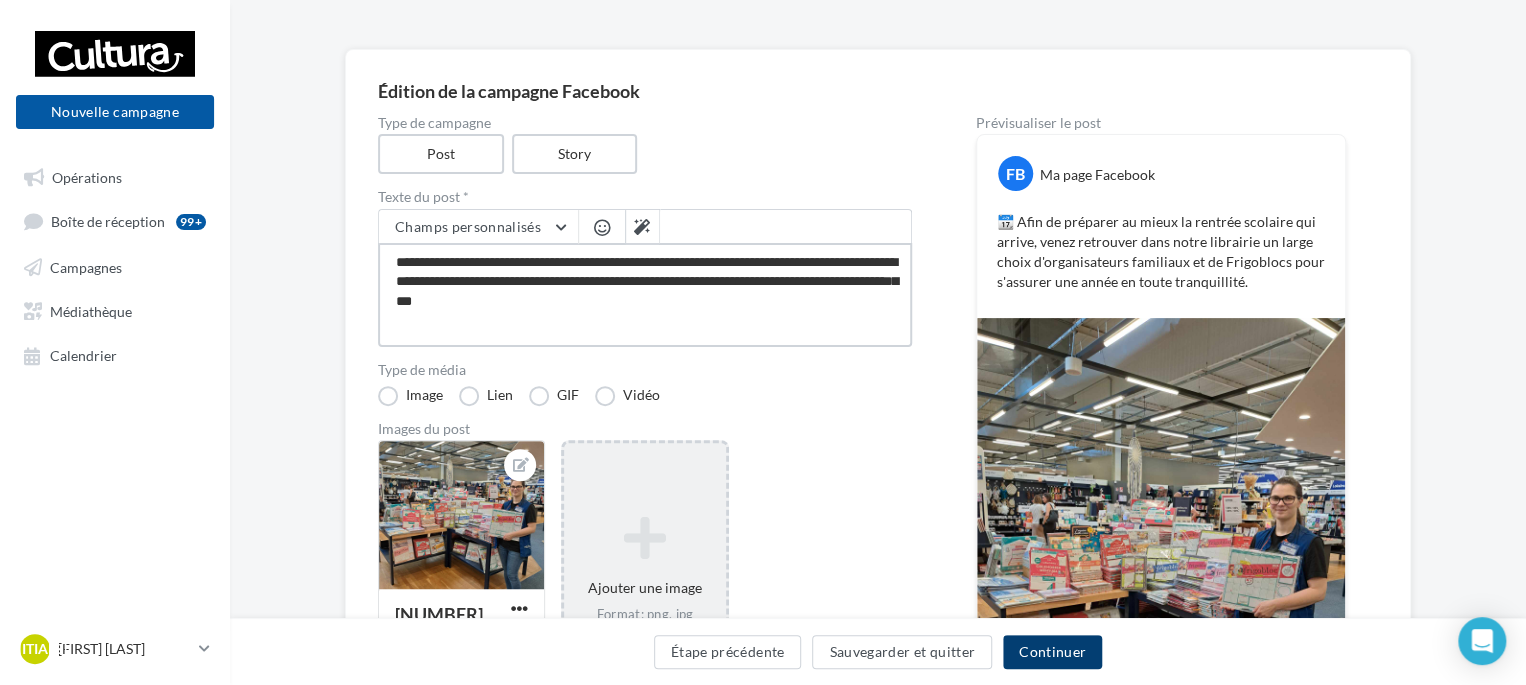 scroll, scrollTop: 400, scrollLeft: 0, axis: vertical 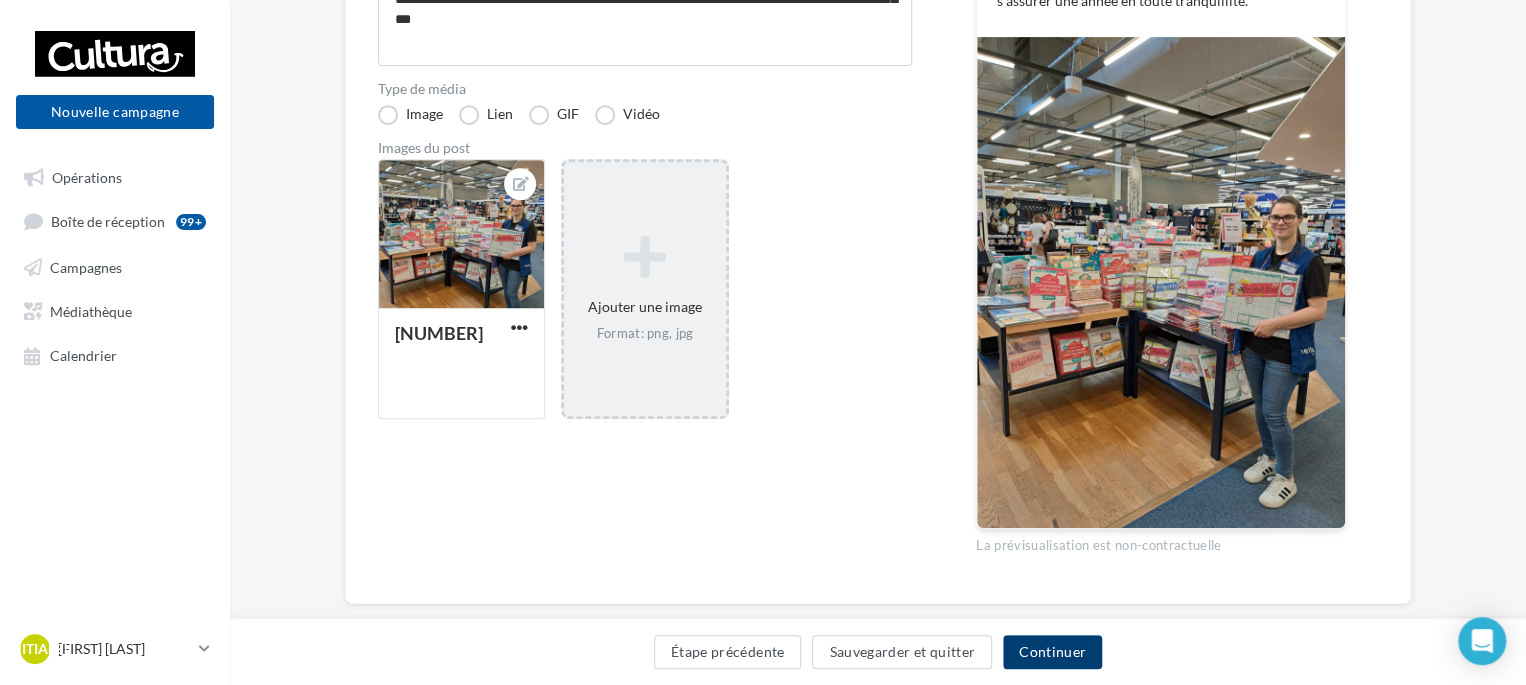 click on "Continuer" at bounding box center (1052, 652) 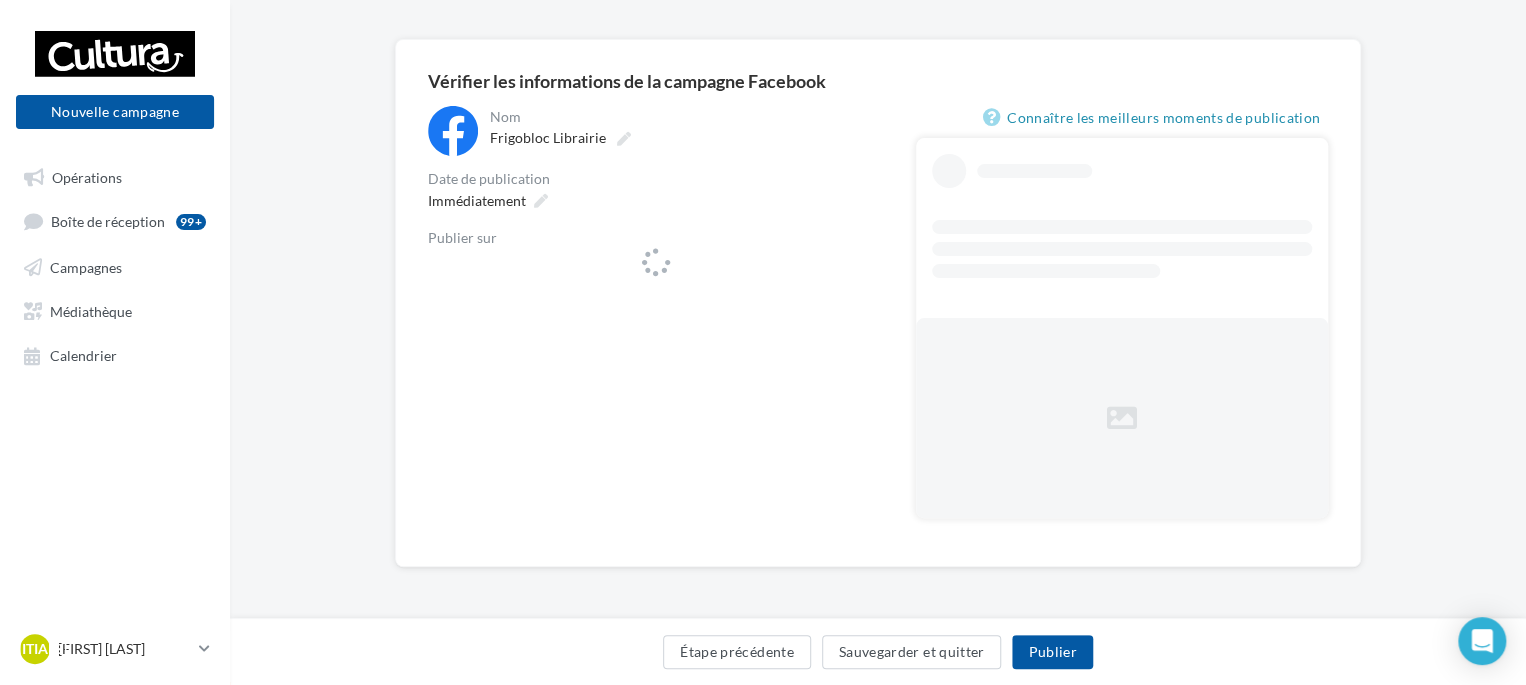 scroll, scrollTop: 0, scrollLeft: 0, axis: both 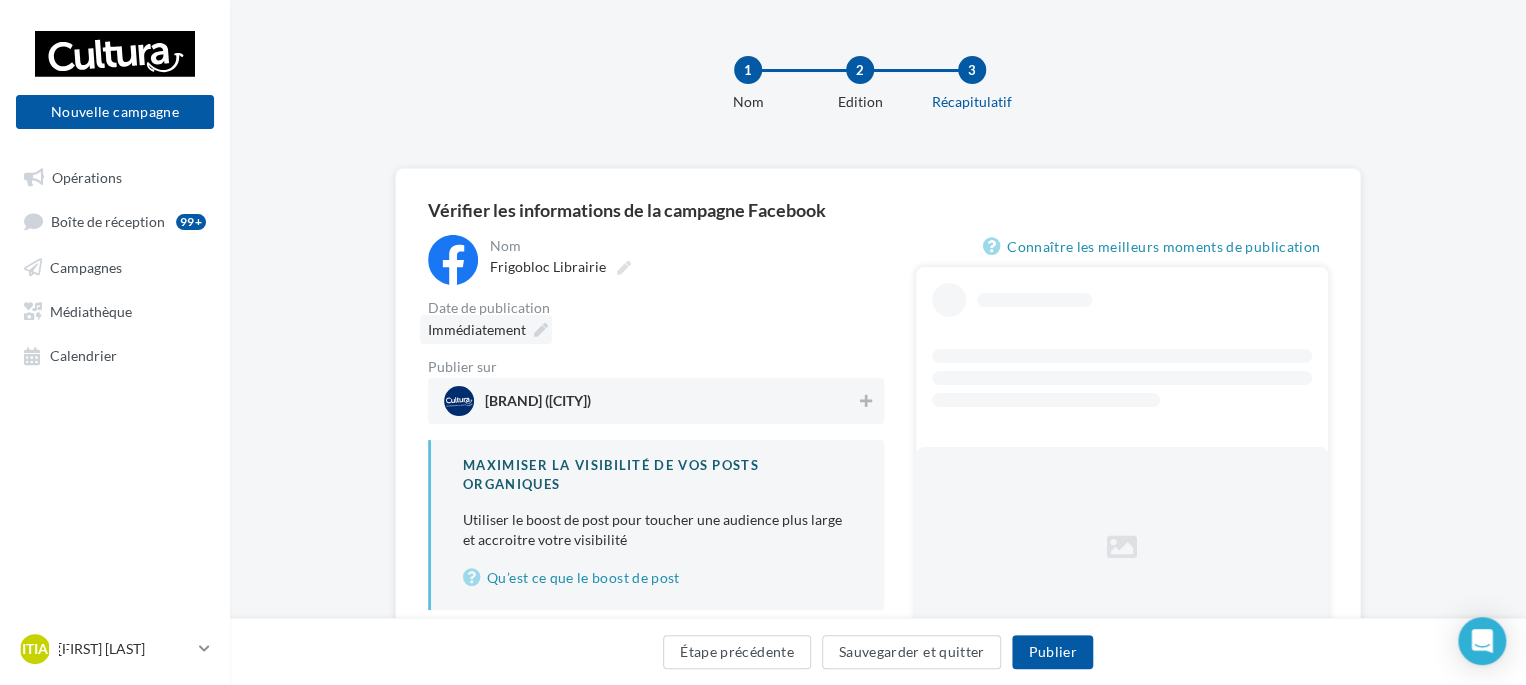 click at bounding box center [541, 330] 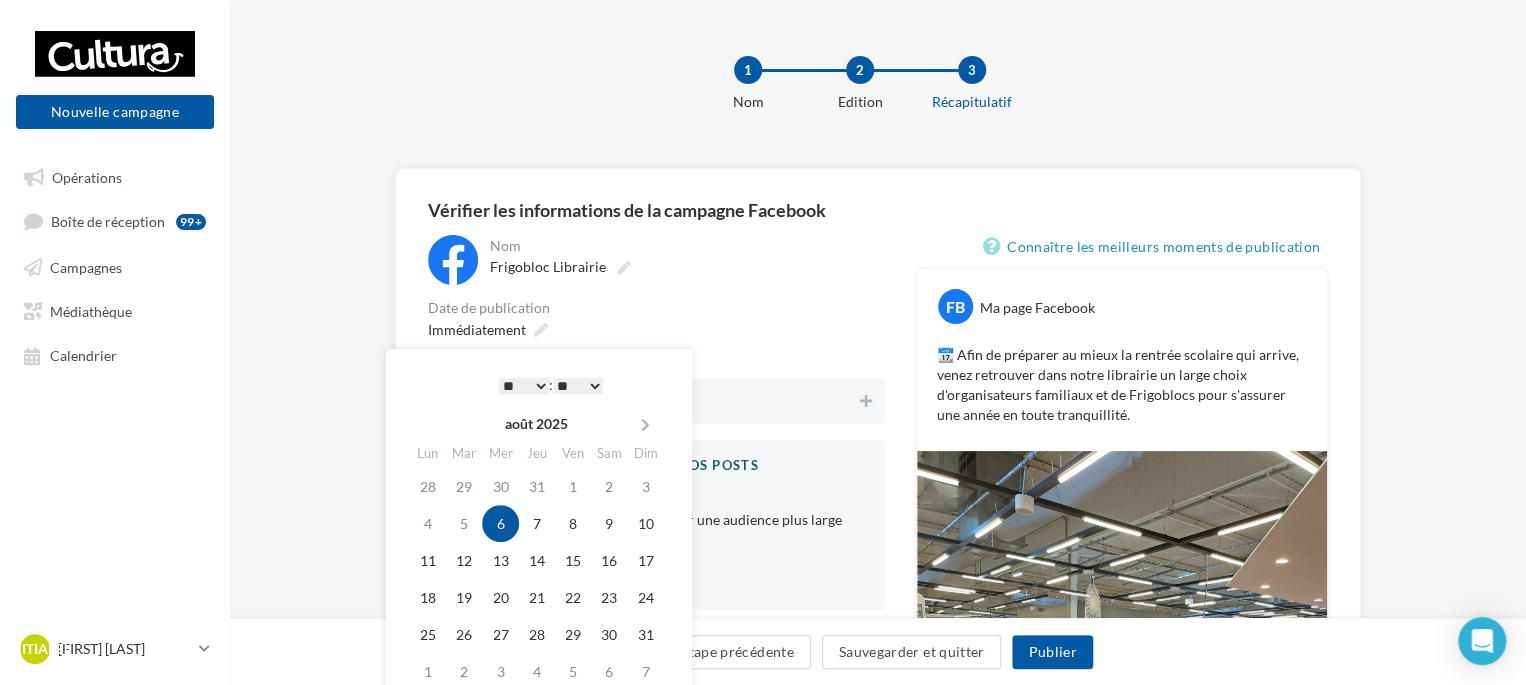 click on "* * * * * * * * * * ** ** ** ** ** ** ** ** ** ** ** ** ** **" at bounding box center [524, 386] 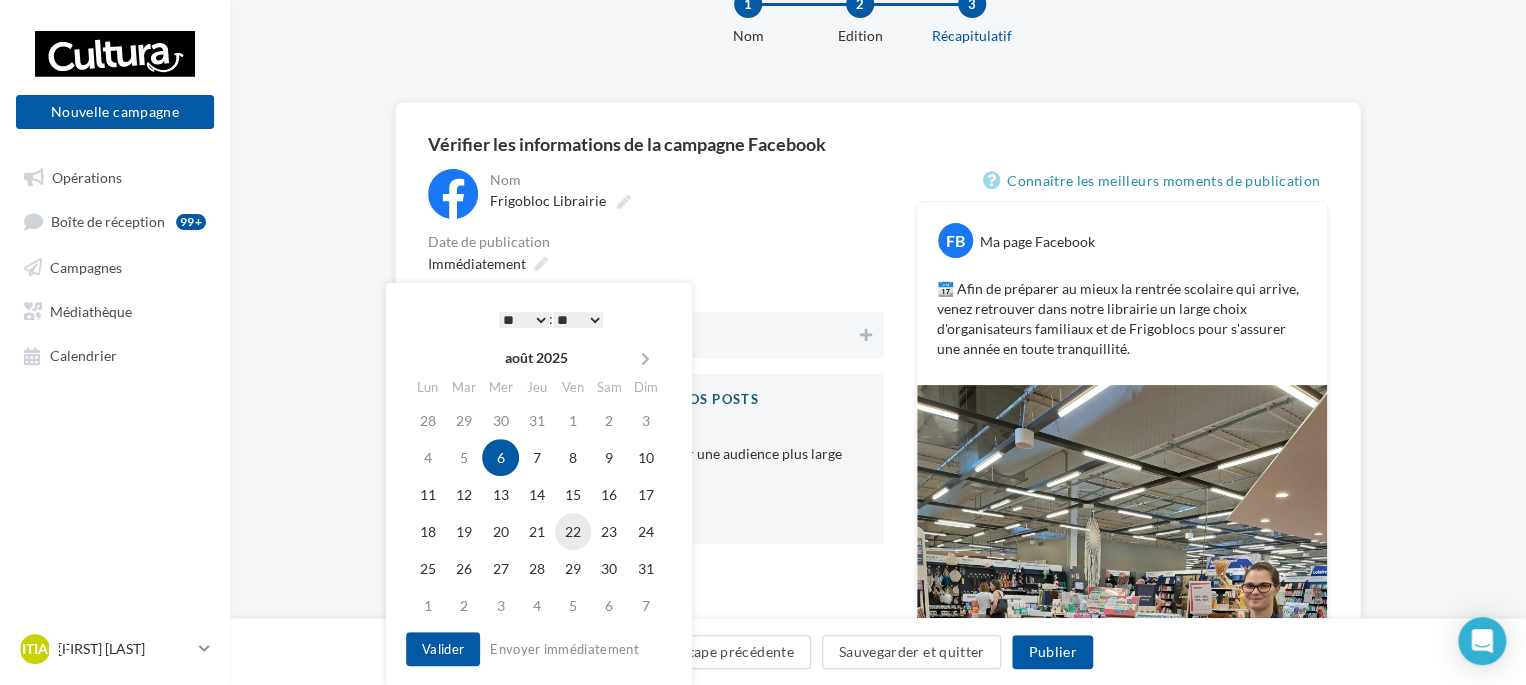 scroll, scrollTop: 100, scrollLeft: 0, axis: vertical 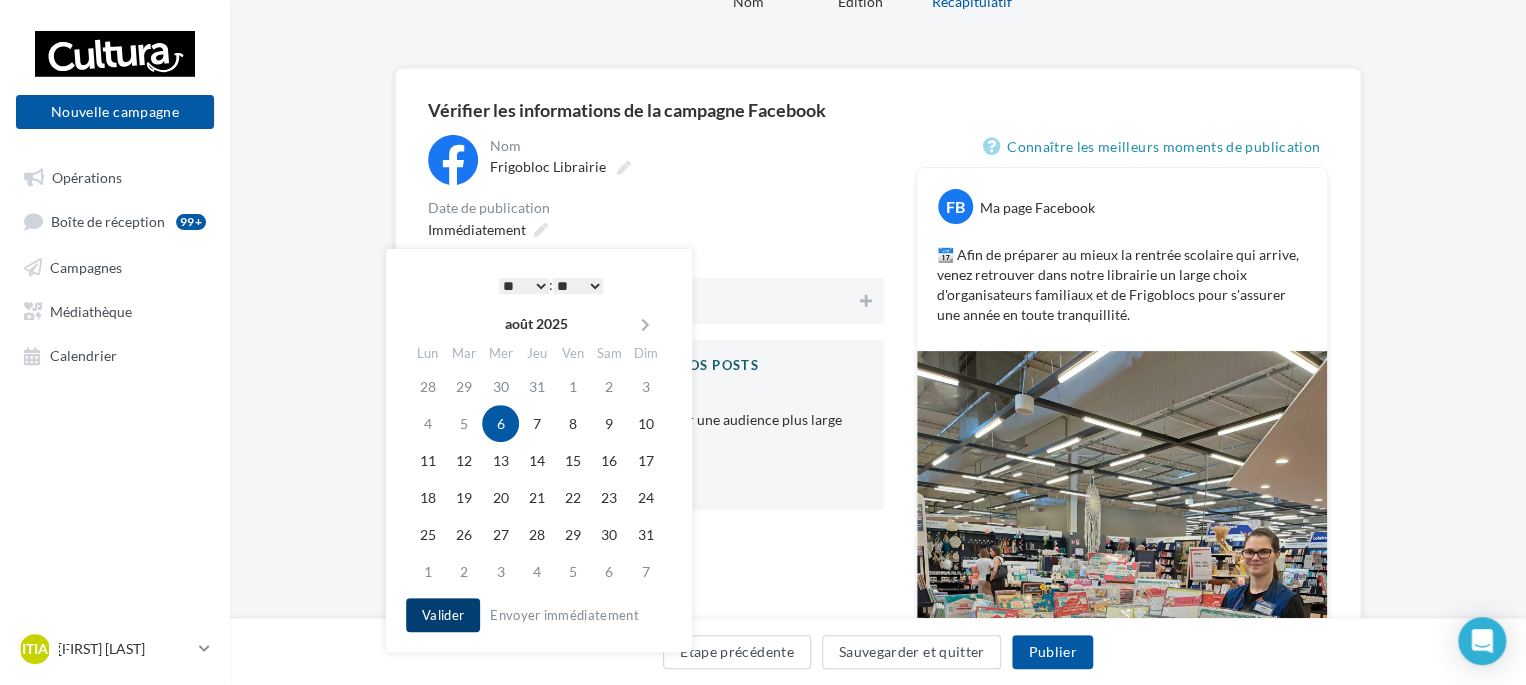 click on "Valider" at bounding box center (443, 615) 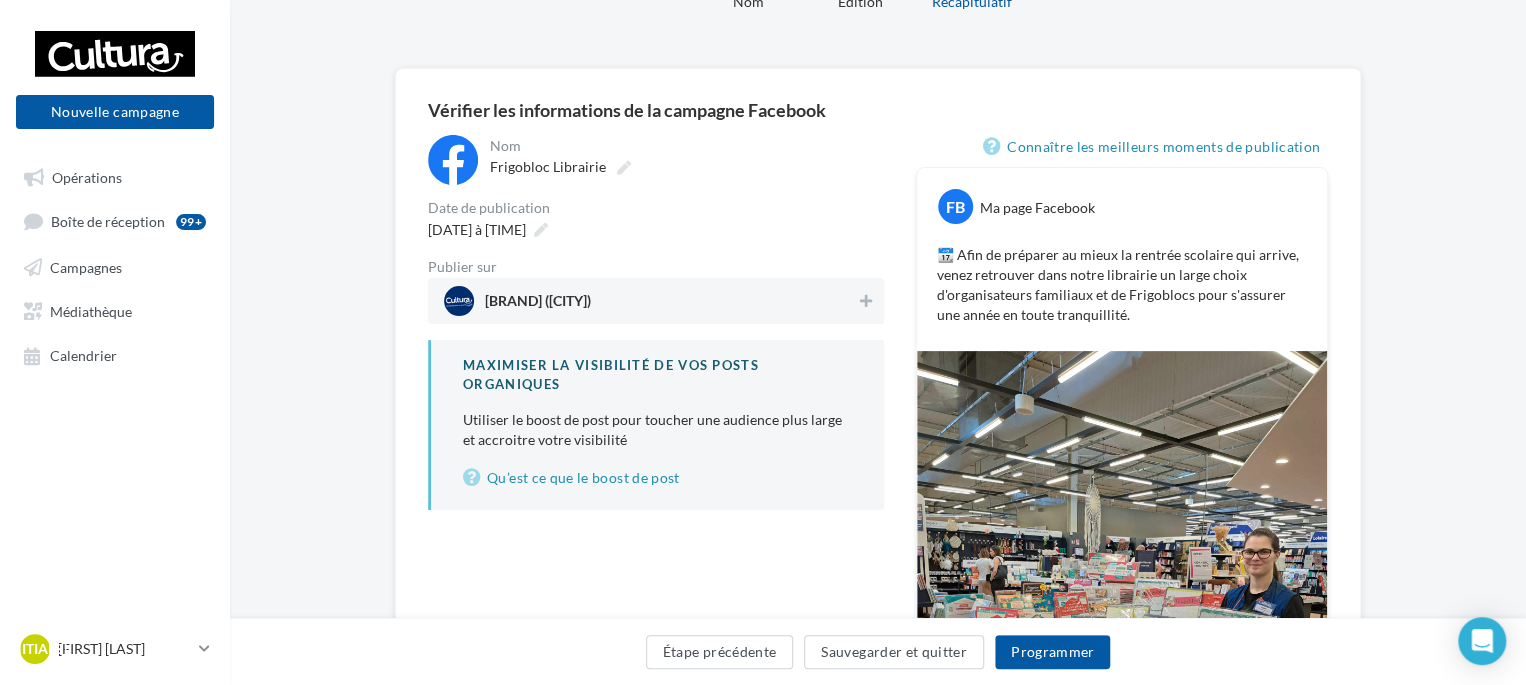 click on "Cultura Dijon (Dijon)" at bounding box center [650, 301] 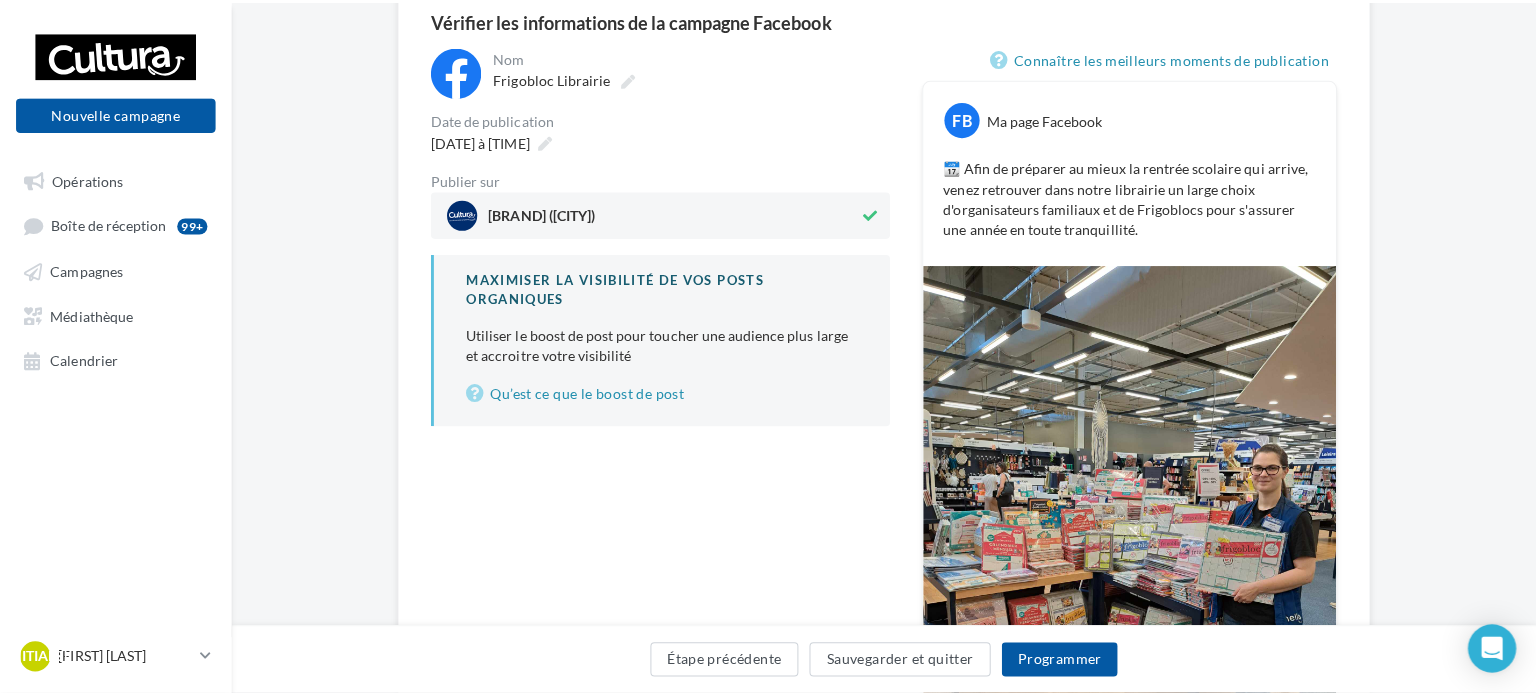 scroll, scrollTop: 290, scrollLeft: 0, axis: vertical 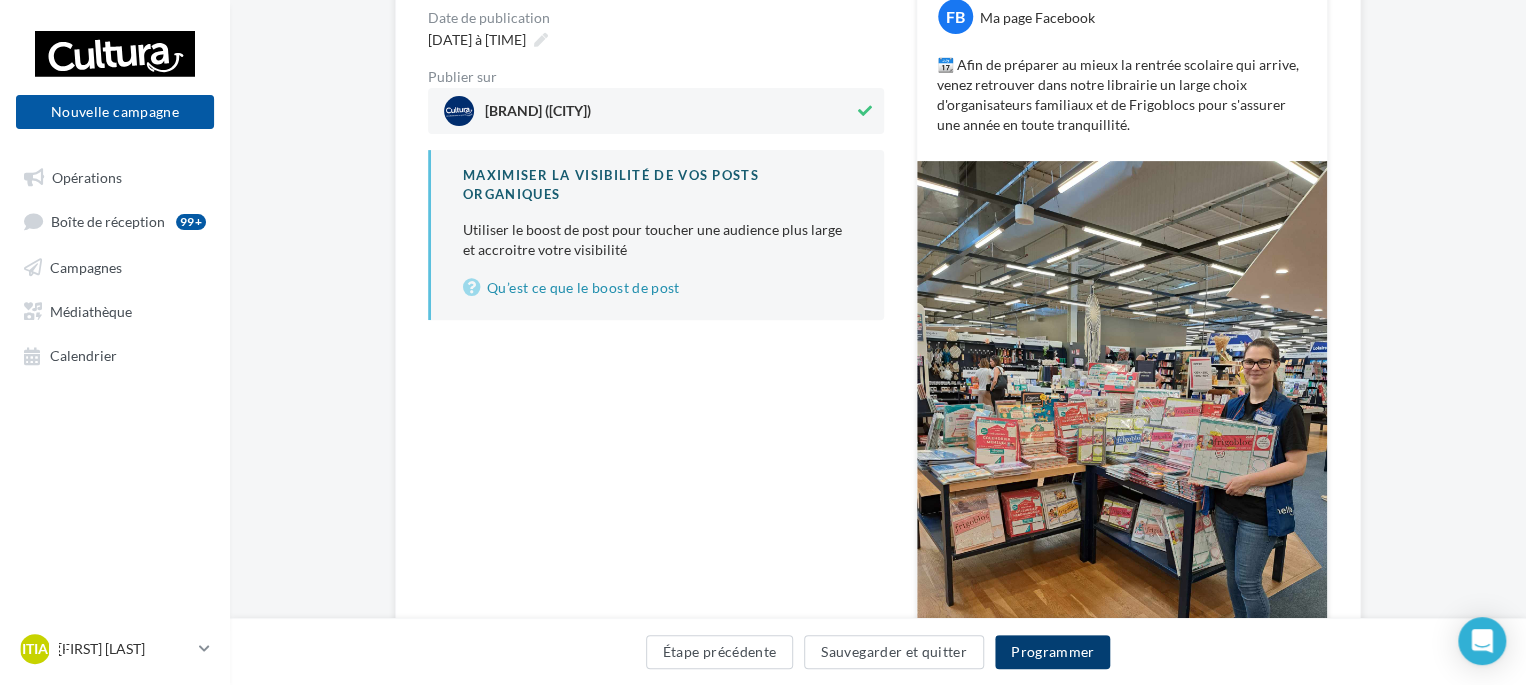 click on "Programmer" at bounding box center [1053, 652] 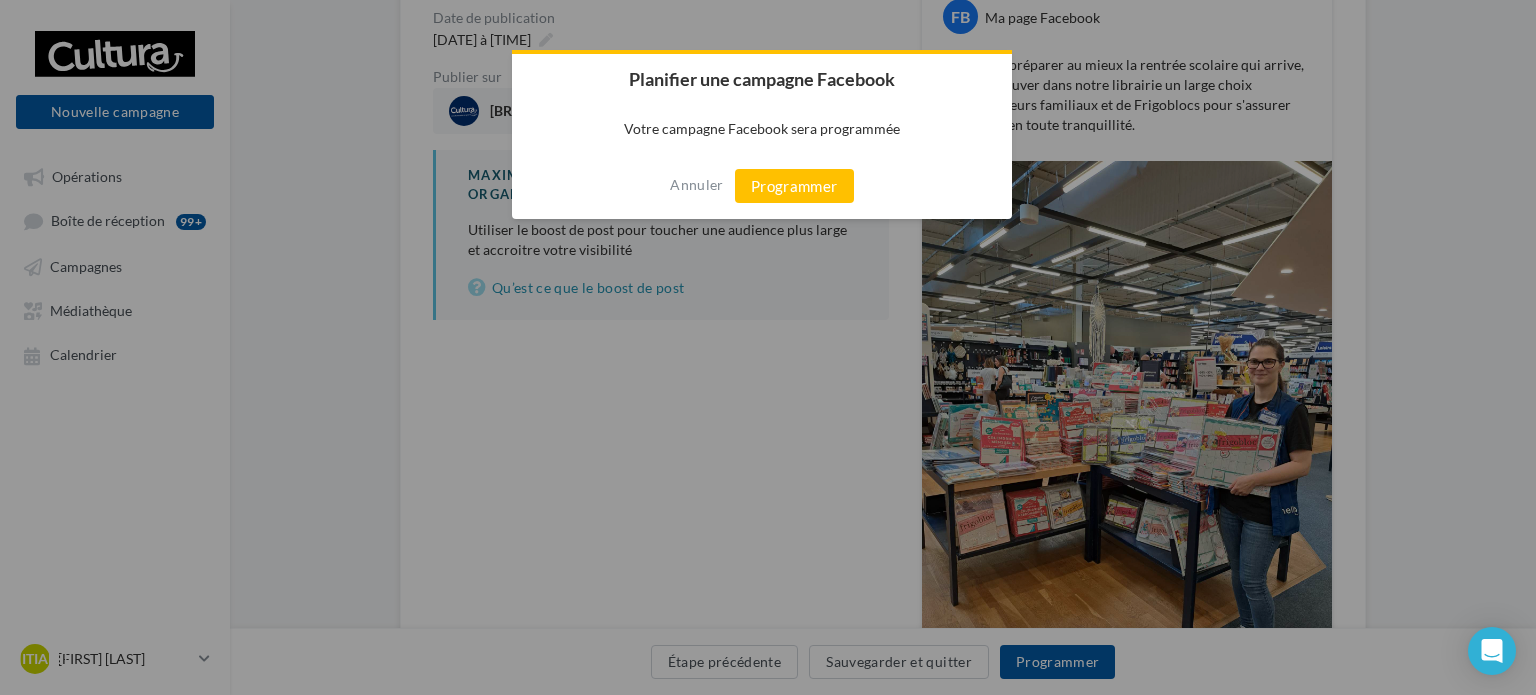 click on "Programmer" at bounding box center [794, 186] 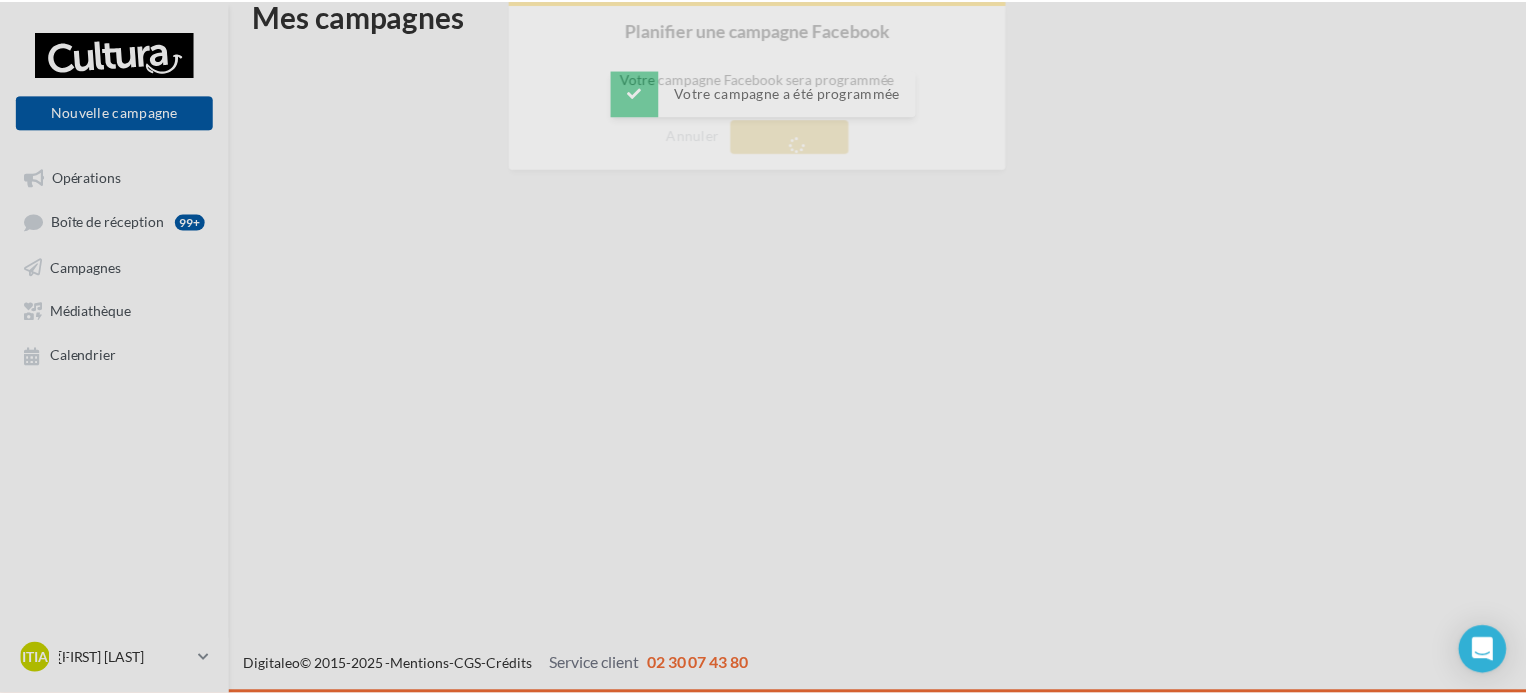 scroll, scrollTop: 32, scrollLeft: 0, axis: vertical 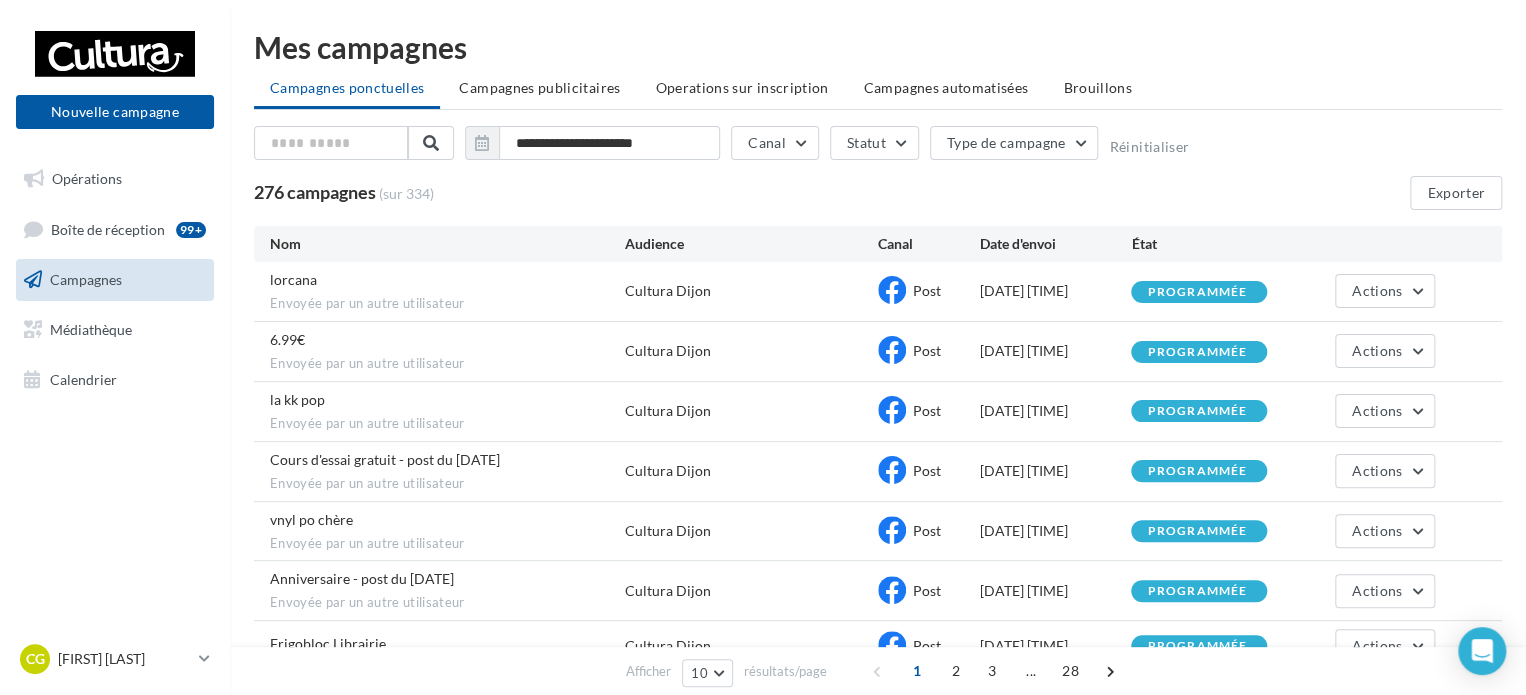 click on "Campagnes" at bounding box center (115, 280) 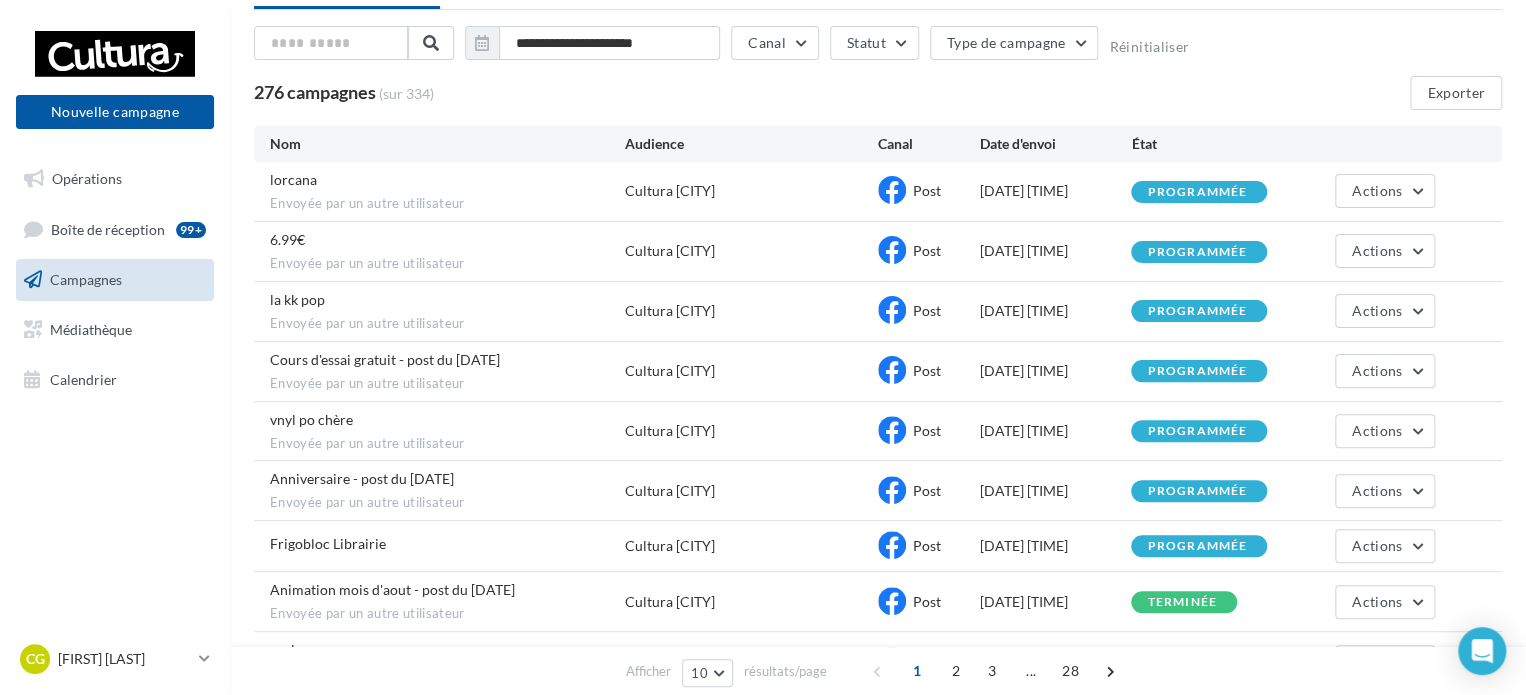 scroll, scrollTop: 0, scrollLeft: 0, axis: both 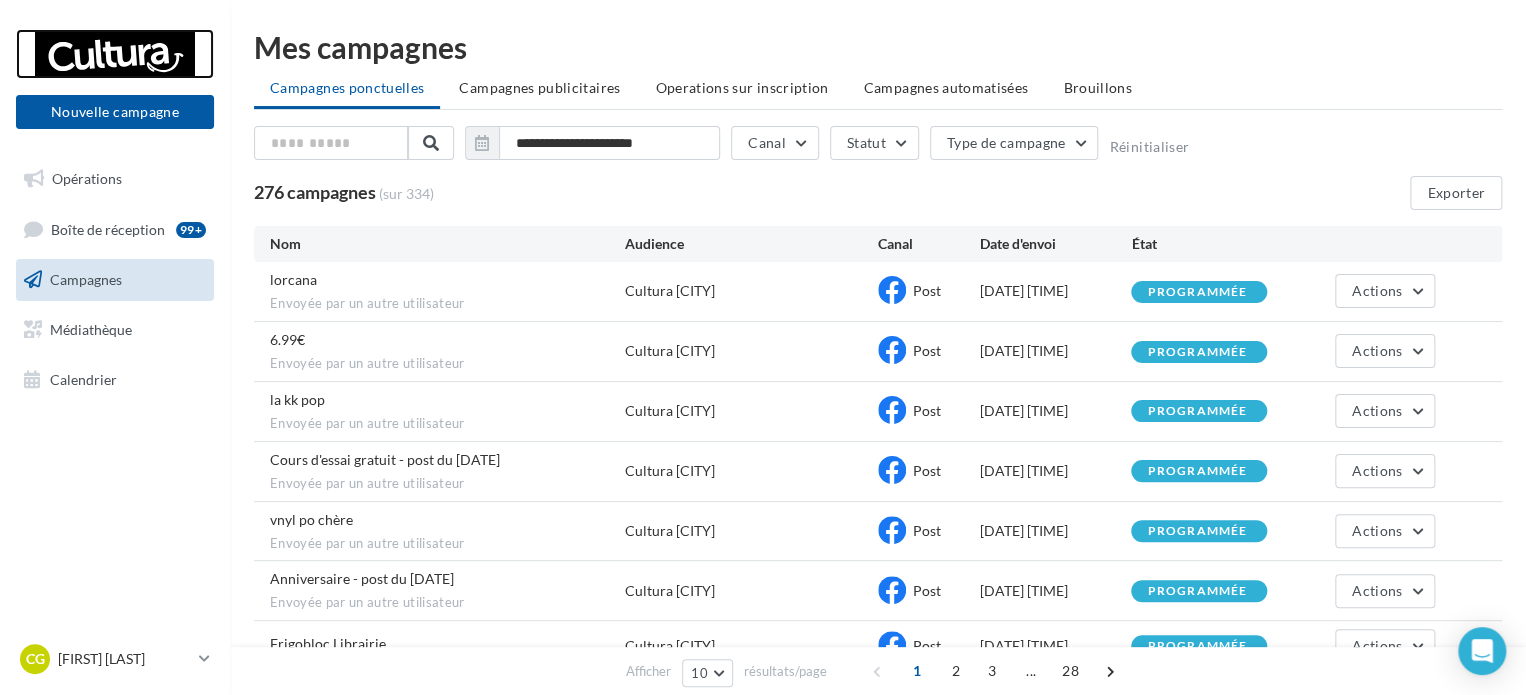 click at bounding box center (115, 54) 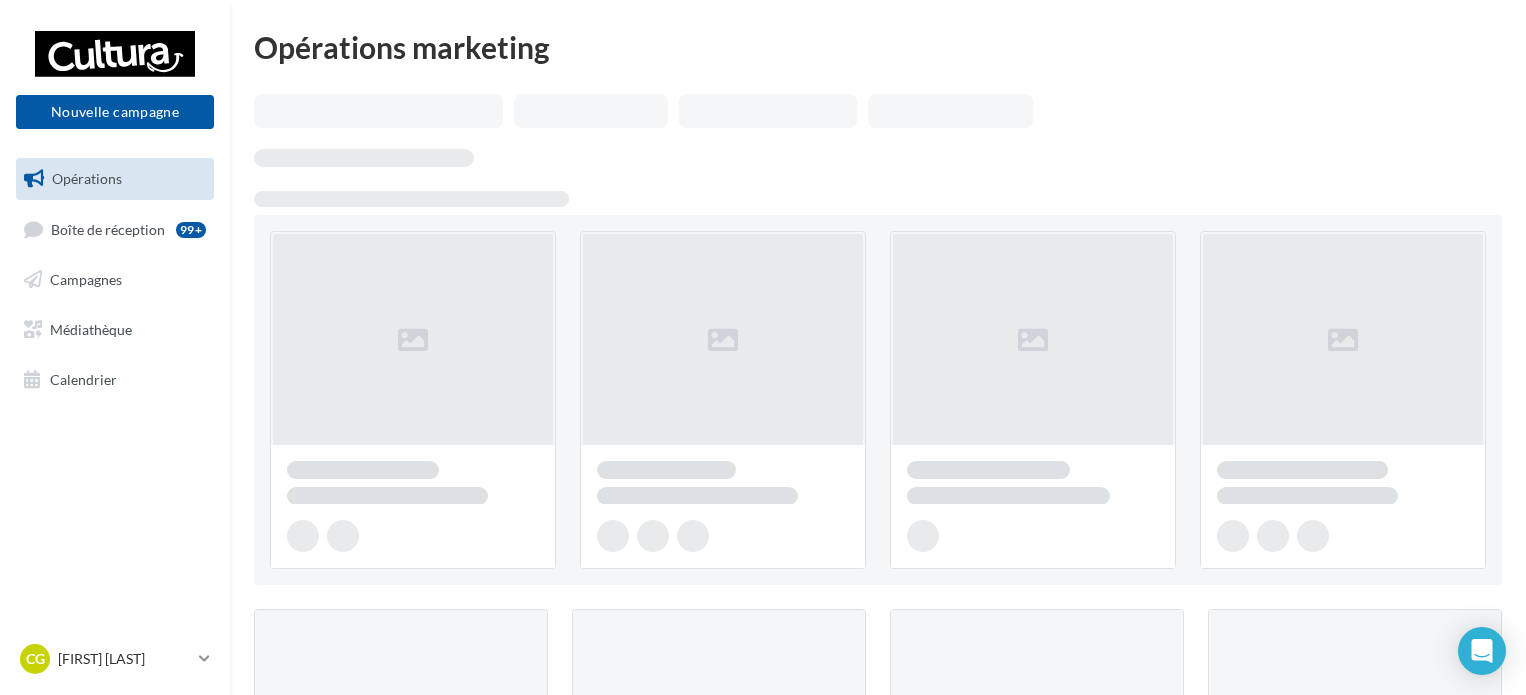 scroll, scrollTop: 0, scrollLeft: 0, axis: both 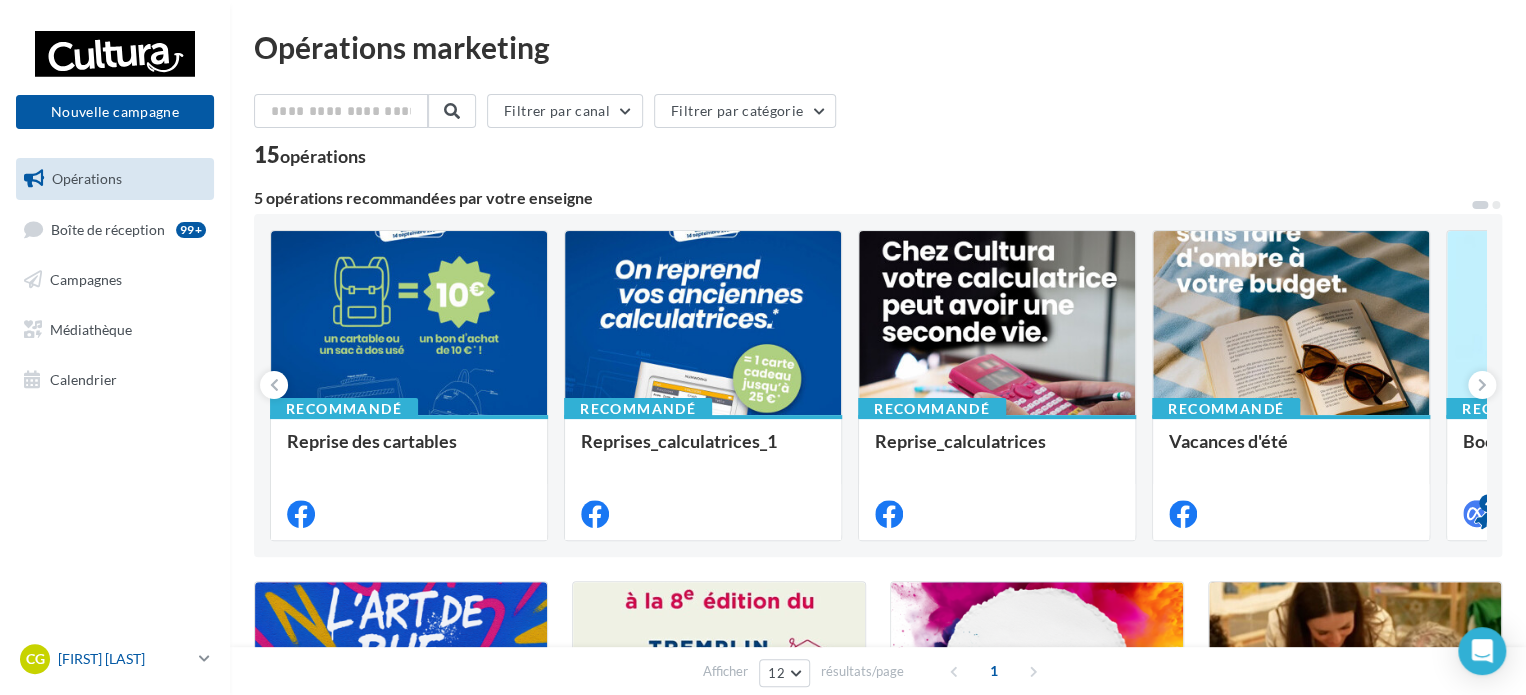 click on "CG     Cyprien GUIGNARD   00u6vi4oobex2gxoW417" at bounding box center (115, 659) 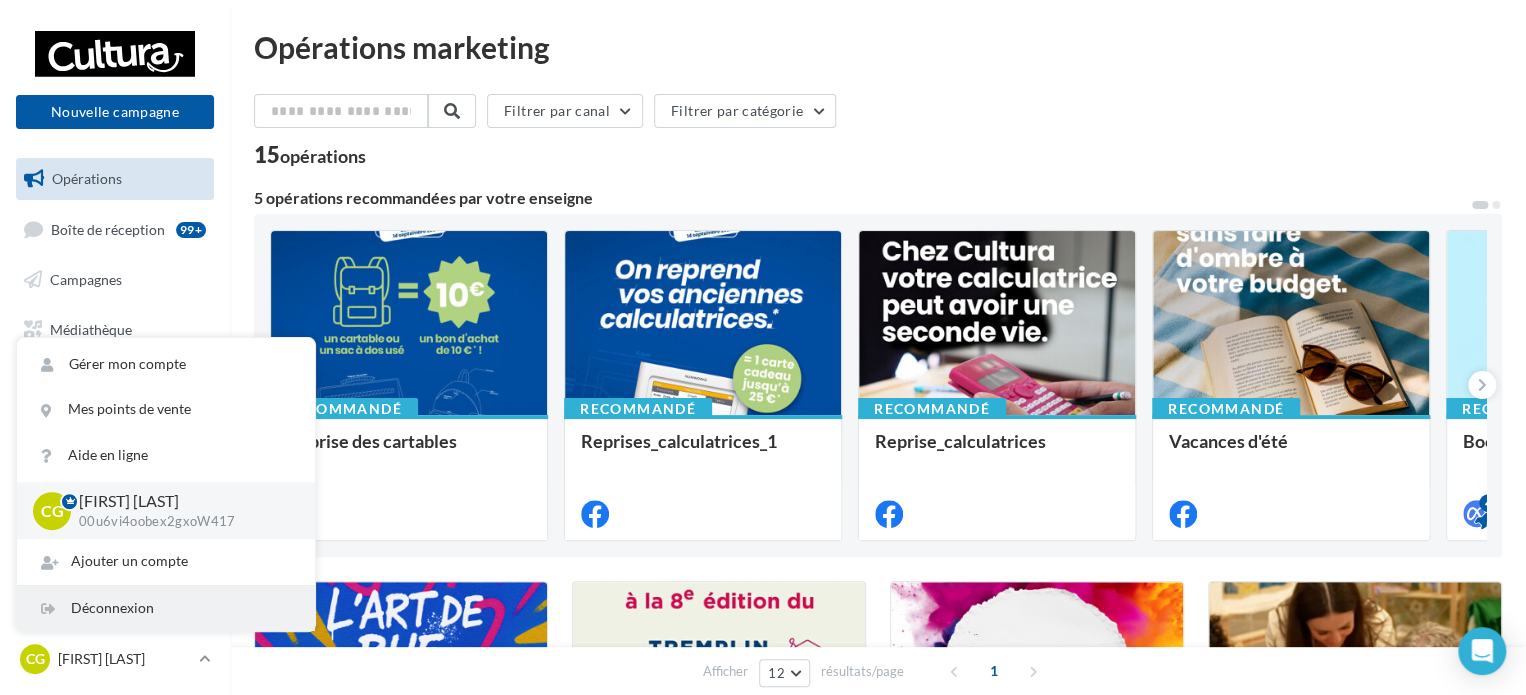 click on "Déconnexion" at bounding box center (166, 608) 